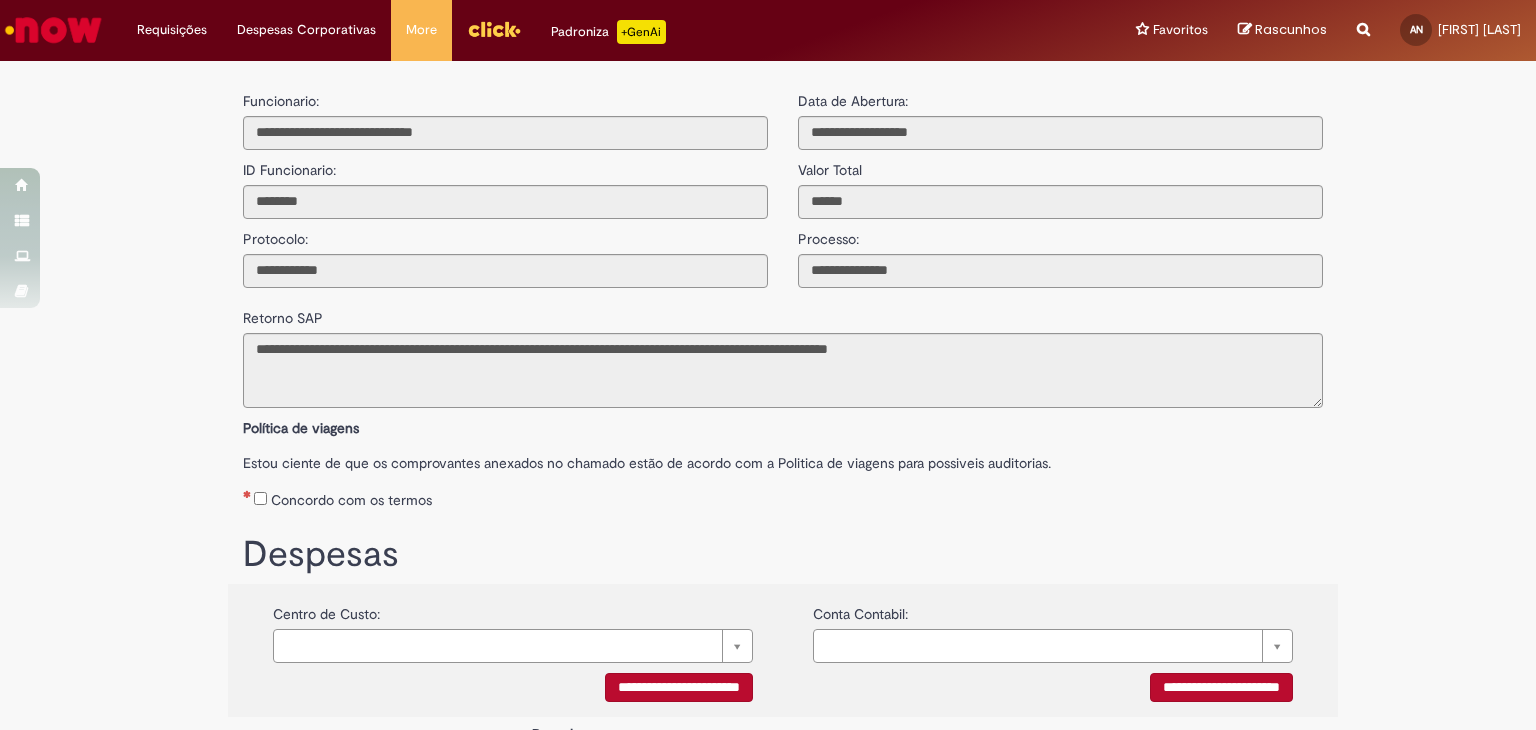 scroll, scrollTop: 0, scrollLeft: 0, axis: both 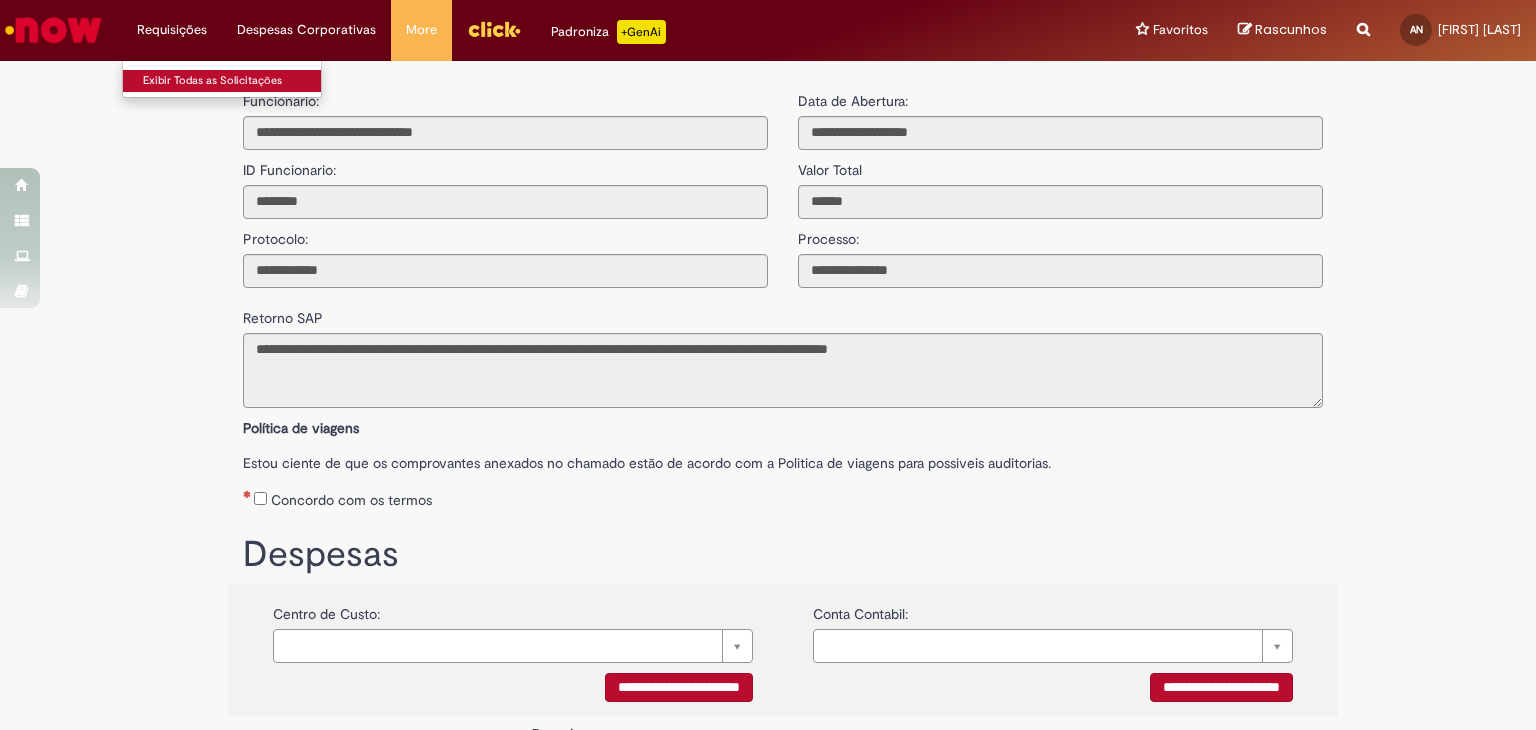 click on "Exibir Todas as Solicitações" at bounding box center (233, 81) 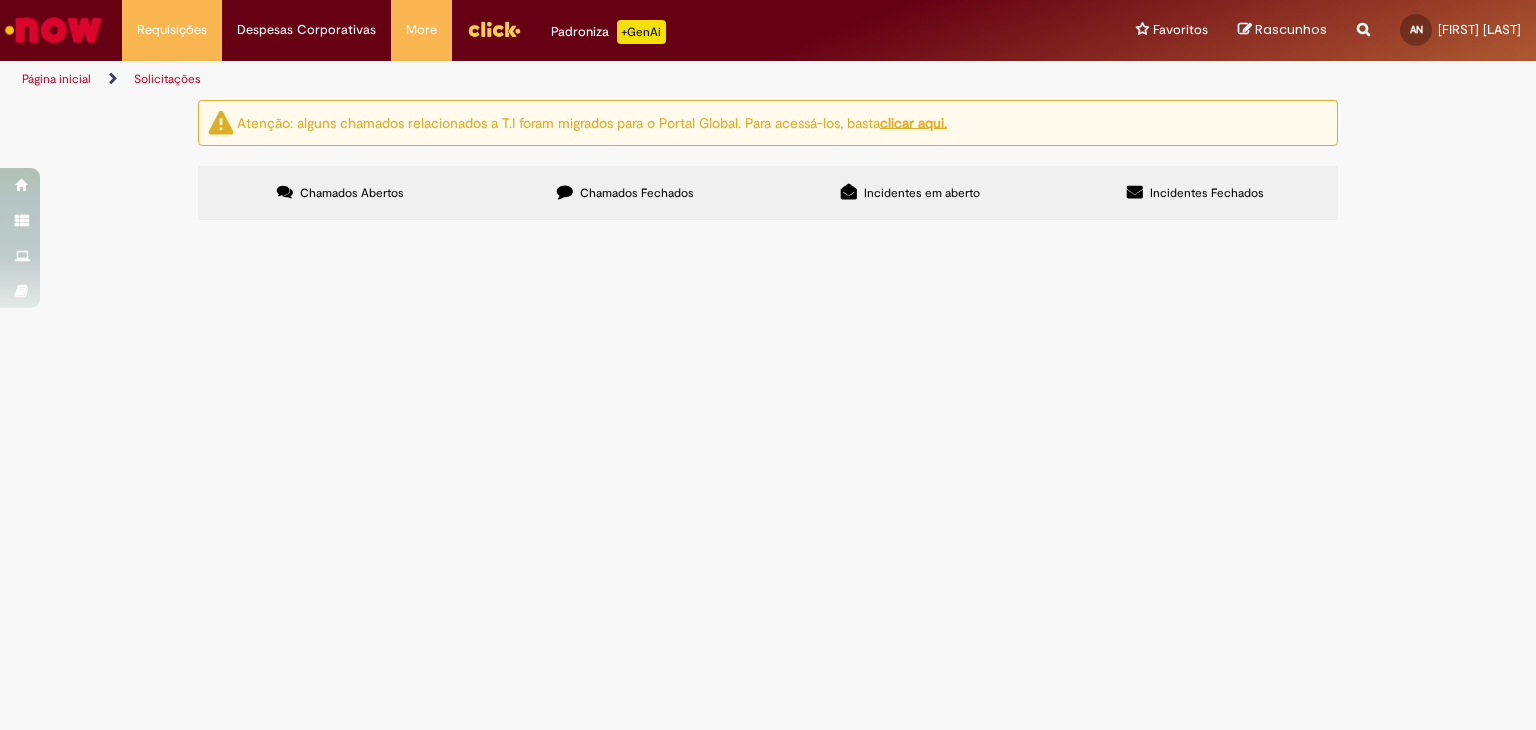 click on "Solicitações" at bounding box center (167, 79) 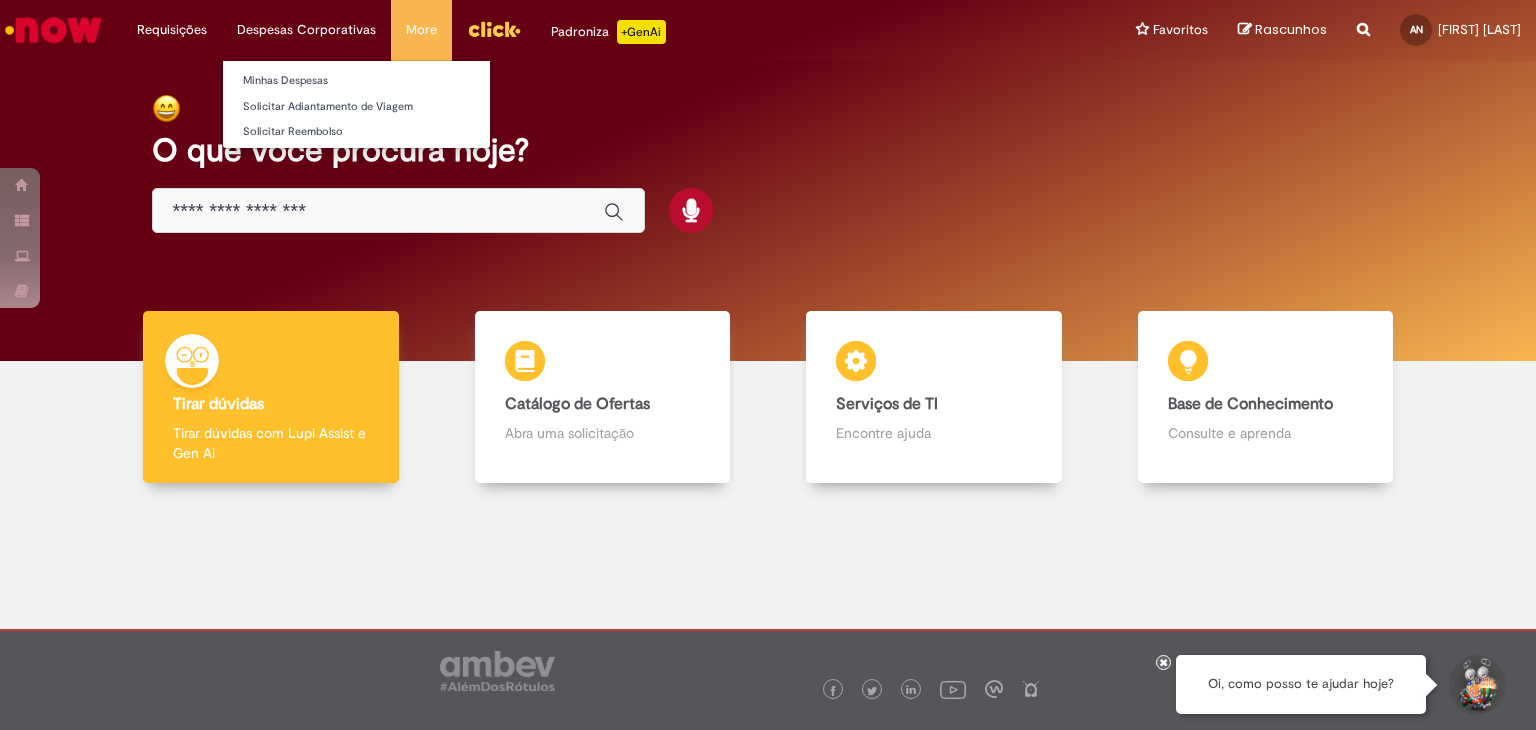 scroll, scrollTop: 0, scrollLeft: 0, axis: both 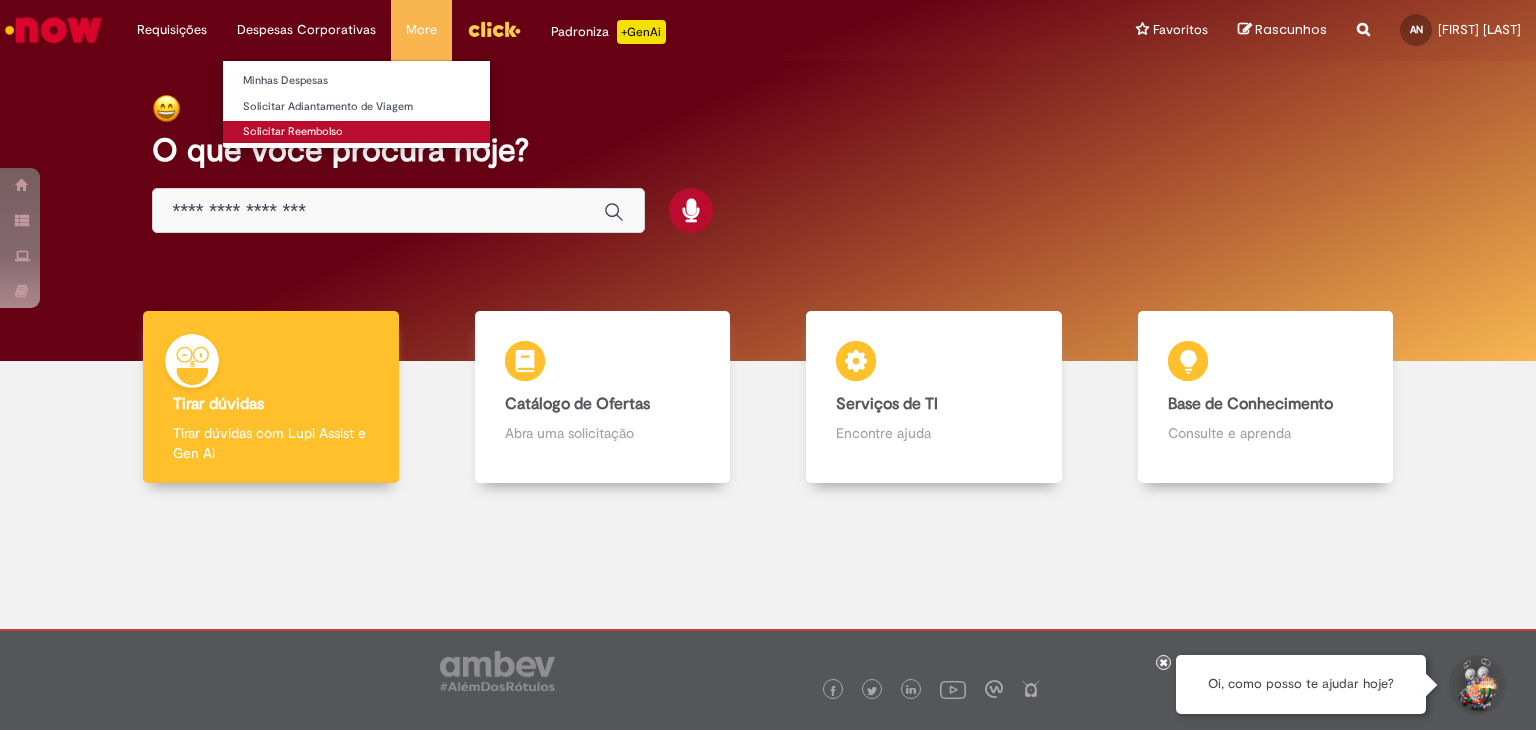 click on "Solicitar Reembolso" at bounding box center [356, 132] 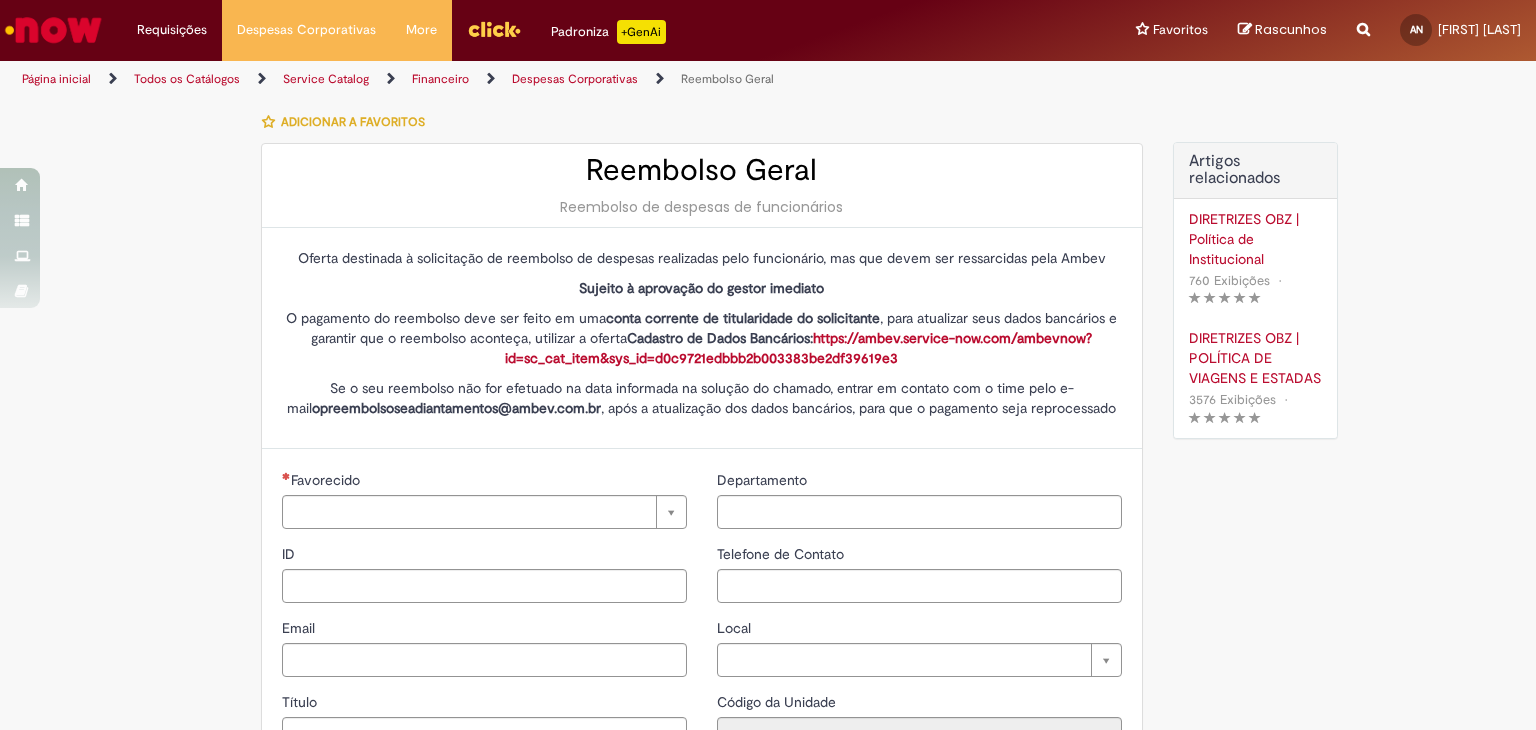 type on "********" 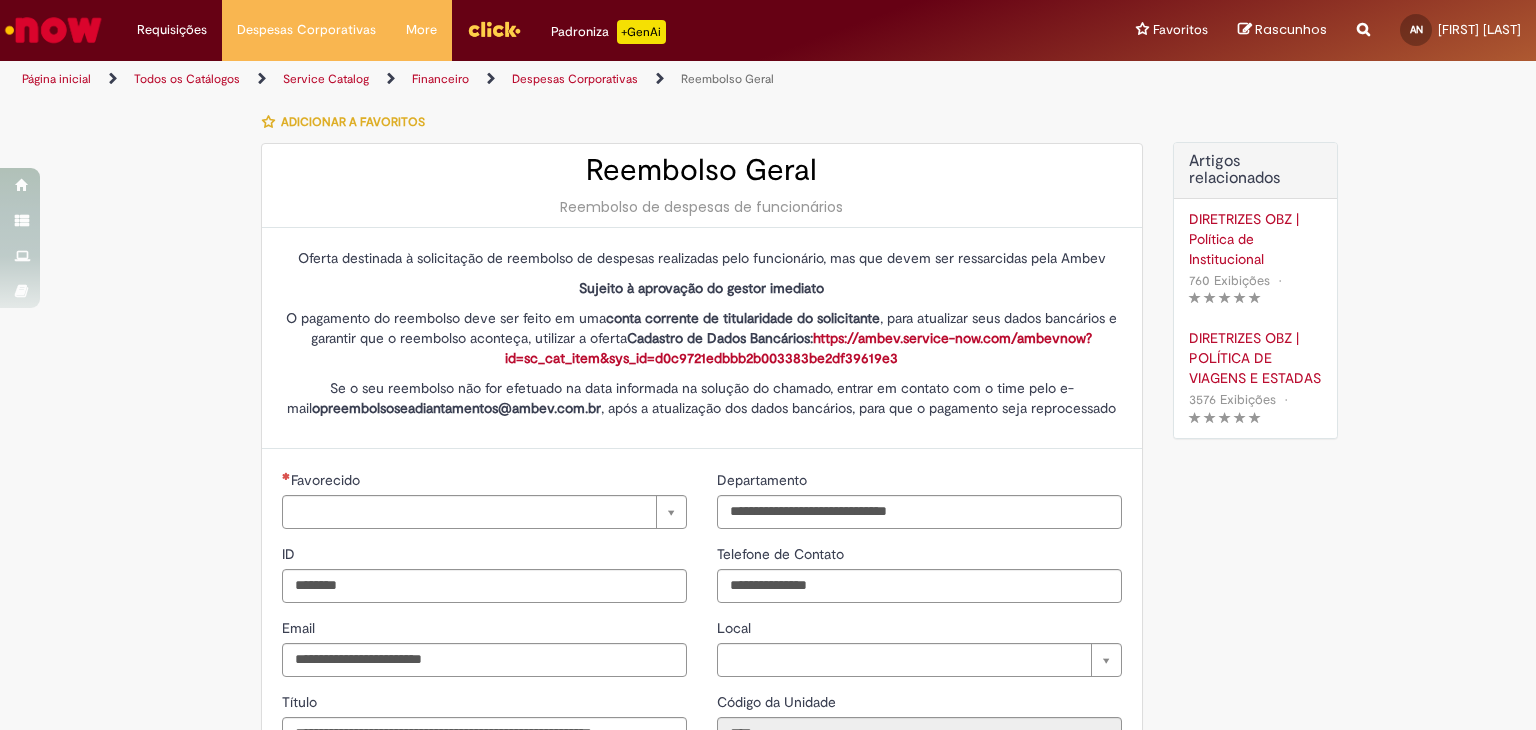type on "**********" 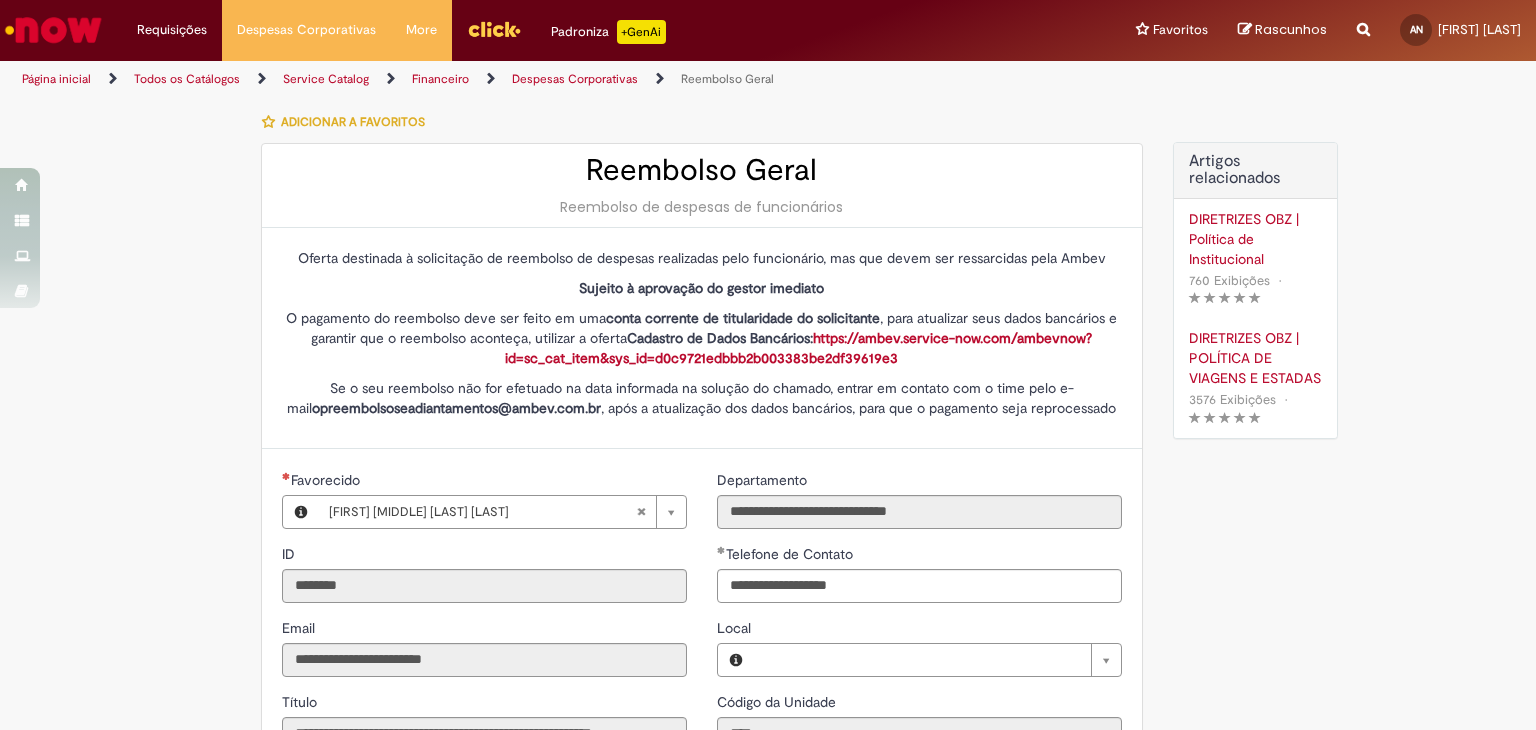 type on "**********" 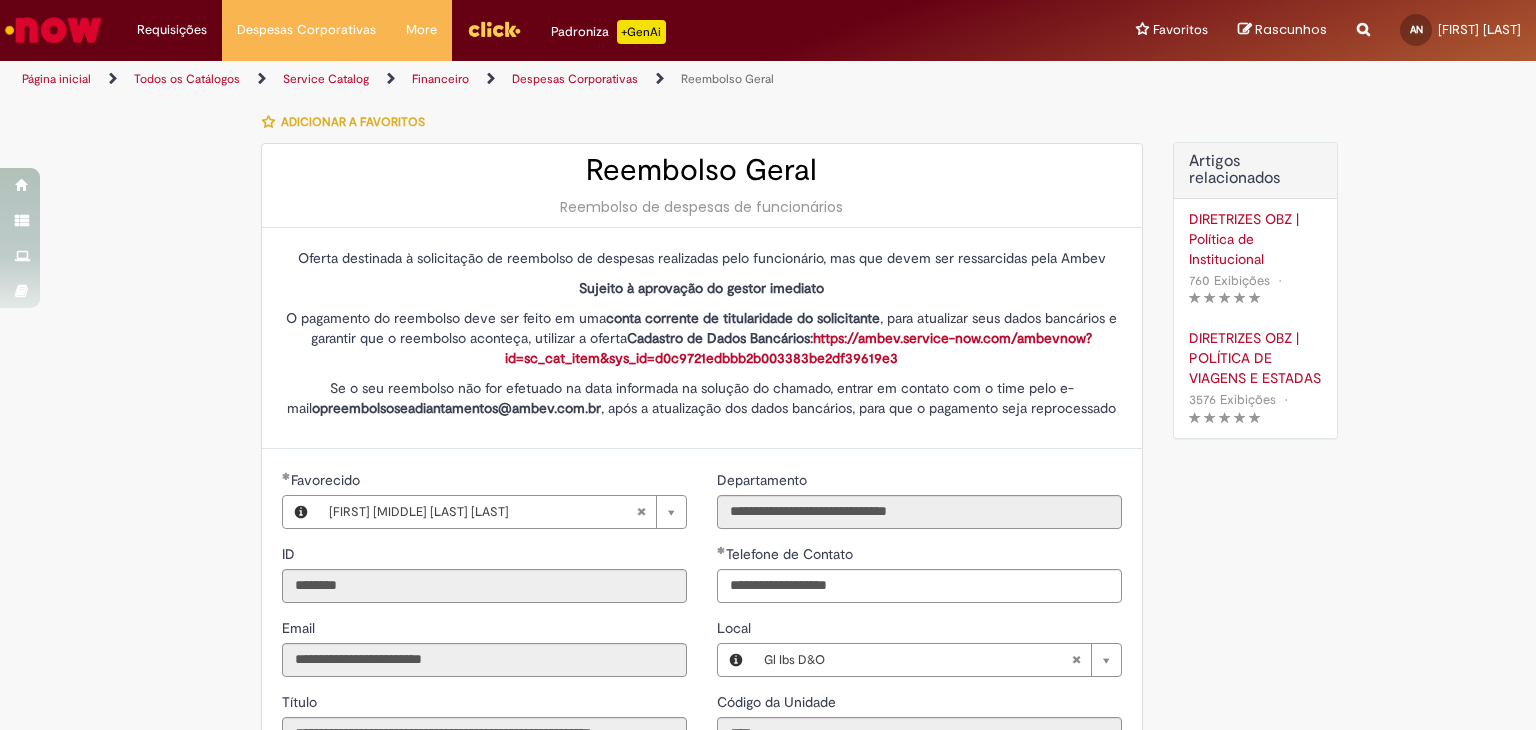 click on "Reembolso Geral
Reembolso de despesas de funcionários" at bounding box center [702, 186] 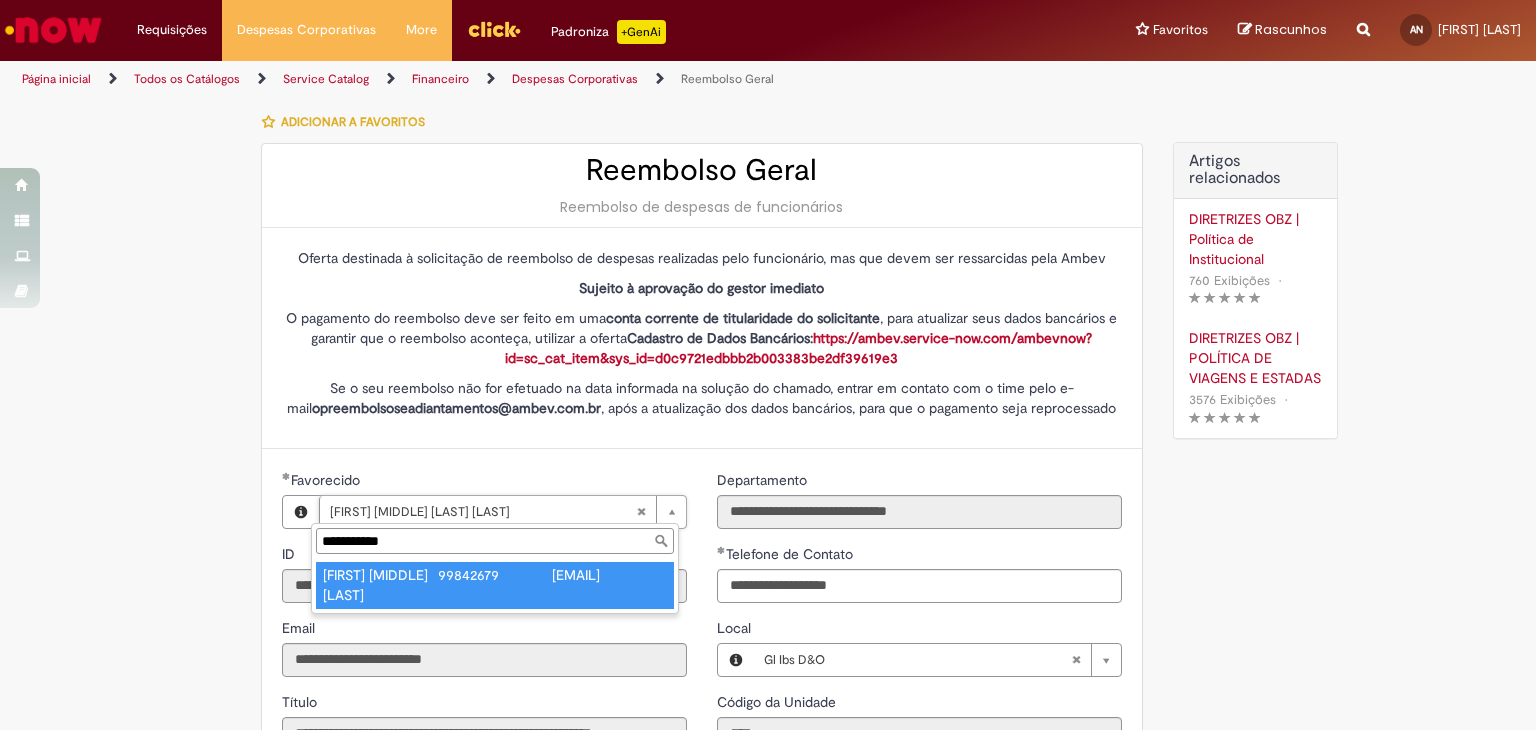type on "**********" 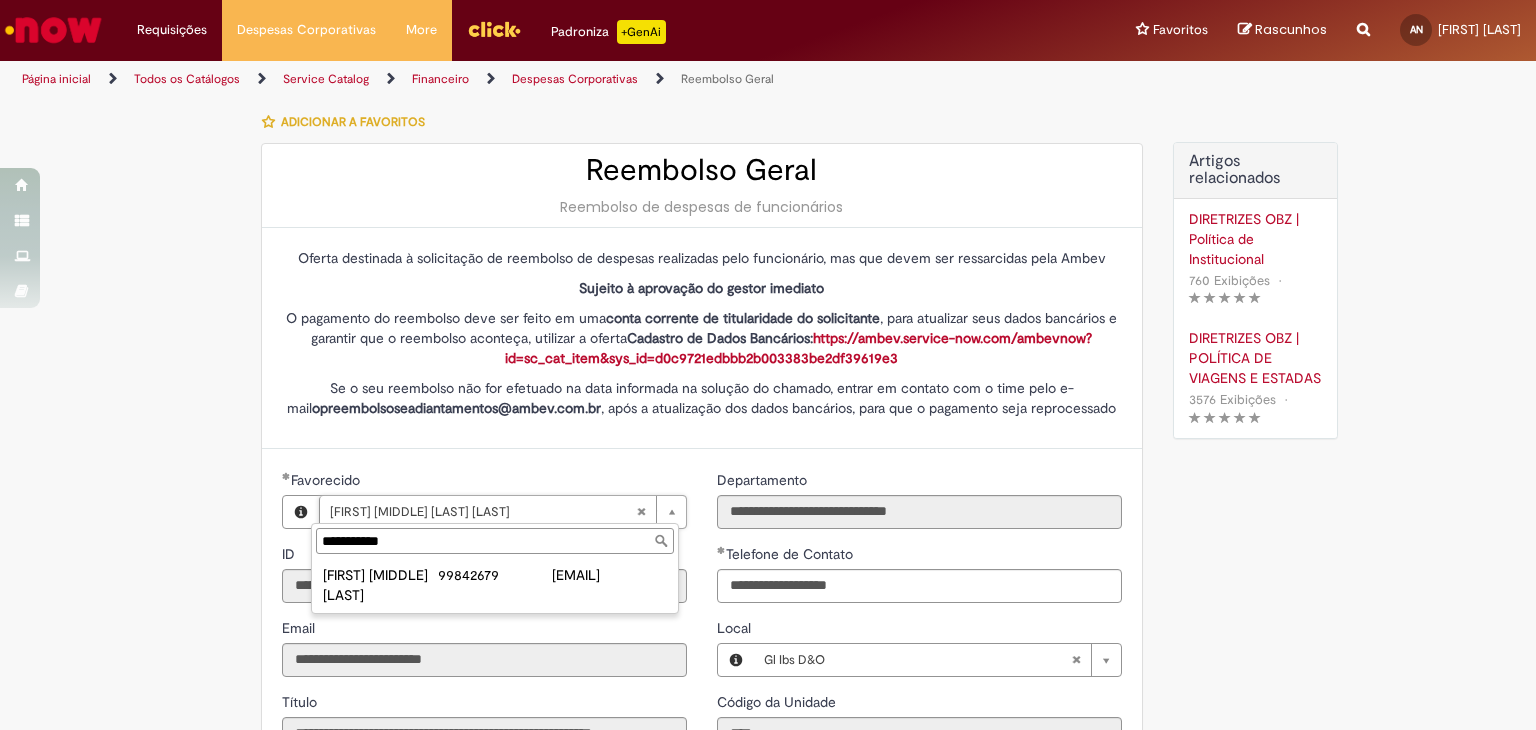 click on "Hugo Manoel Pereira Soares 99842679 99842679@ambev.com.br" at bounding box center (495, 585) 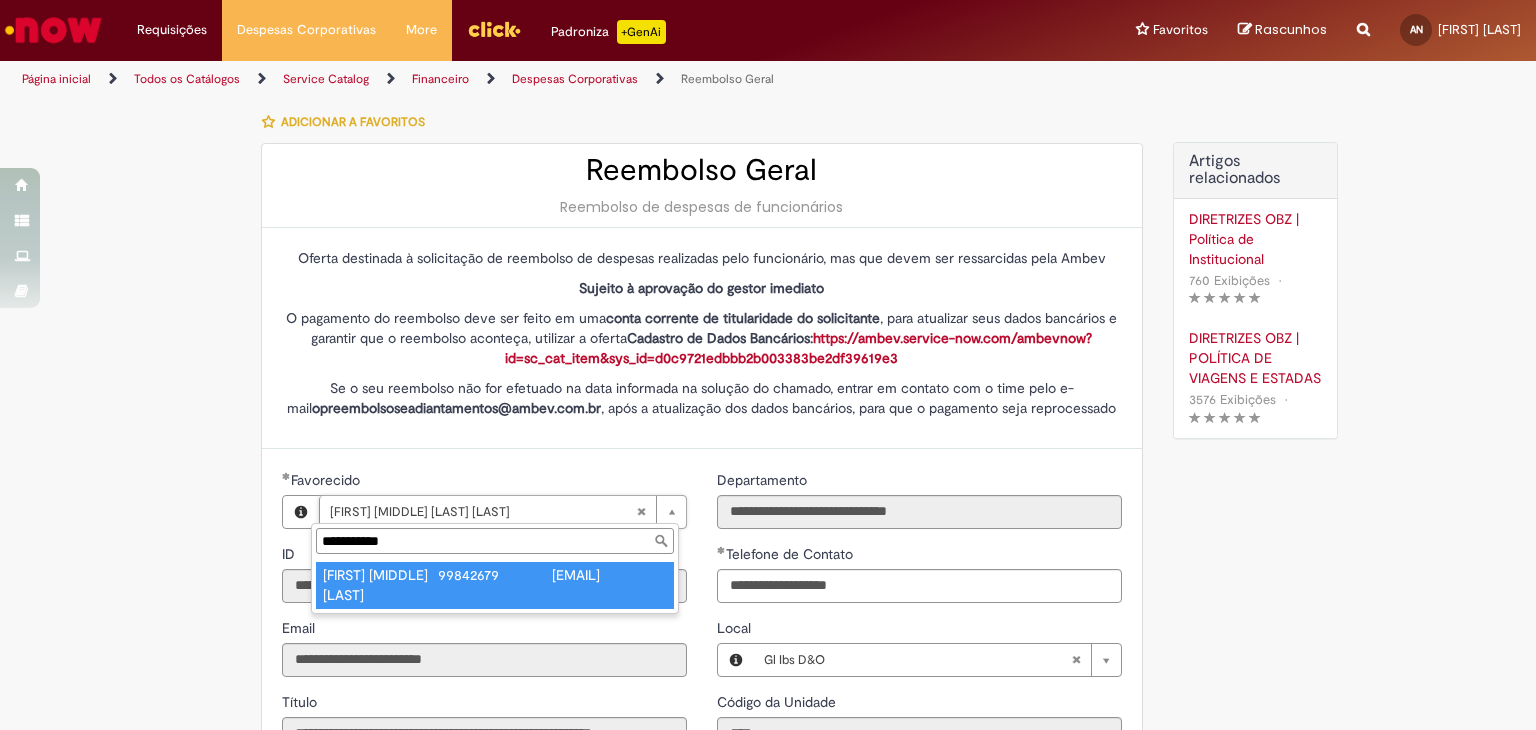 type on "**********" 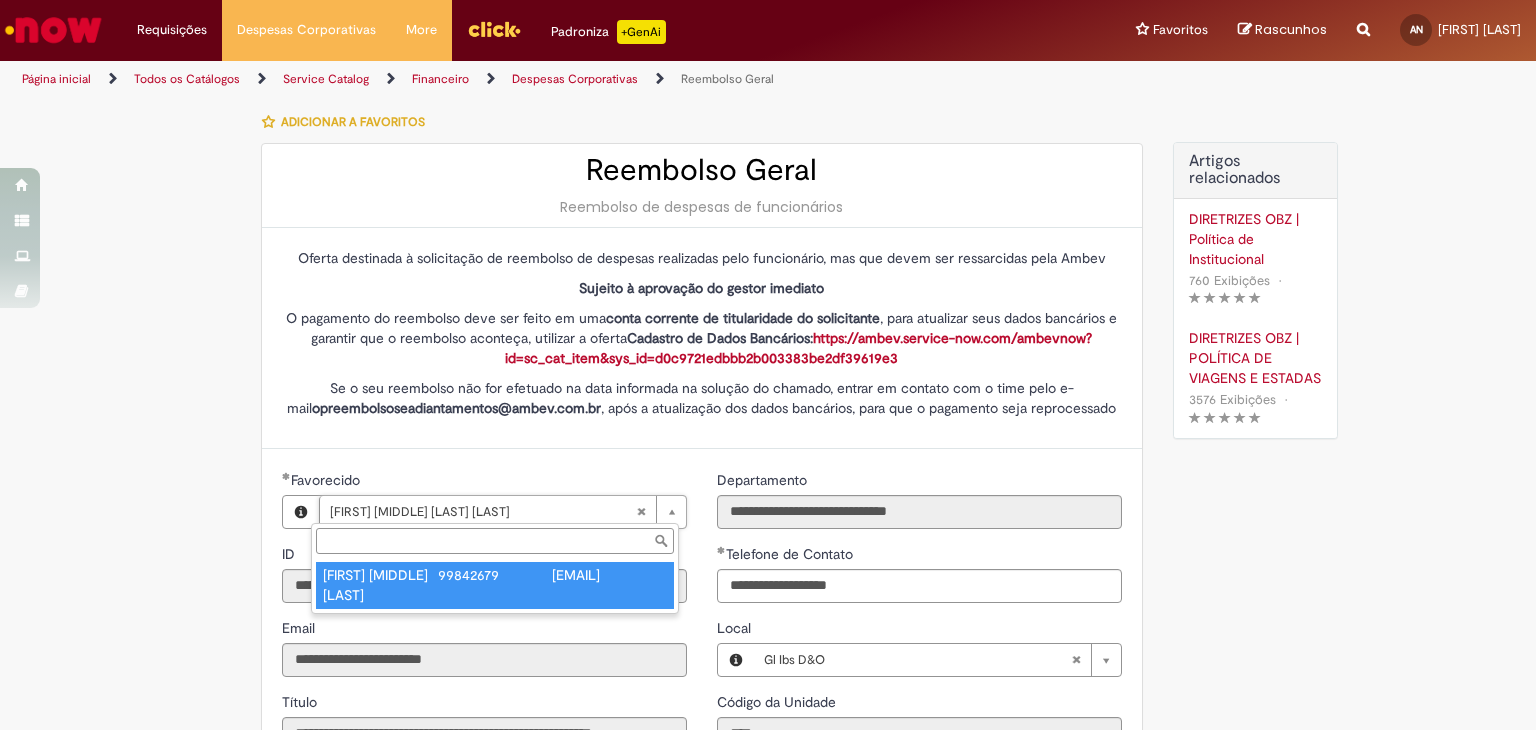 type on "********" 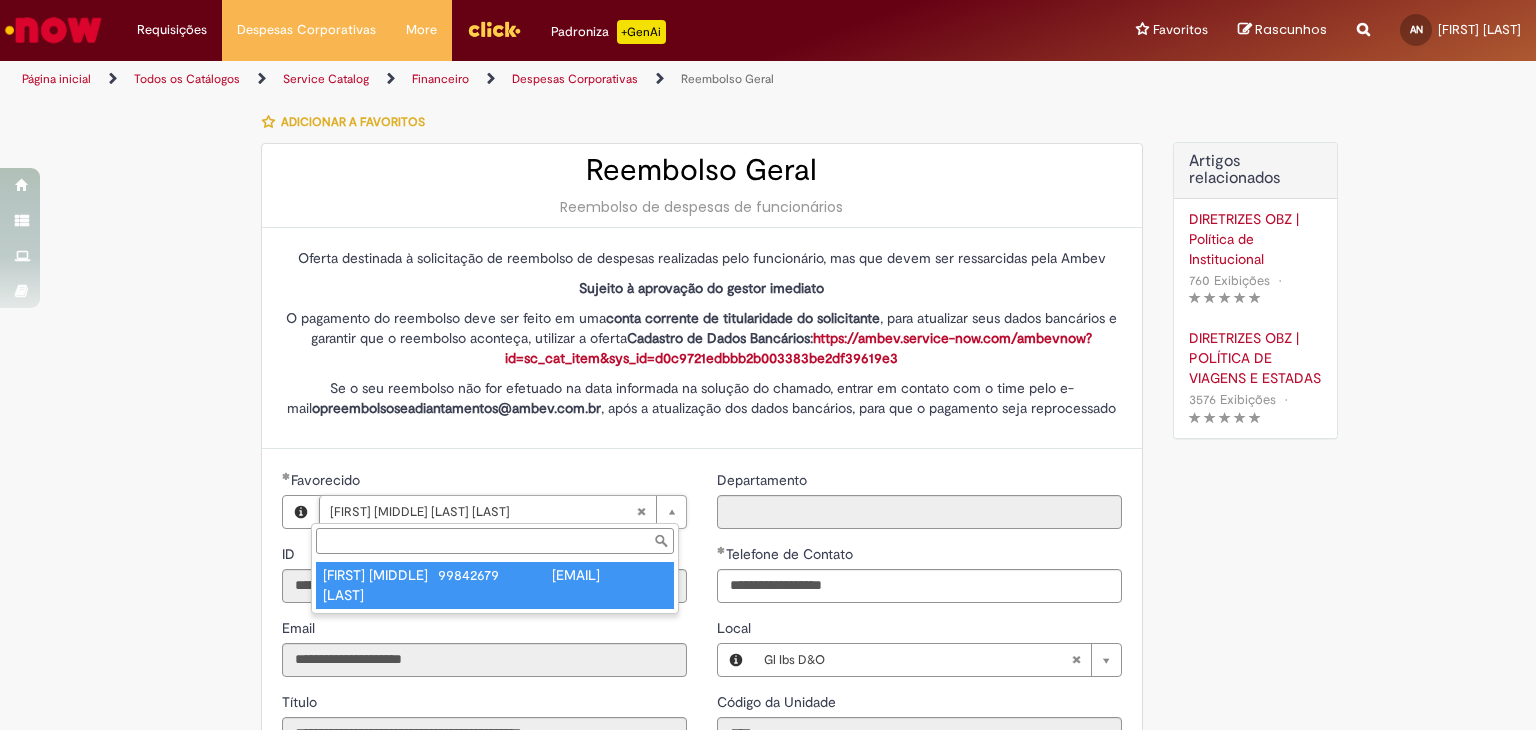 scroll, scrollTop: 0, scrollLeft: 174, axis: horizontal 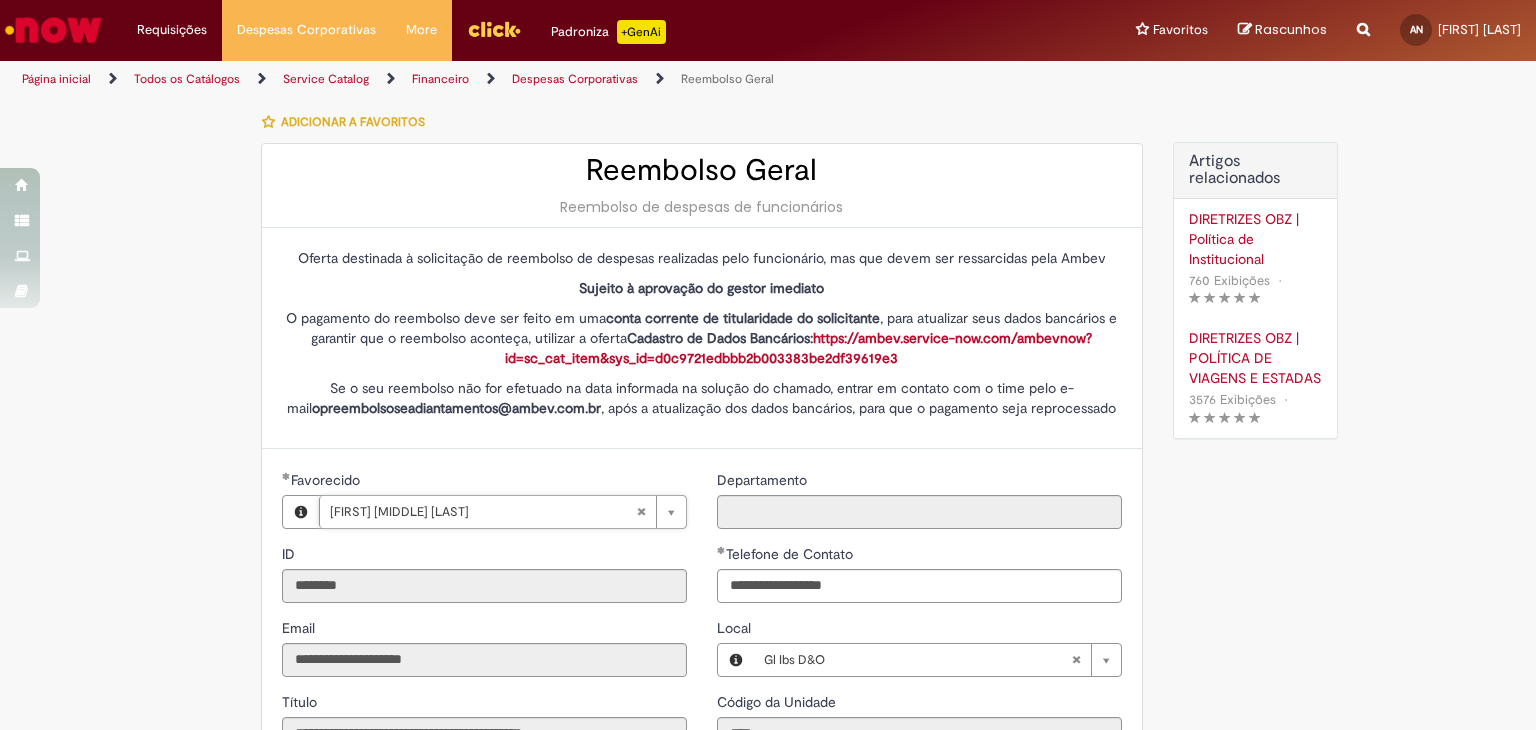 type on "**********" 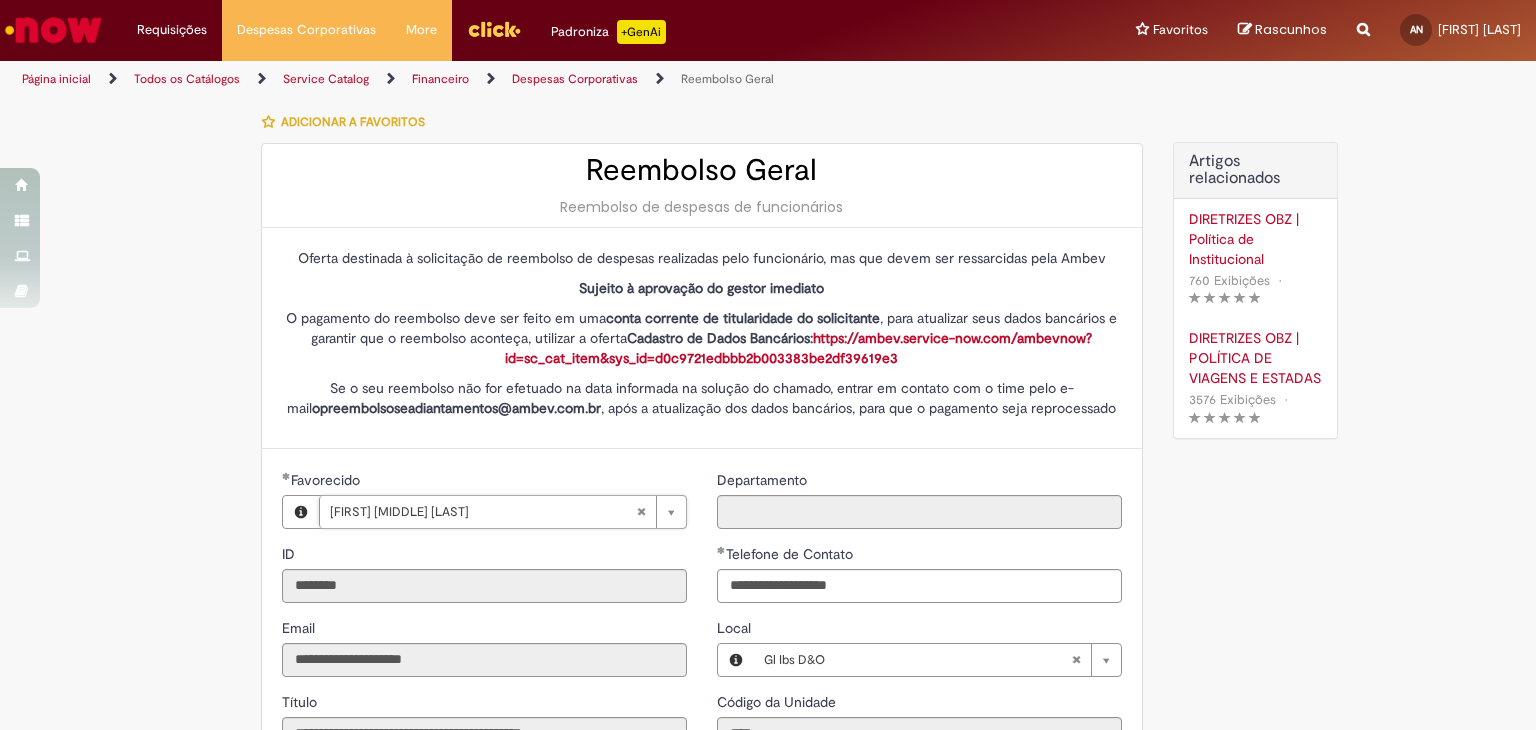 type on "**********" 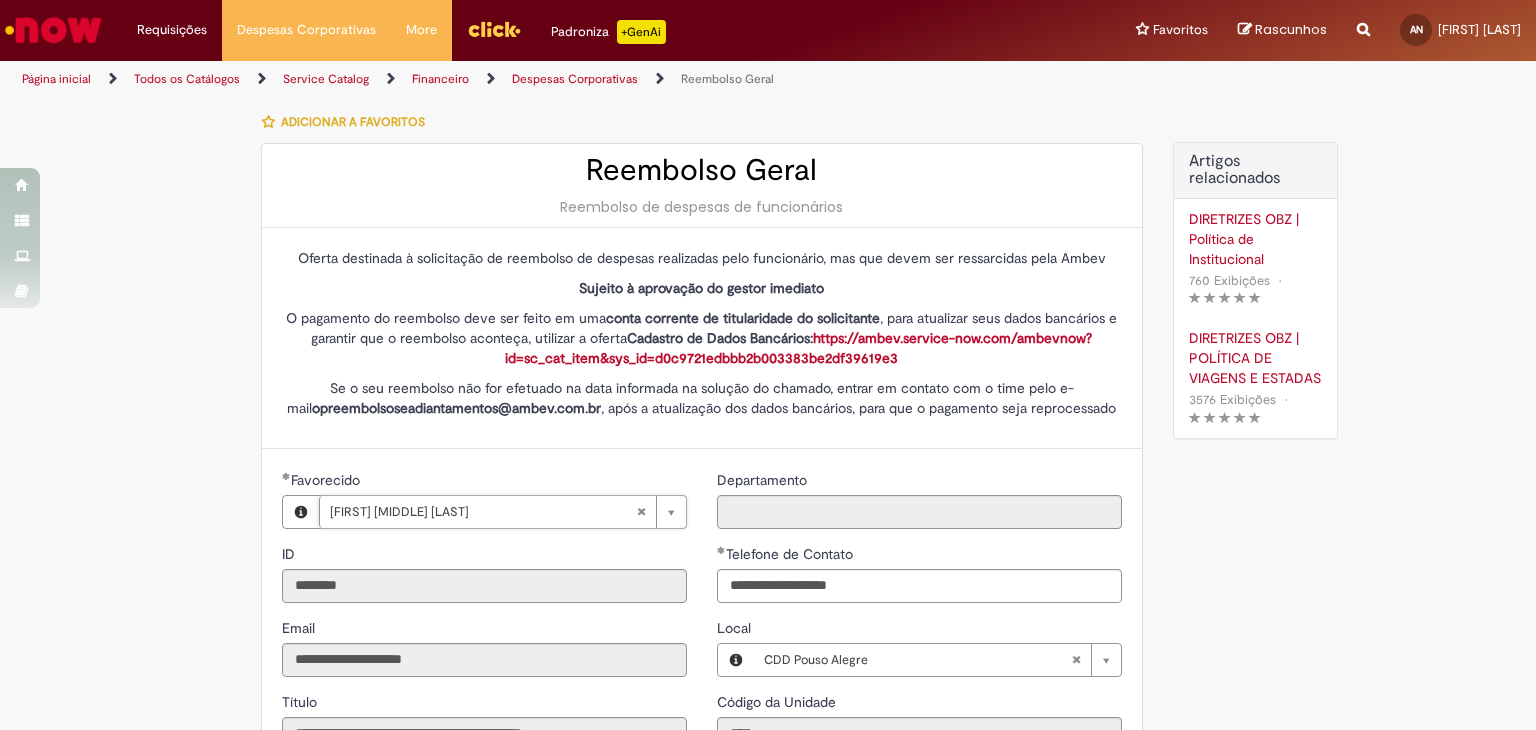 click on "Tire dúvidas com LupiAssist    +GenAI
Oi! Eu sou LupiAssist, uma Inteligência Artificial Generativa em constante aprendizado   Meu conteúdo é monitorado para trazer uma melhor experiência
Dúvidas comuns:
Só mais um instante, estou consultando nossas bases de conhecimento  e escrevendo a melhor resposta pra você!
Title
Lorem ipsum dolor sit amet    Fazer uma nova pergunta
Gerei esta resposta utilizando IA Generativa em conjunto com os nossos padrões. Em caso de divergência, os documentos oficiais prevalecerão.
Saiba mais em:
Ou ligue para:
E aí, te ajudei?
Sim, obrigado!" at bounding box center (768, 790) 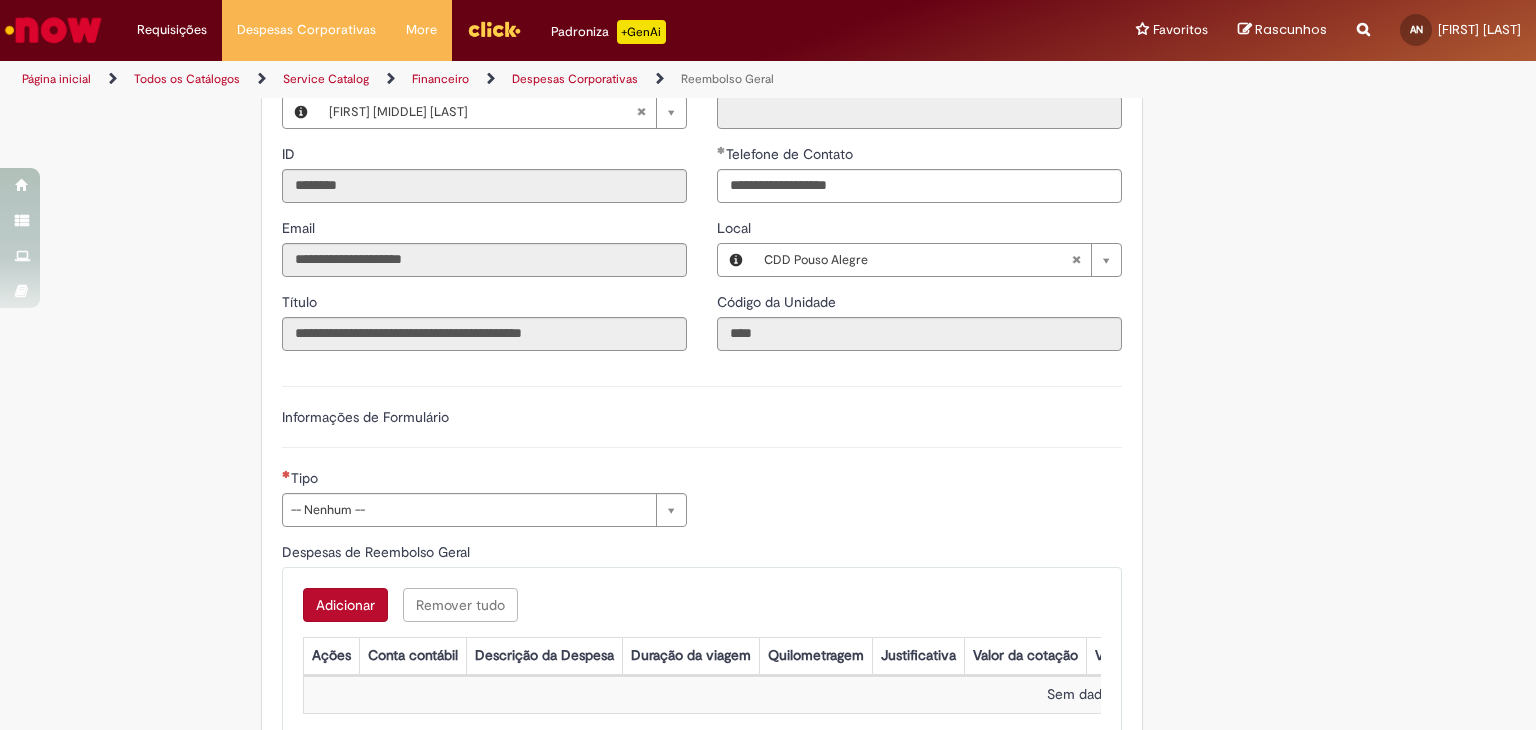 scroll, scrollTop: 500, scrollLeft: 0, axis: vertical 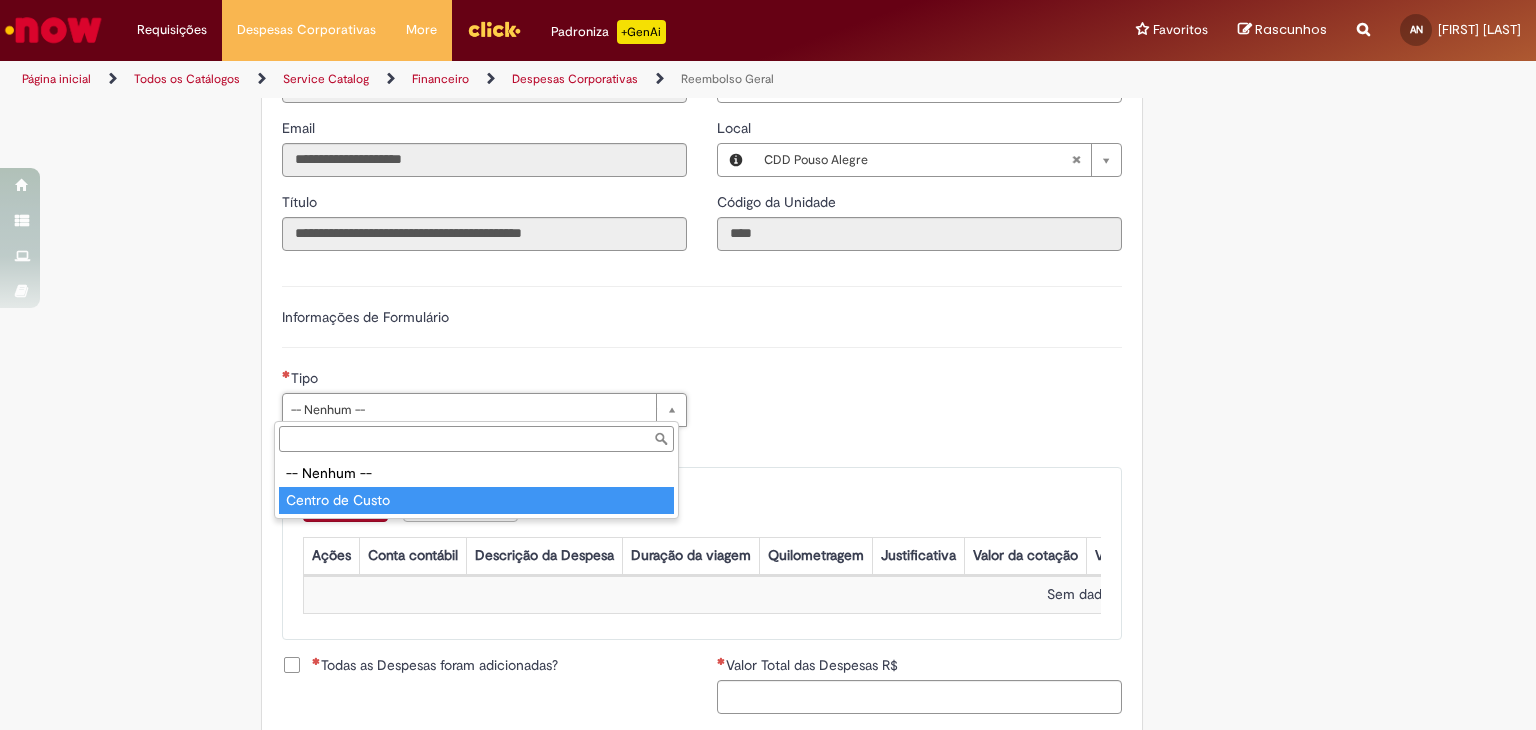 type on "**********" 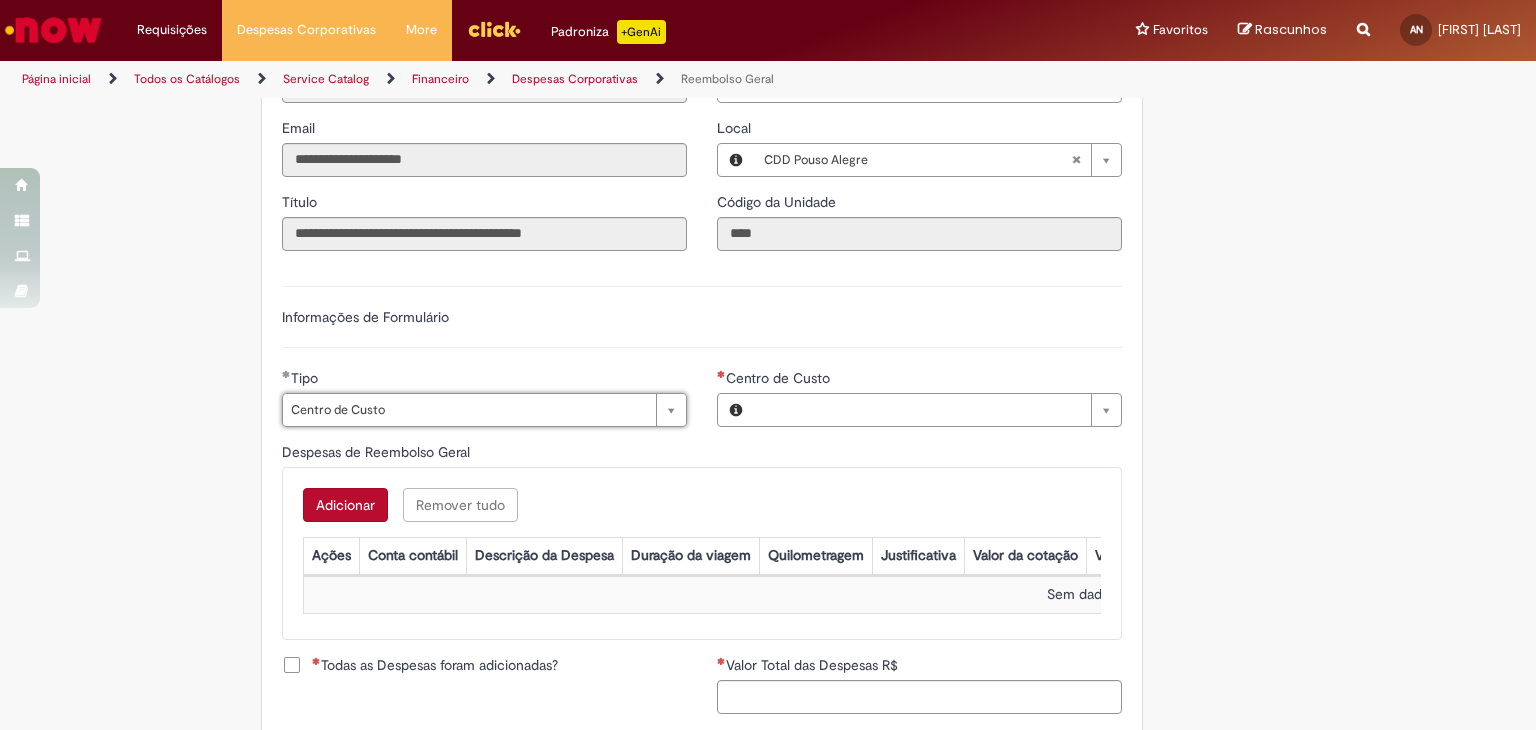 type on "**********" 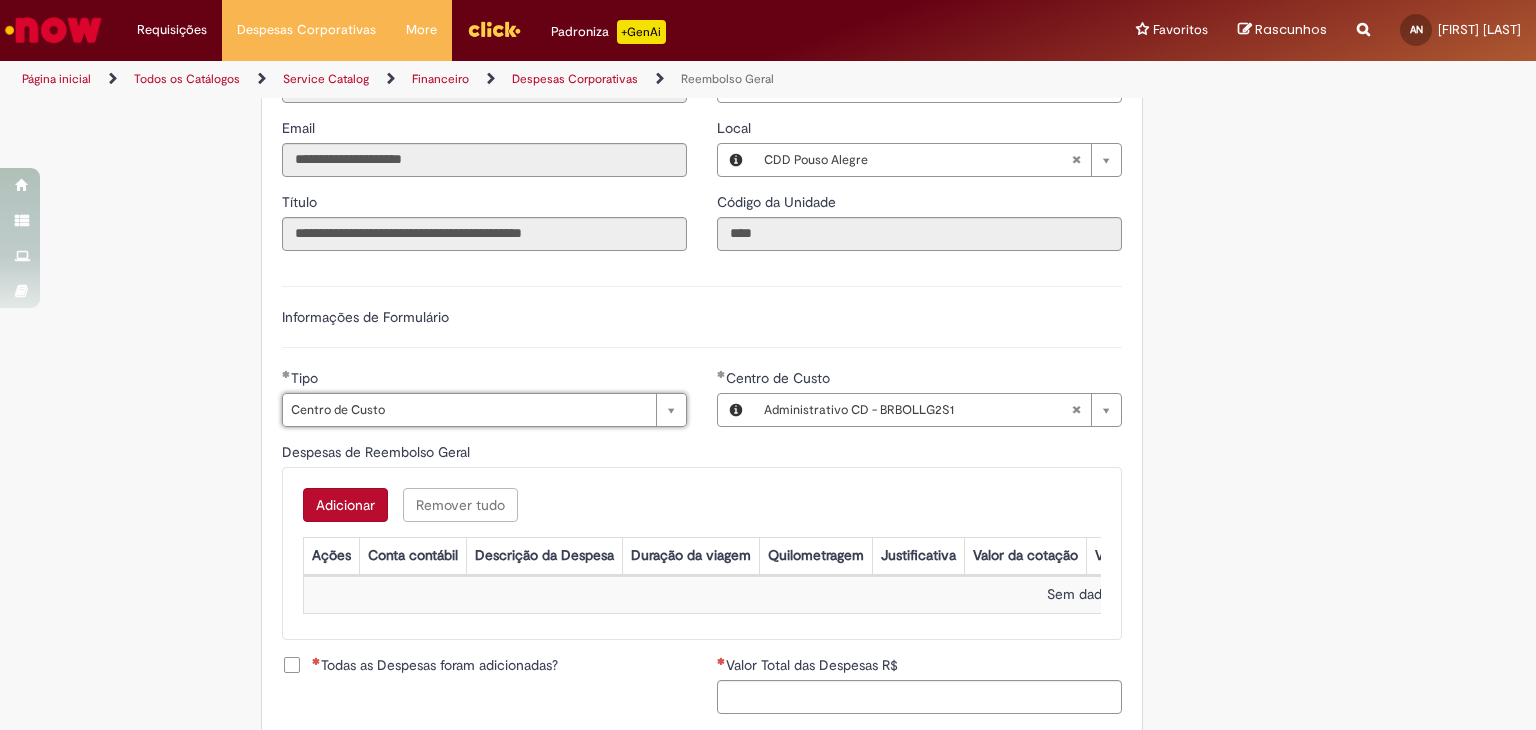 scroll, scrollTop: 300, scrollLeft: 0, axis: vertical 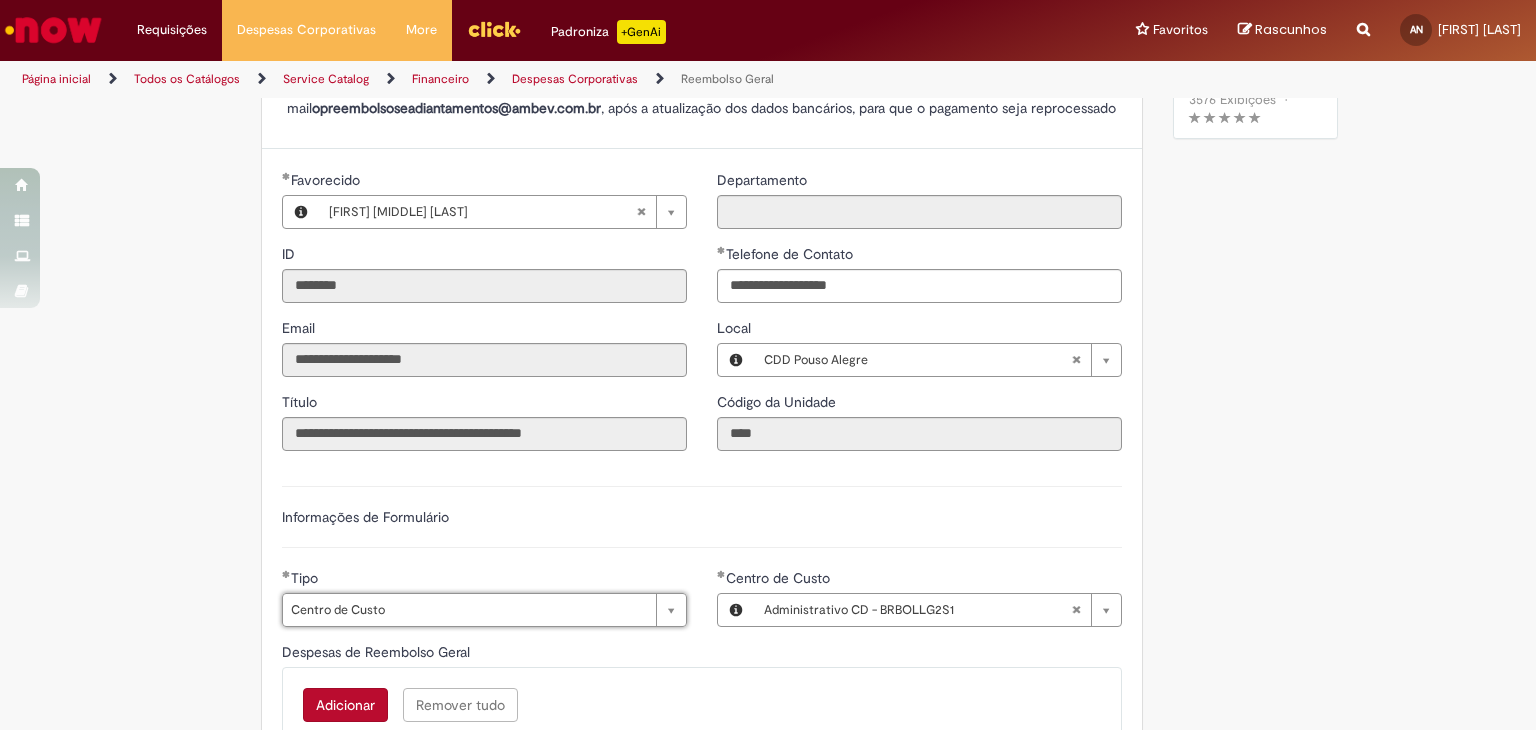 click on "Adicionar a Favoritos
Reembolso Geral
Reembolso de despesas de funcionários
Oferta destinada à solicitação de reembolso de despesas realizadas pelo funcionário, mas que devem ser ressarcidas pela Ambev
Sujeito à aprovação do gestor imediato
O pagamento do reembolso deve ser feito em uma  conta corrente de titularidade do solicitante , para atualizar seus dados bancários e garantir que o reembolso aconteça, utilizar a oferta  Cadastro de Dados Bancários:  https://ambev.service-now.com/ambevnow?id=sc_cat_item&sys_id=d0c9721edbbb2b003383be2df39619e3
Se o seu reembolso não for efetuado na data informada na solução do chamado, entrar em contato com o time pelo e-mail  opreembolsoseadiantamentos@ambev.com.br , após a atualização dos dados bancários, para que o pagamento seja reprocessado
sap a integrar ** Country Code **" at bounding box center [768, 490] 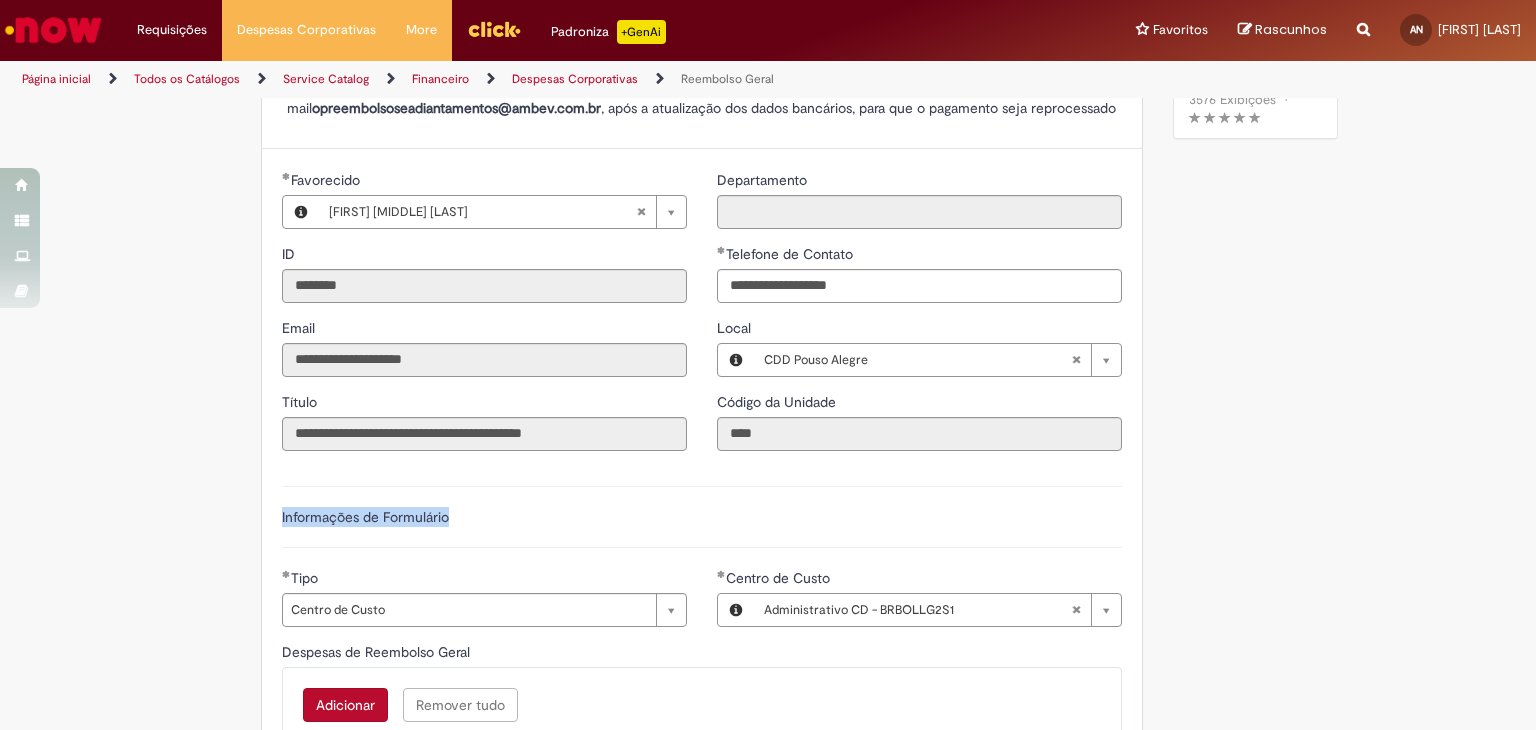 type 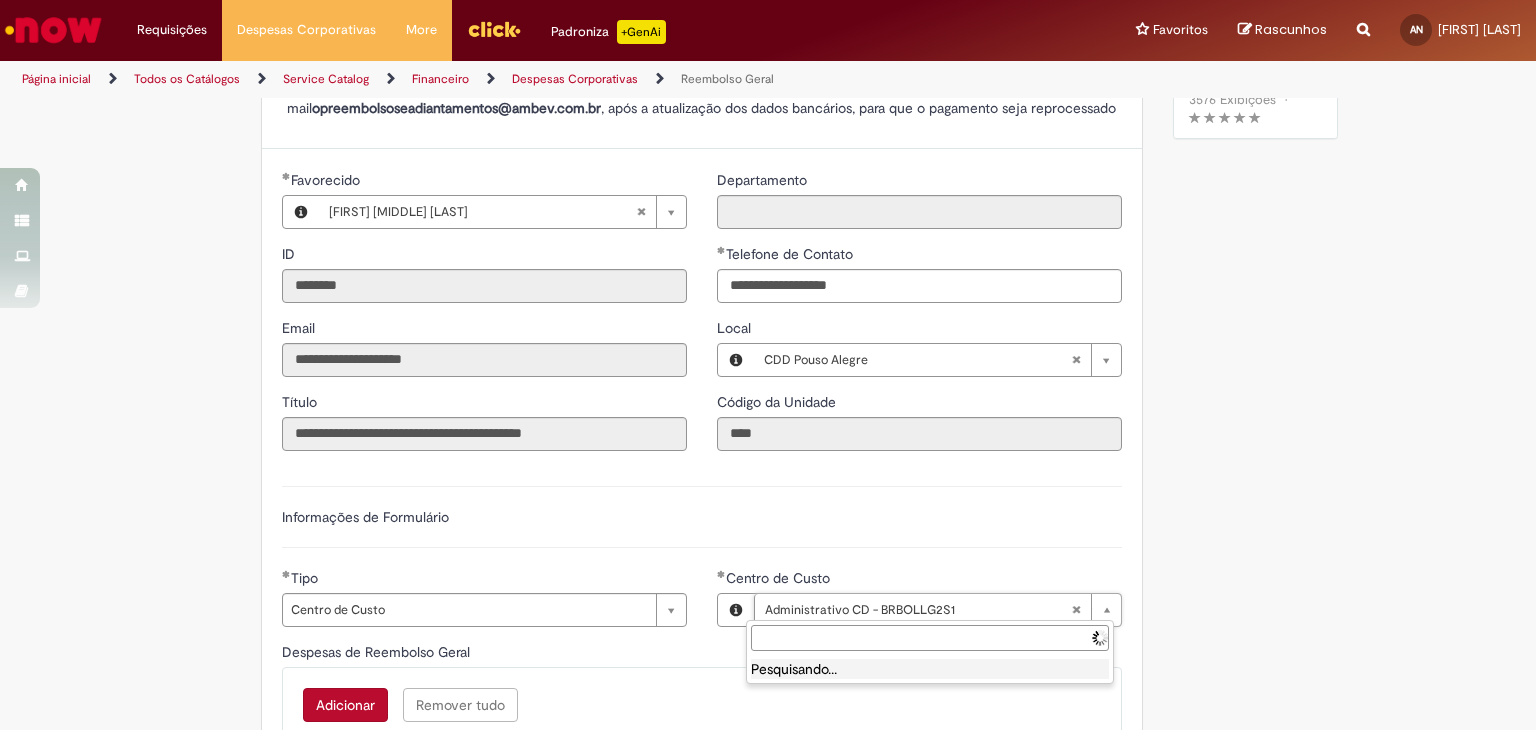 drag, startPoint x: 942, startPoint y: 619, endPoint x: 888, endPoint y: 624, distance: 54.230988 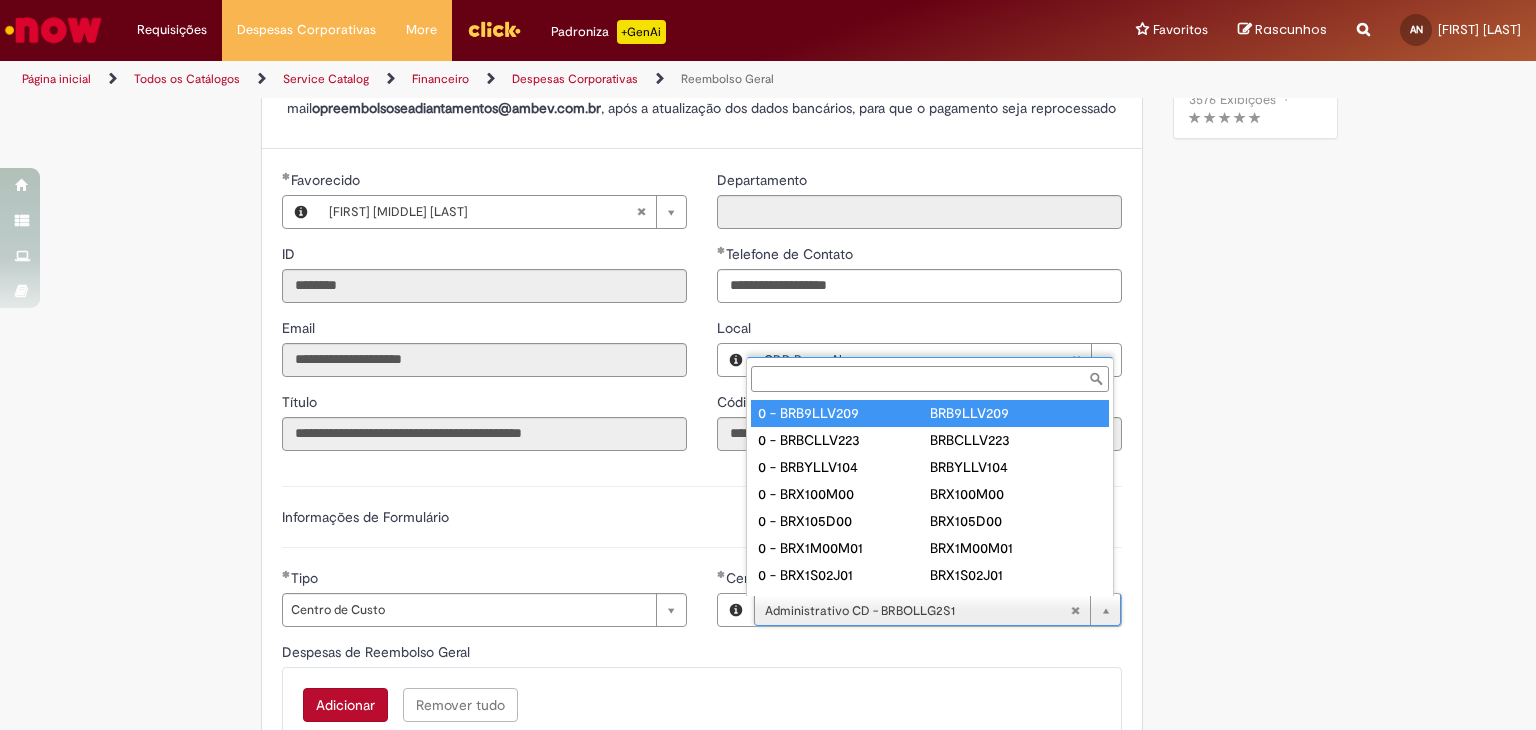 type on "**********" 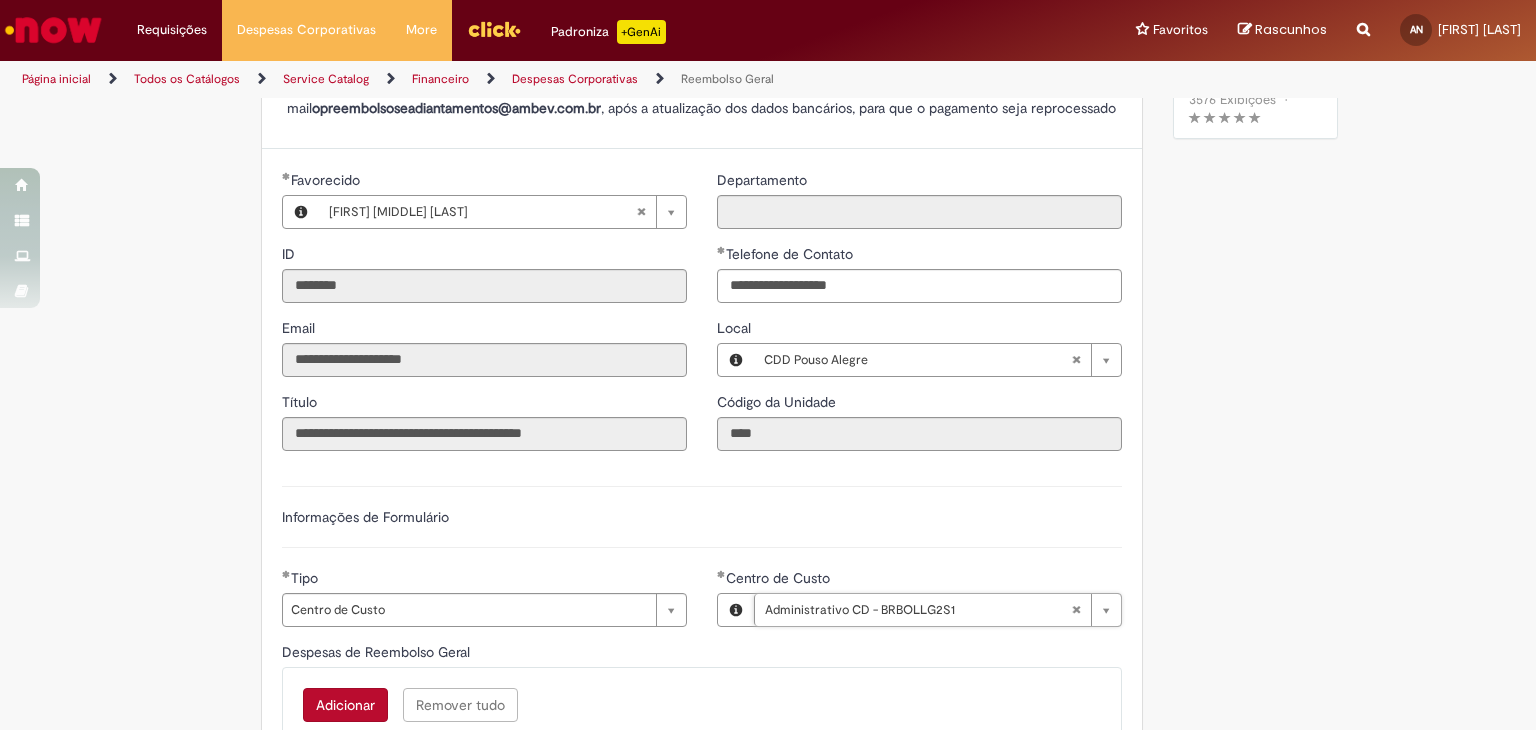 click on "Adicionar a Favoritos
Reembolso Geral
Reembolso de despesas de funcionários
Oferta destinada à solicitação de reembolso de despesas realizadas pelo funcionário, mas que devem ser ressarcidas pela Ambev
Sujeito à aprovação do gestor imediato
O pagamento do reembolso deve ser feito em uma  conta corrente de titularidade do solicitante , para atualizar seus dados bancários e garantir que o reembolso aconteça, utilizar a oferta  Cadastro de Dados Bancários:  https://ambev.service-now.com/ambevnow?id=sc_cat_item&sys_id=d0c9721edbbb2b003383be2df39619e3
Se o seu reembolso não for efetuado na data informada na solução do chamado, entrar em contato com o time pelo e-mail  opreembolsoseadiantamentos@ambev.com.br , após a atualização dos dados bancários, para que o pagamento seja reprocessado
sap a integrar ** Country Code **" at bounding box center (768, 490) 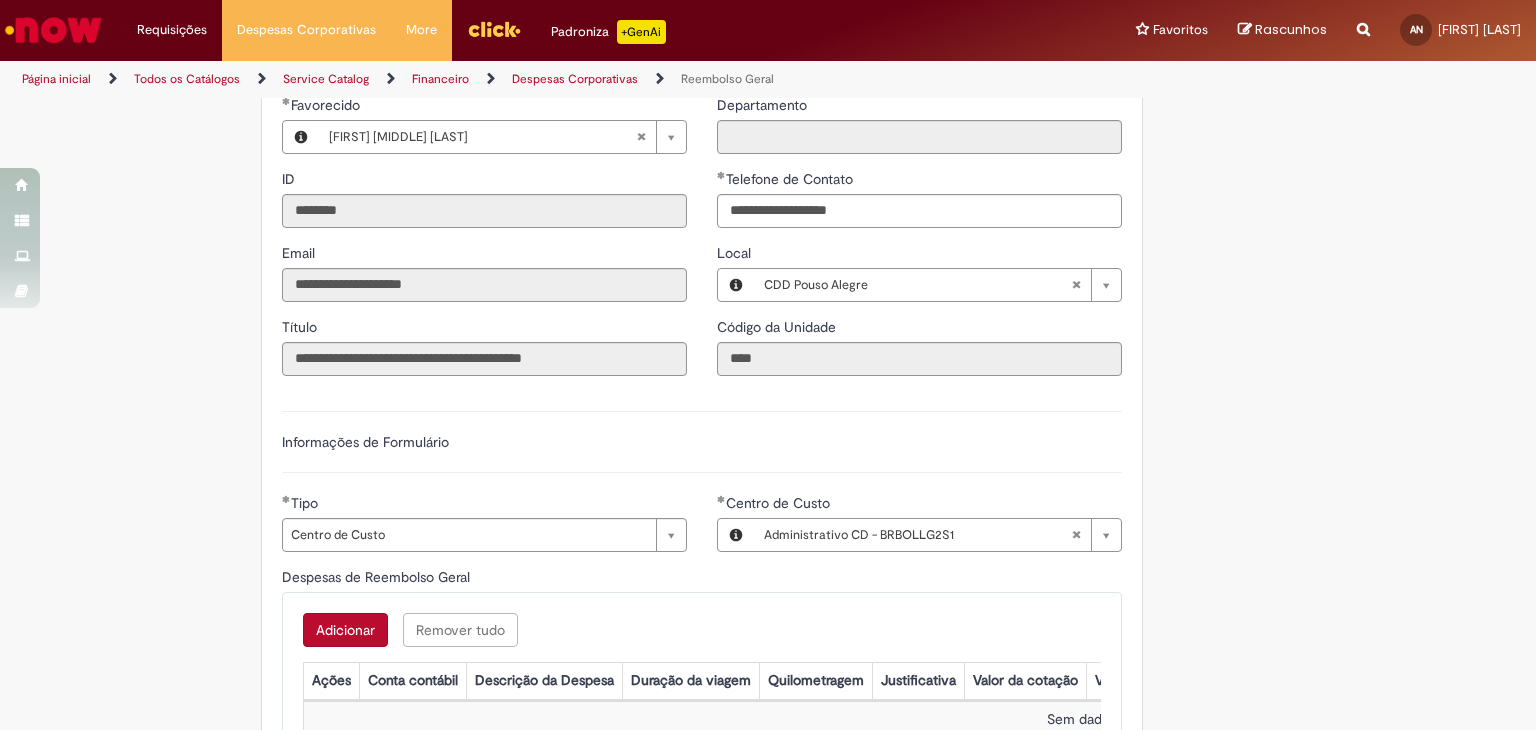 scroll, scrollTop: 400, scrollLeft: 0, axis: vertical 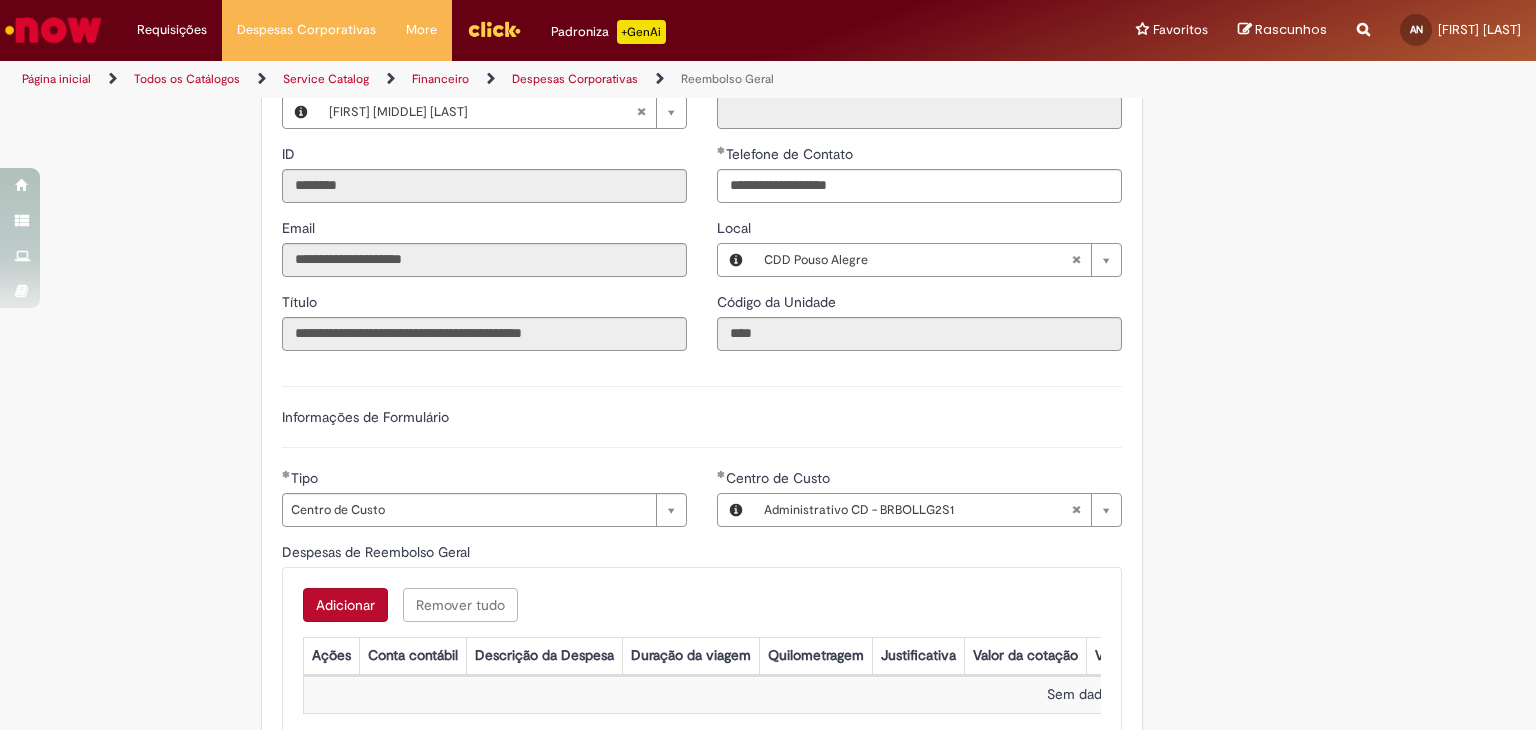 click on "Adicionar a Favoritos
Reembolso Geral
Reembolso de despesas de funcionários
Oferta destinada à solicitação de reembolso de despesas realizadas pelo funcionário, mas que devem ser ressarcidas pela Ambev
Sujeito à aprovação do gestor imediato
O pagamento do reembolso deve ser feito em uma  conta corrente de titularidade do solicitante , para atualizar seus dados bancários e garantir que o reembolso aconteça, utilizar a oferta  Cadastro de Dados Bancários:  https://ambev.service-now.com/ambevnow?id=sc_cat_item&sys_id=d0c9721edbbb2b003383be2df39619e3
Se o seu reembolso não for efetuado na data informada na solução do chamado, entrar em contato com o time pelo e-mail  opreembolsoseadiantamentos@ambev.com.br , após a atualização dos dados bancários, para que o pagamento seja reprocessado
sap a integrar ** Country Code **" at bounding box center (768, 390) 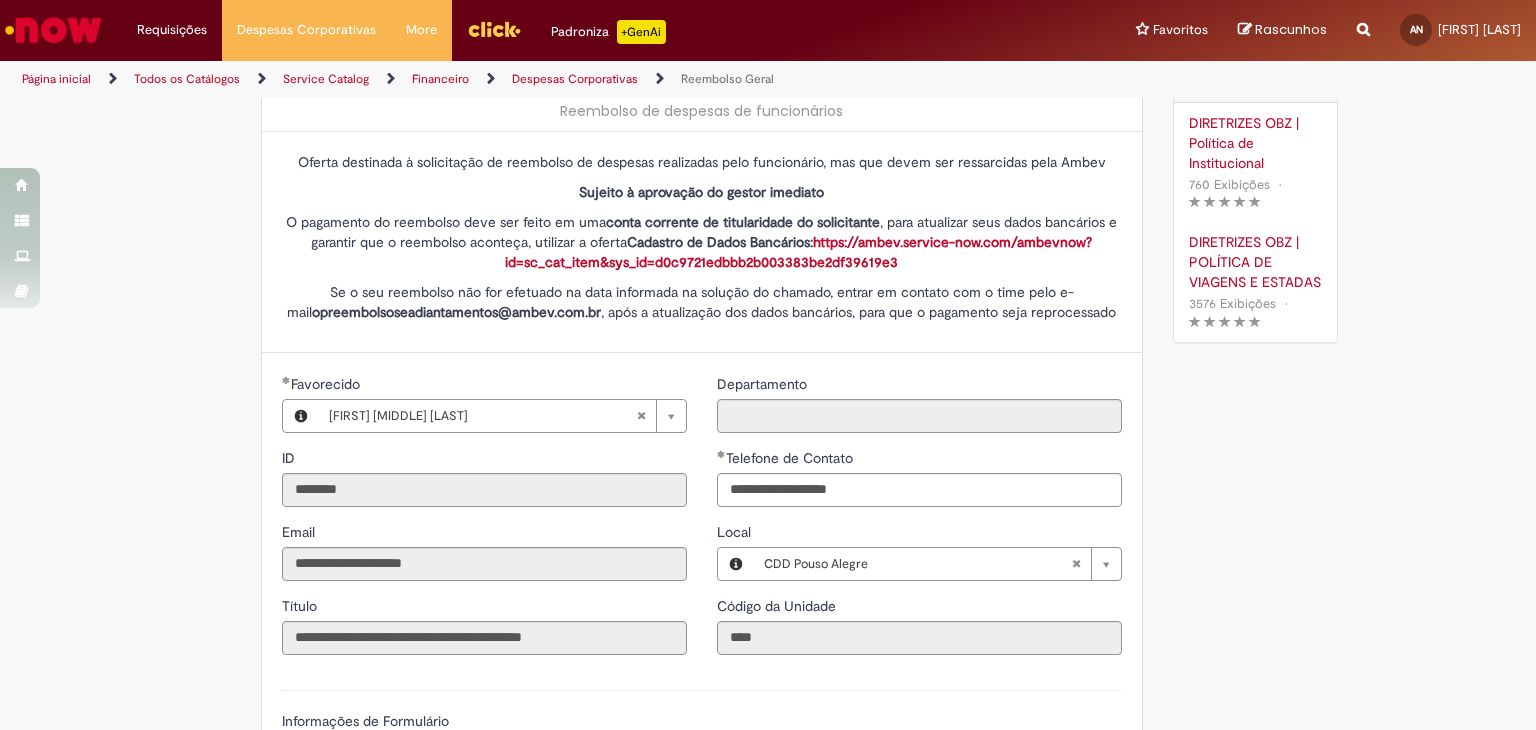 scroll, scrollTop: 0, scrollLeft: 0, axis: both 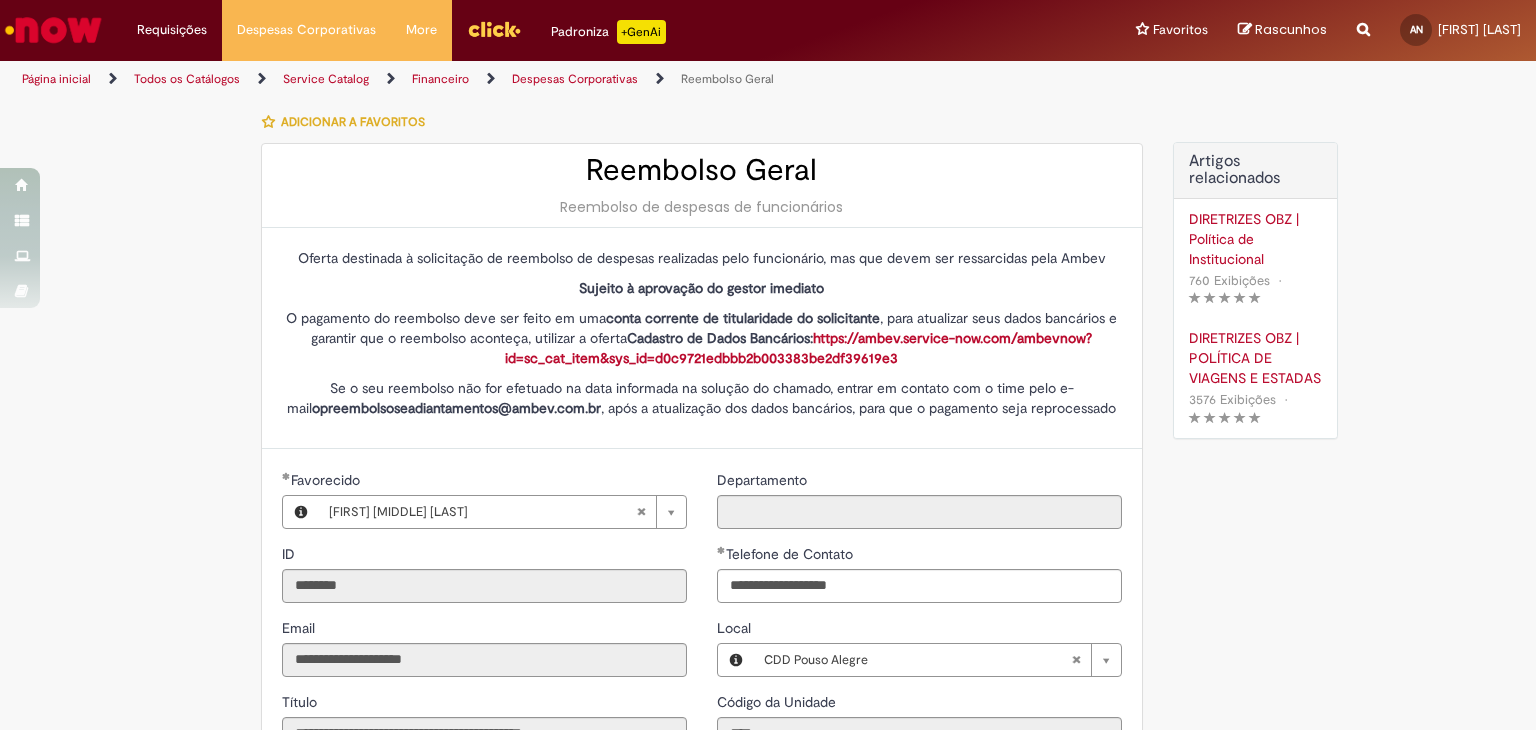 click on "Adicionar a Favoritos
Reembolso Geral
Reembolso de despesas de funcionários
Oferta destinada à solicitação de reembolso de despesas realizadas pelo funcionário, mas que devem ser ressarcidas pela Ambev
Sujeito à aprovação do gestor imediato
O pagamento do reembolso deve ser feito em uma  conta corrente de titularidade do solicitante , para atualizar seus dados bancários e garantir que o reembolso aconteça, utilizar a oferta  Cadastro de Dados Bancários:  https://ambev.service-now.com/ambevnow?id=sc_cat_item&sys_id=d0c9721edbbb2b003383be2df39619e3
Se o seu reembolso não for efetuado na data informada na solução do chamado, entrar em contato com o time pelo e-mail  opreembolsoseadiantamentos@ambev.com.br , após a atualização dos dados bancários, para que o pagamento seja reprocessado
sap a integrar ** Country Code **" at bounding box center [768, 790] 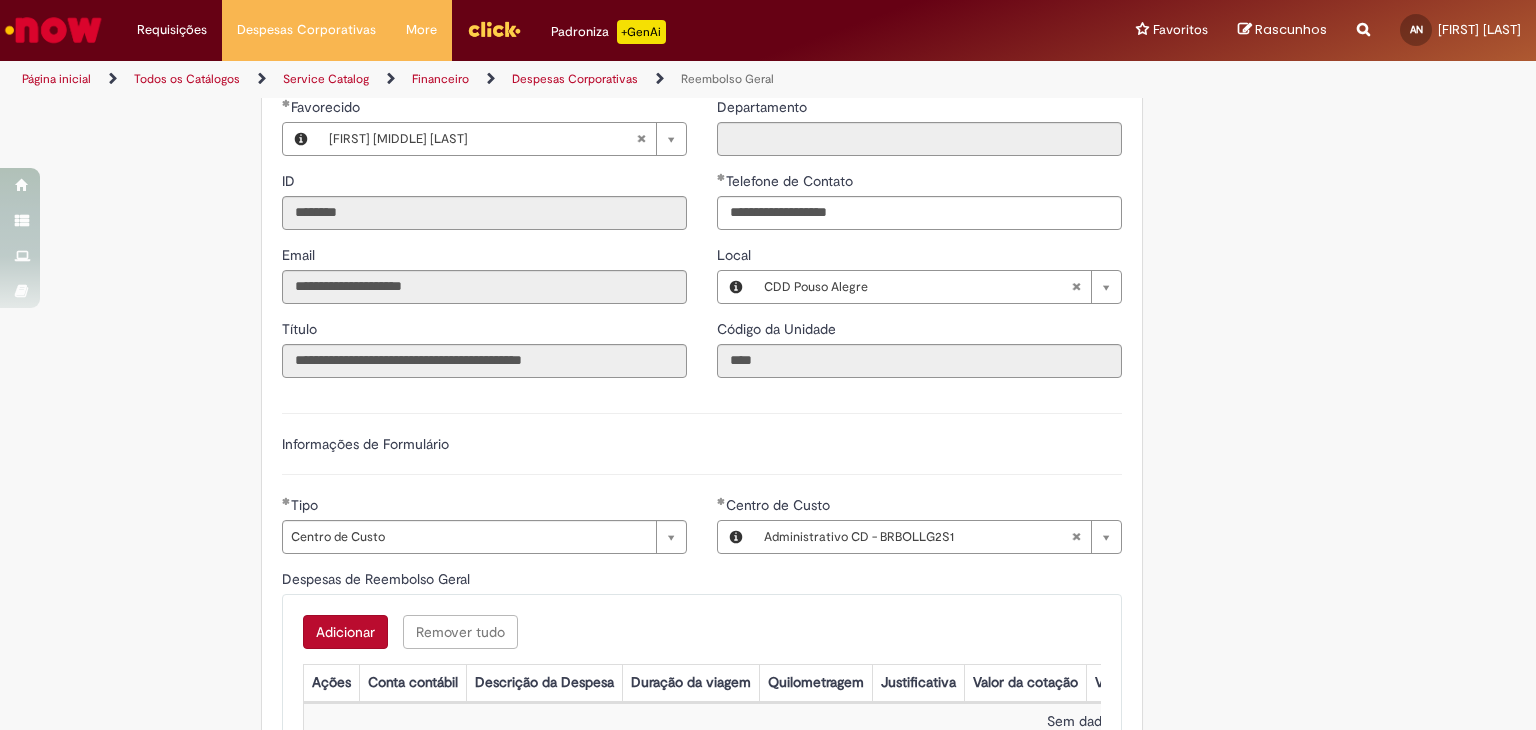 scroll, scrollTop: 500, scrollLeft: 0, axis: vertical 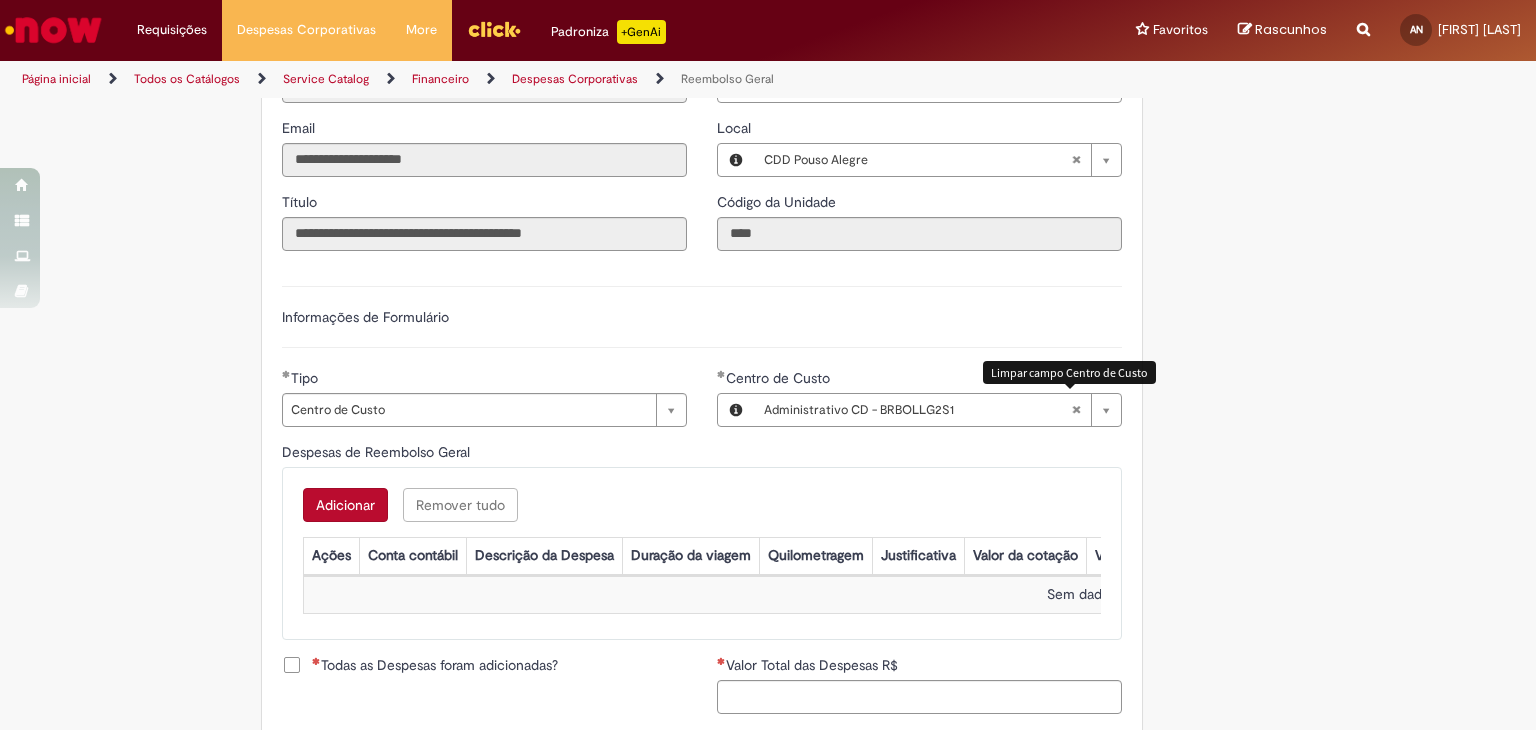 click at bounding box center [1076, 410] 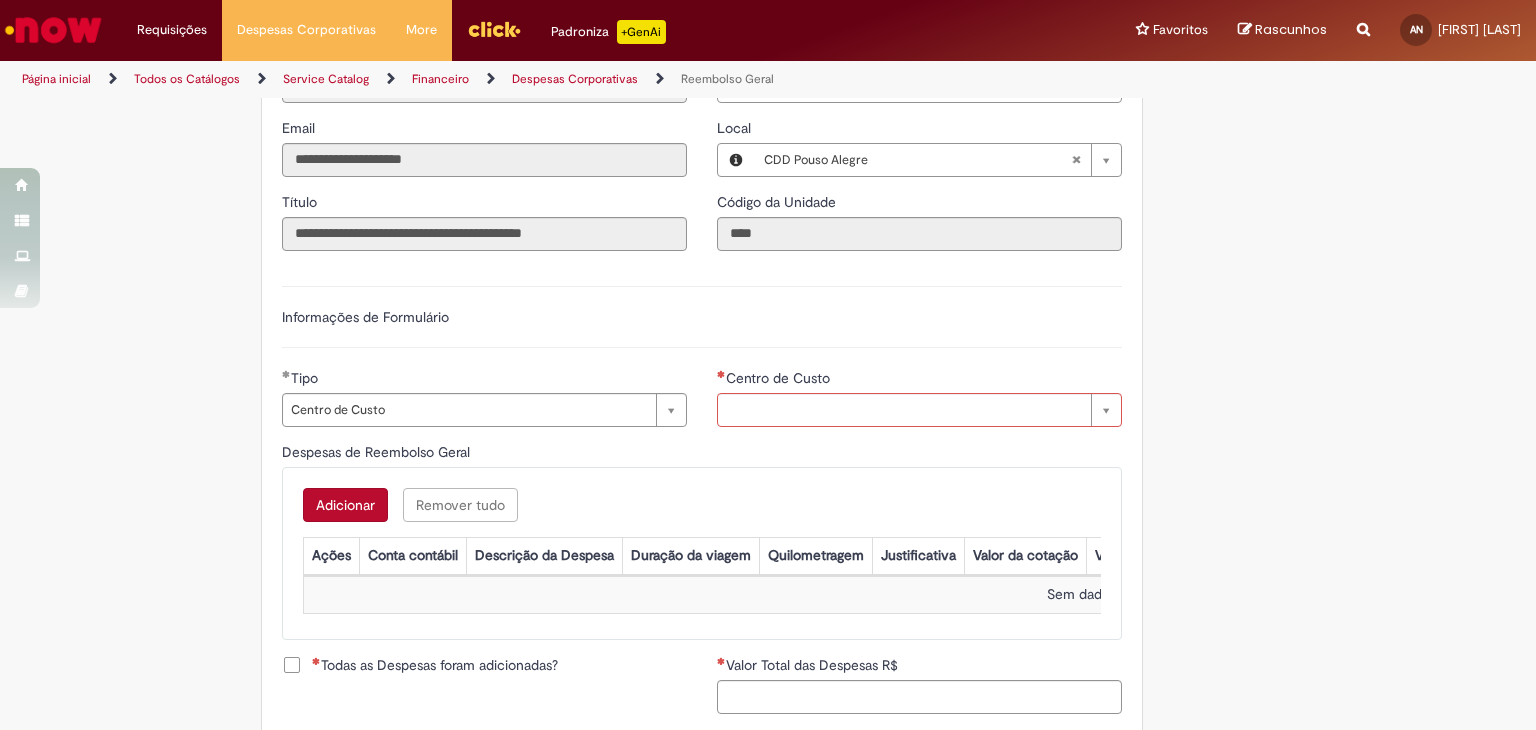 click on "Adicionar a Favoritos
Reembolso Geral
Reembolso de despesas de funcionários
Oferta destinada à solicitação de reembolso de despesas realizadas pelo funcionário, mas que devem ser ressarcidas pela Ambev
Sujeito à aprovação do gestor imediato
O pagamento do reembolso deve ser feito em uma  conta corrente de titularidade do solicitante , para atualizar seus dados bancários e garantir que o reembolso aconteça, utilizar a oferta  Cadastro de Dados Bancários:  https://ambev.service-now.com/ambevnow?id=sc_cat_item&sys_id=d0c9721edbbb2b003383be2df39619e3
Se o seu reembolso não for efetuado na data informada na solução do chamado, entrar em contato com o time pelo e-mail  opreembolsoseadiantamentos@ambev.com.br , após a atualização dos dados bancários, para que o pagamento seja reprocessado
sap a integrar ** Country Code **" at bounding box center [768, 290] 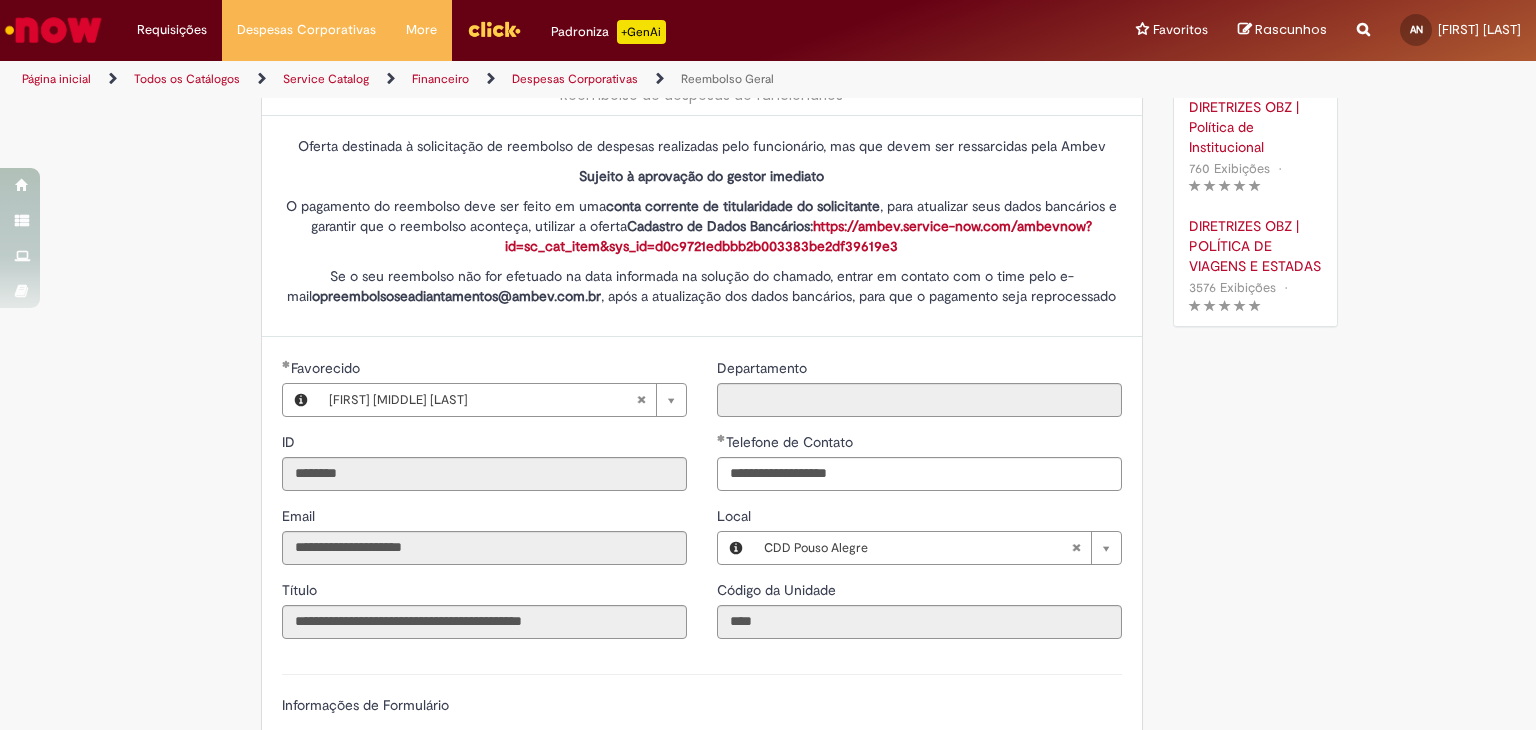 scroll, scrollTop: 0, scrollLeft: 0, axis: both 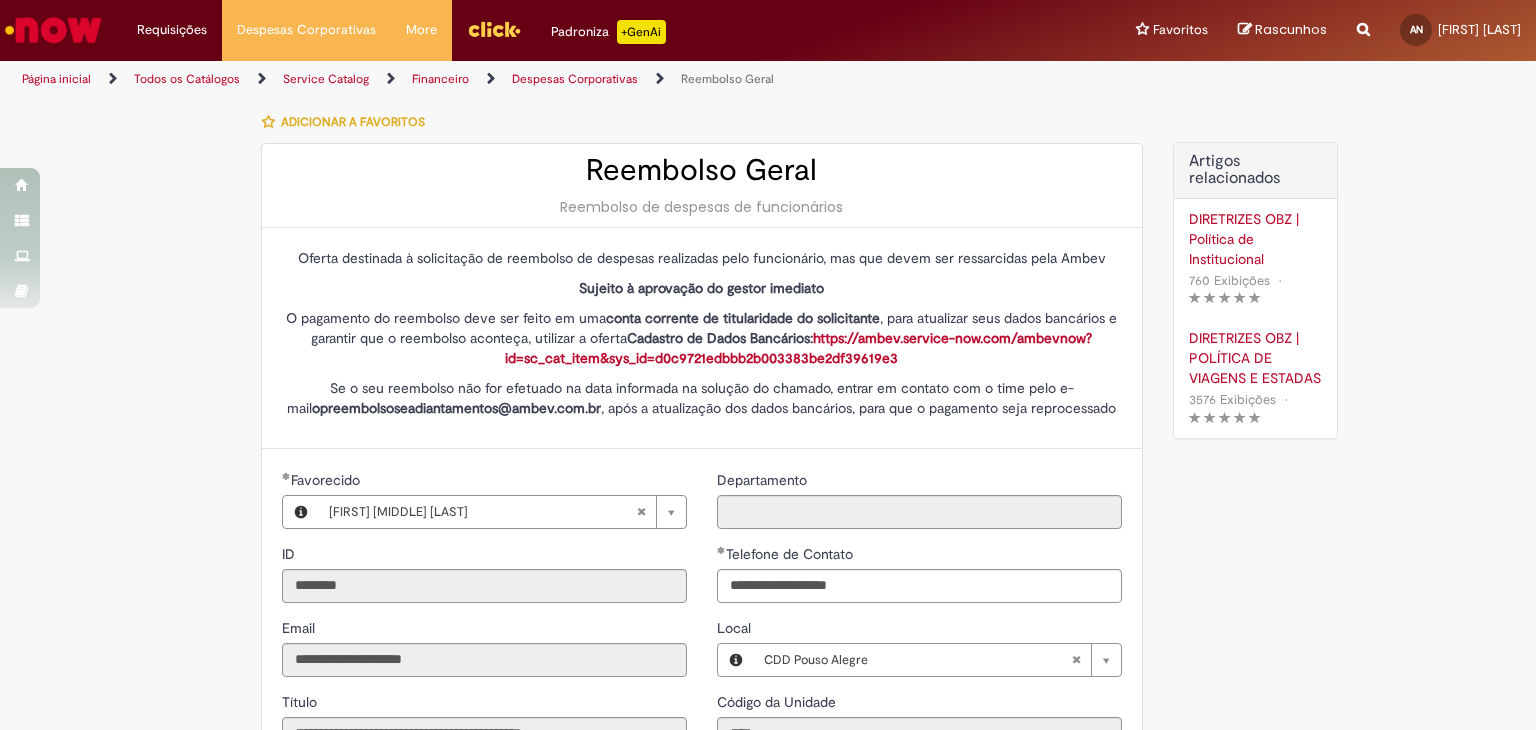 drag, startPoint x: 379, startPoint y: 489, endPoint x: 384, endPoint y: 498, distance: 10.29563 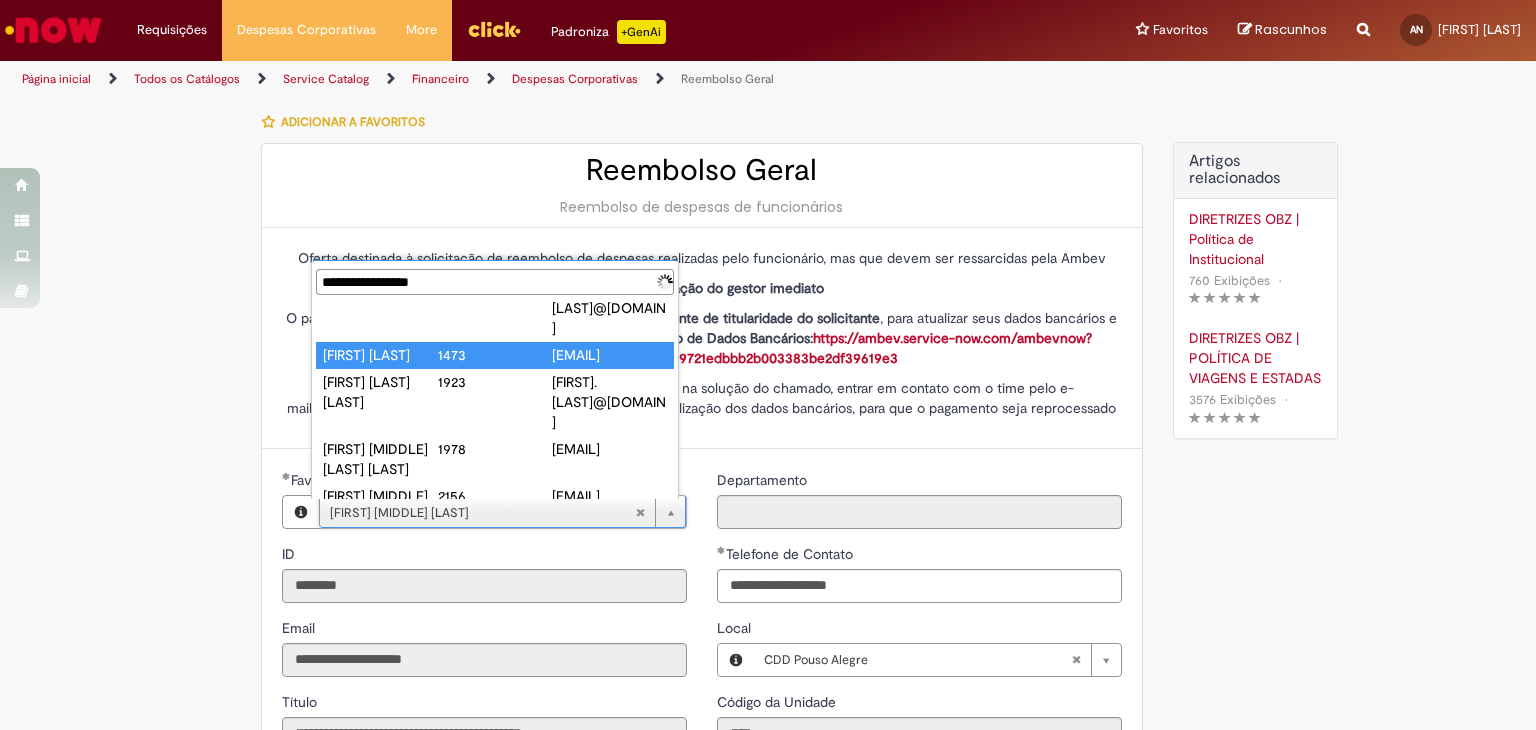 scroll, scrollTop: 0, scrollLeft: 0, axis: both 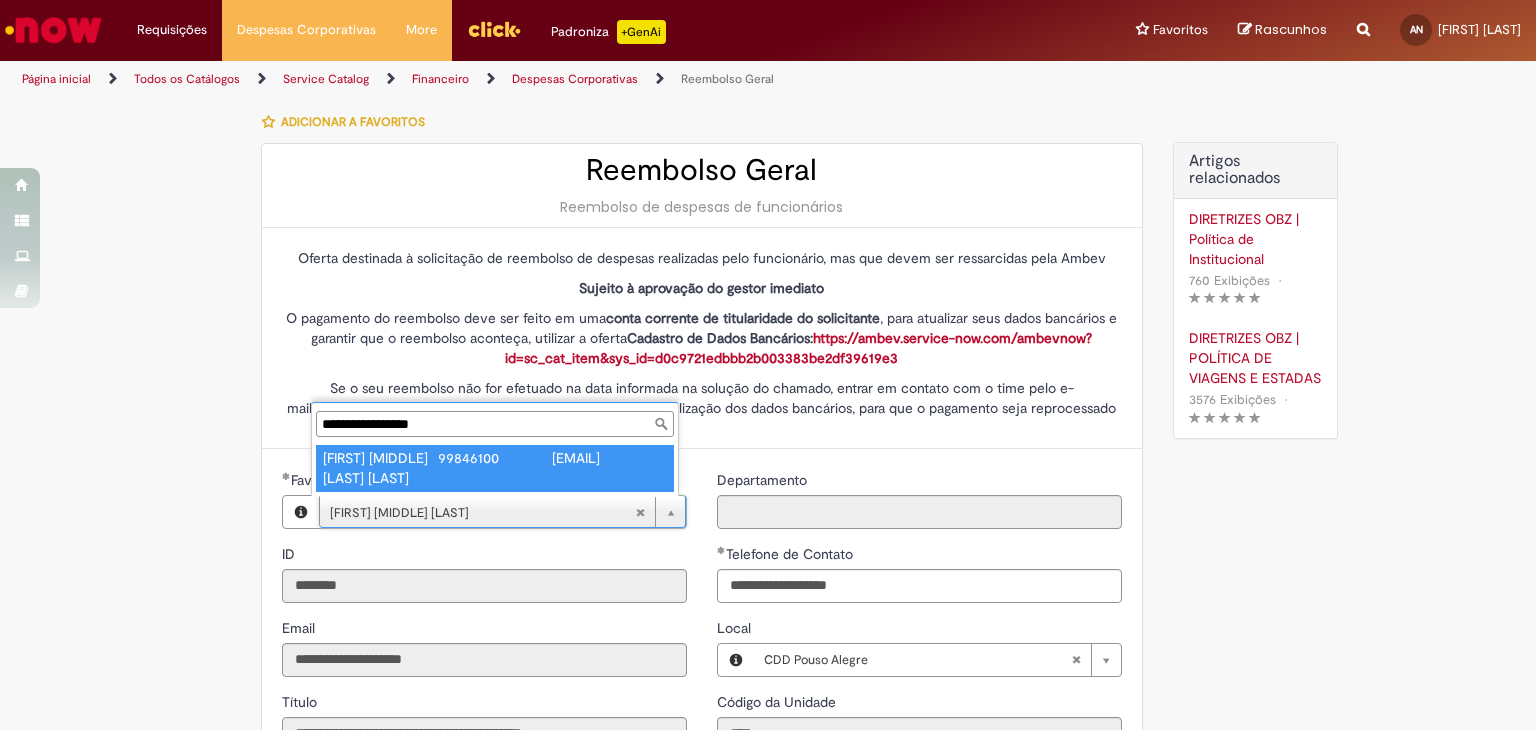 type on "**********" 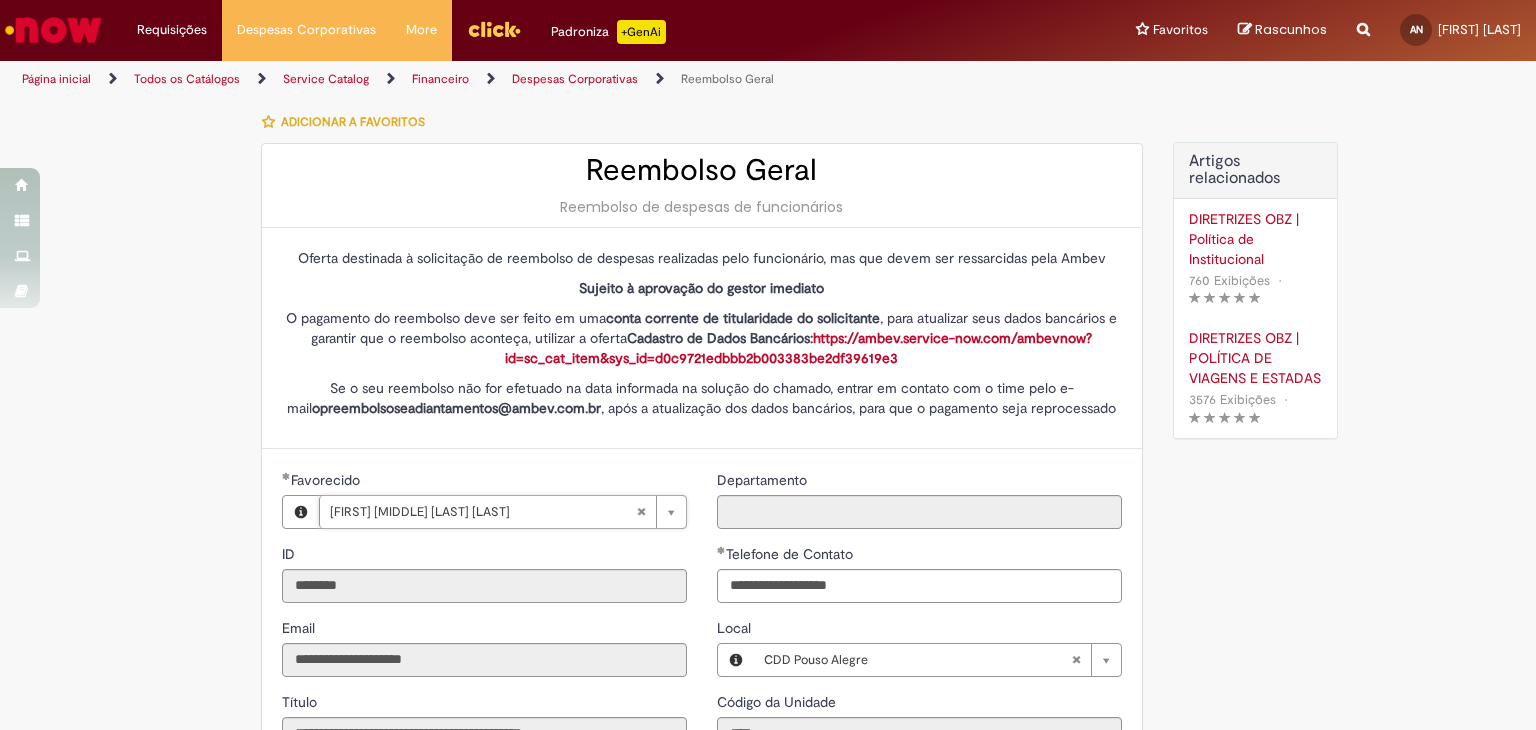 type on "********" 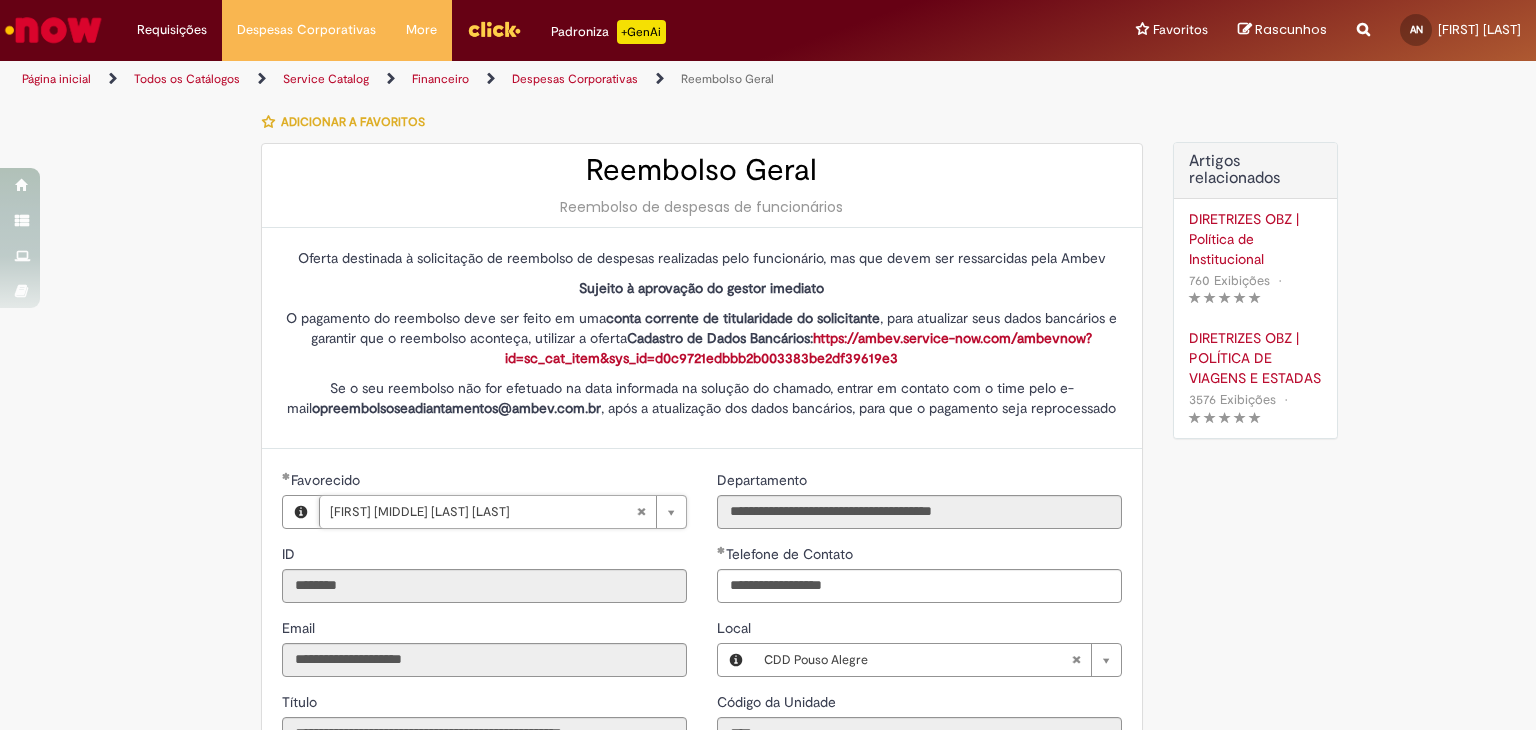 scroll, scrollTop: 0, scrollLeft: 173, axis: horizontal 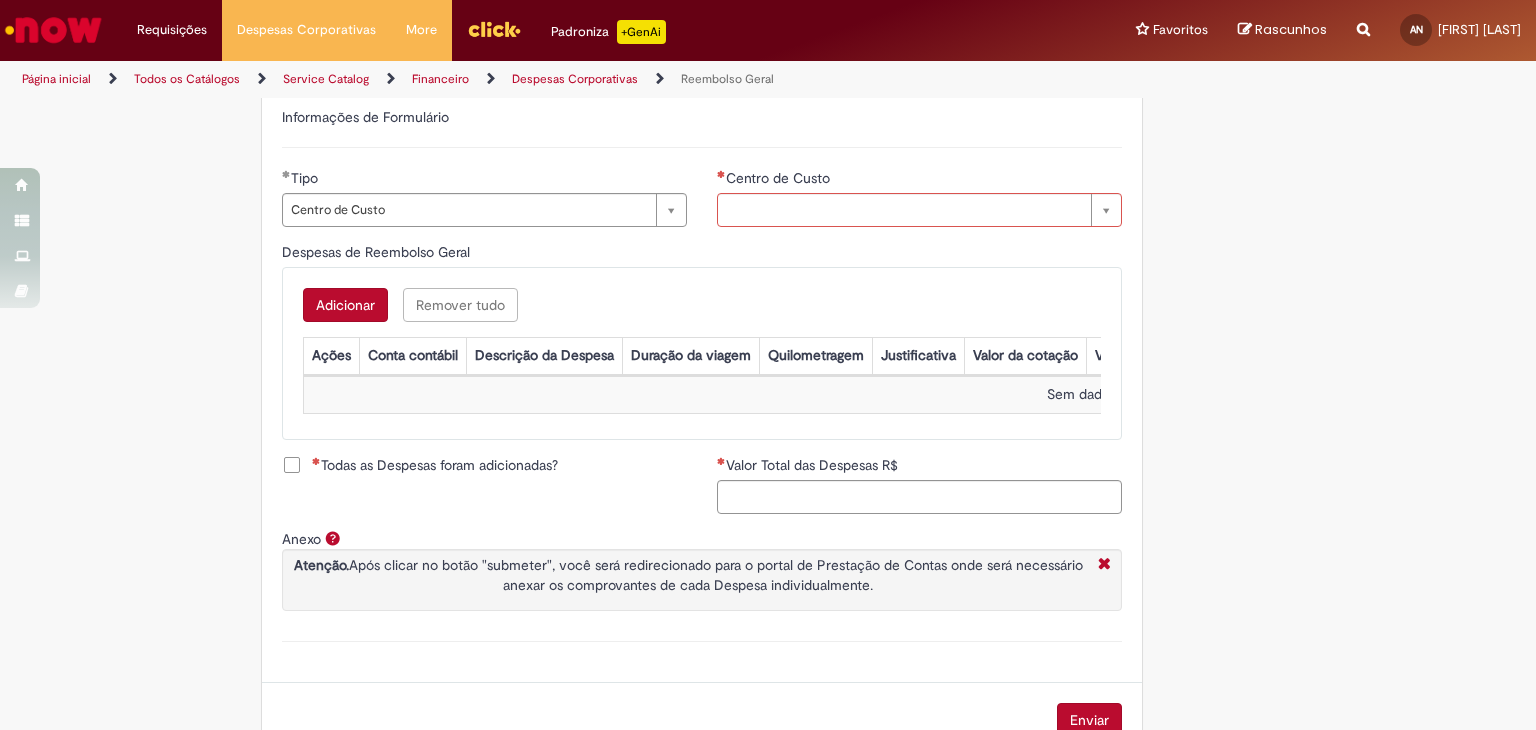 click on "Tipo" at bounding box center [484, 180] 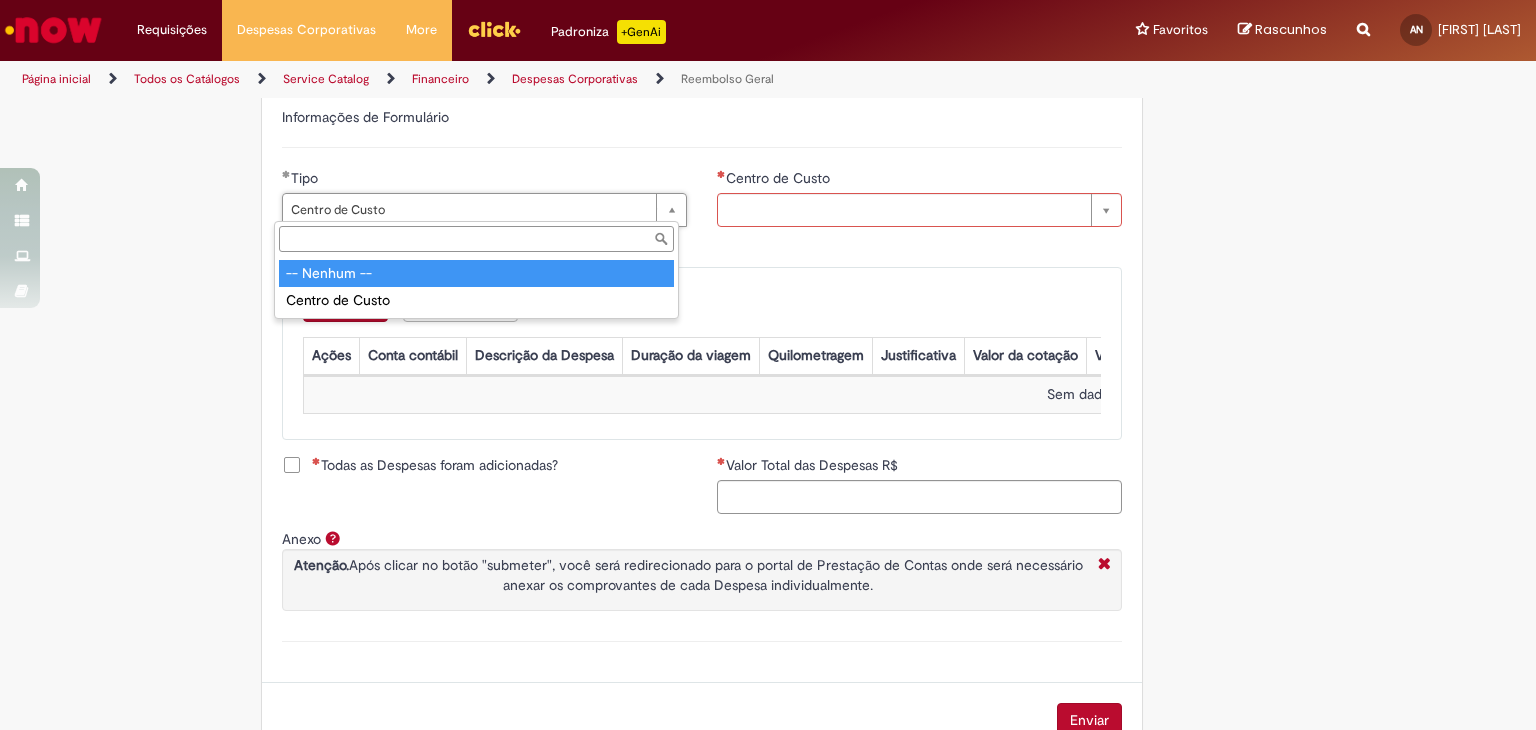 type on "**********" 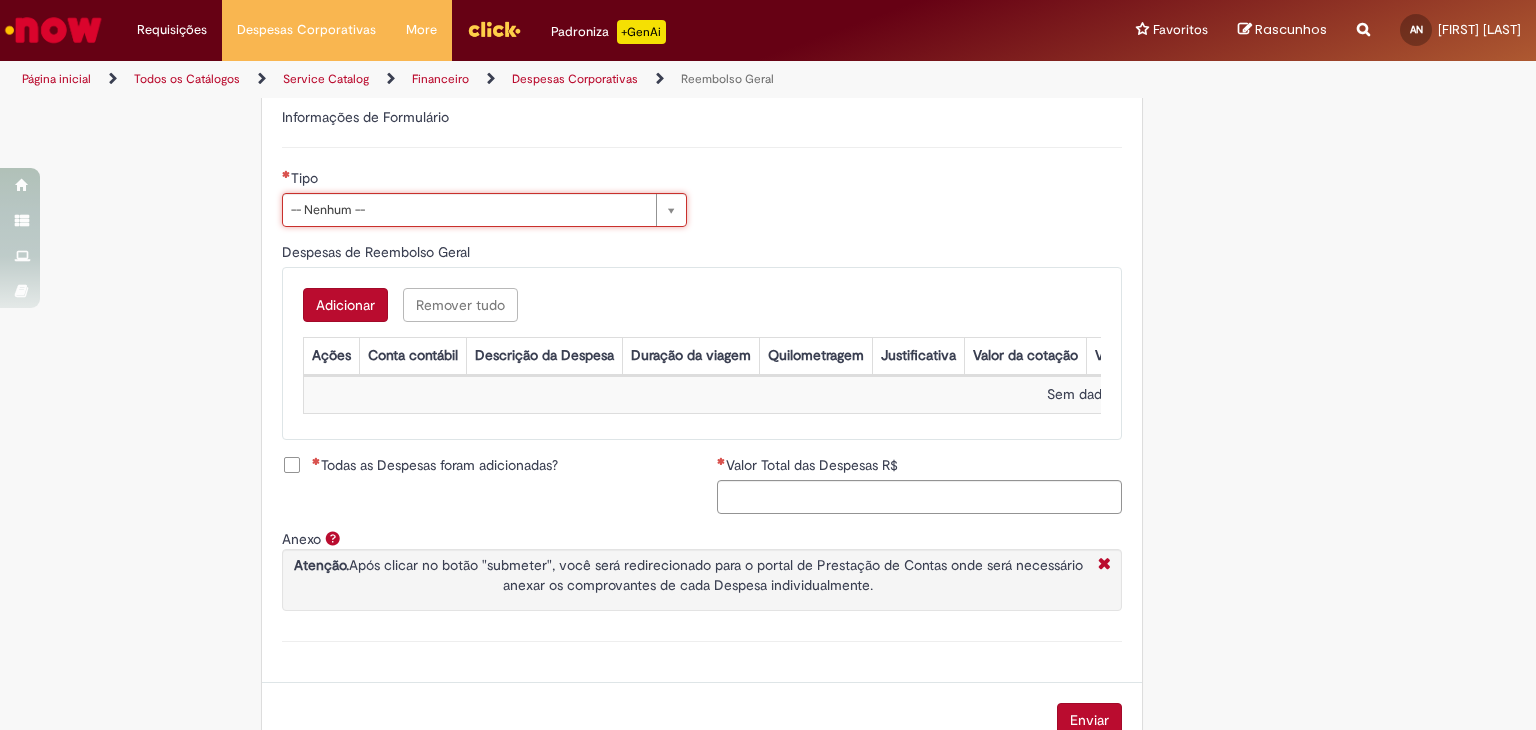 scroll, scrollTop: 0, scrollLeft: 83, axis: horizontal 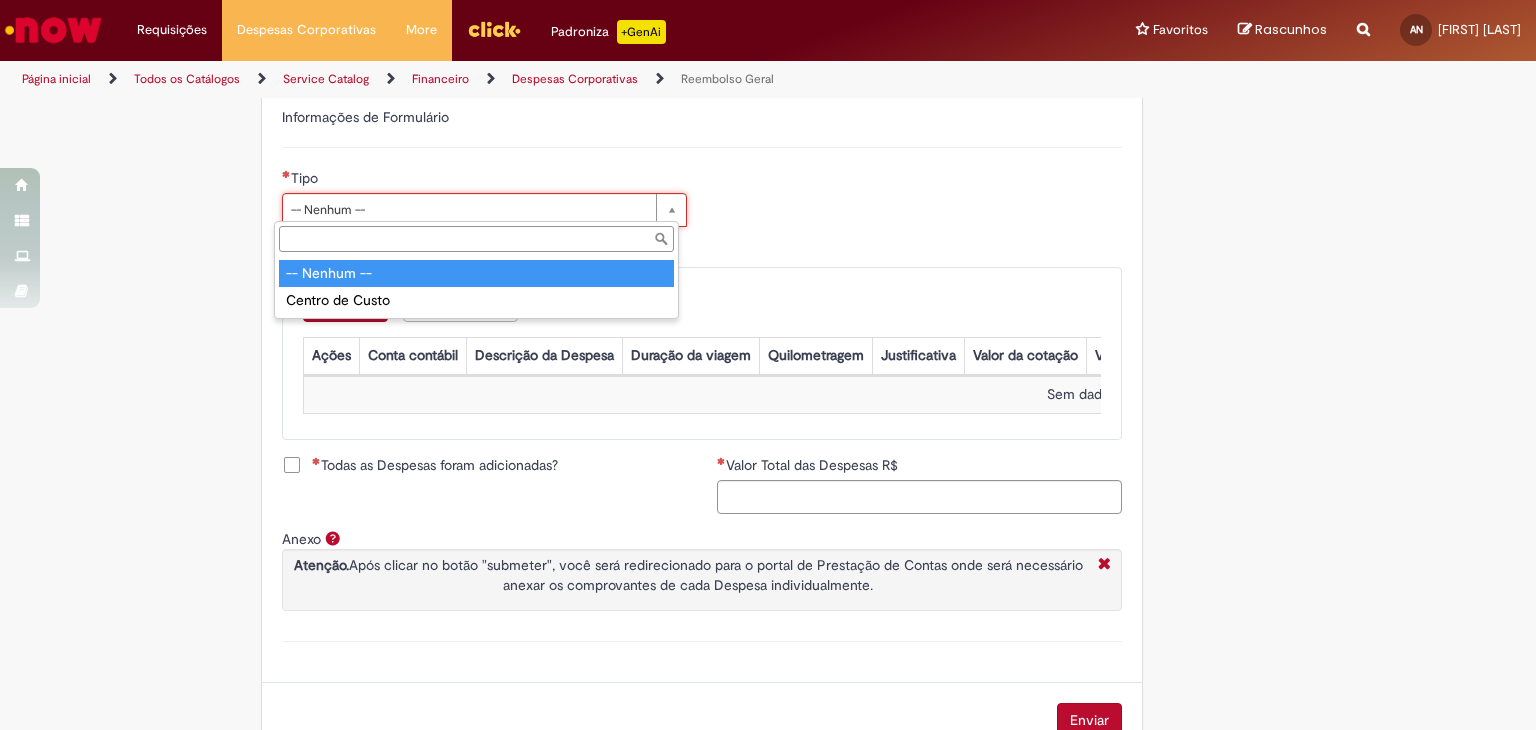 type on "**********" 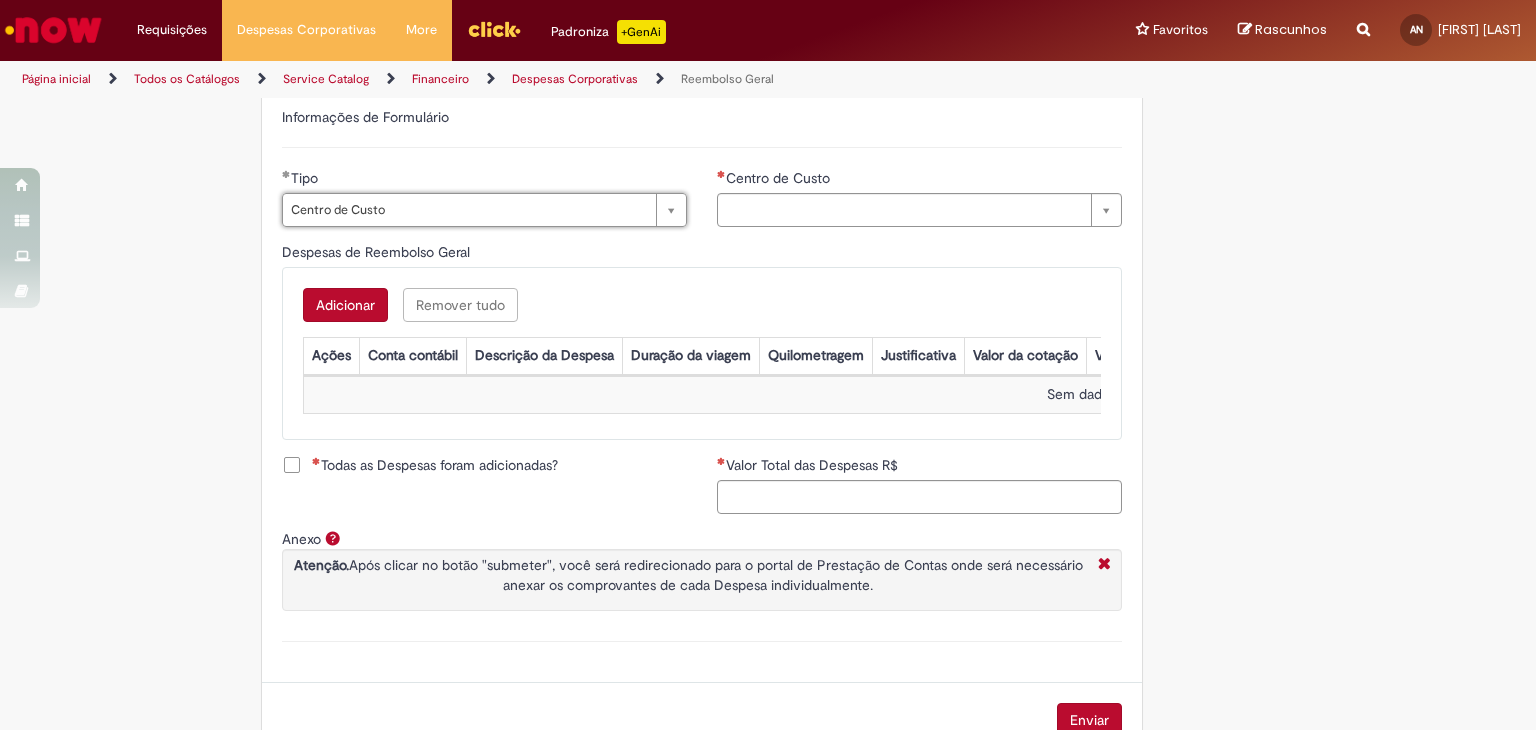 scroll, scrollTop: 0, scrollLeft: 82, axis: horizontal 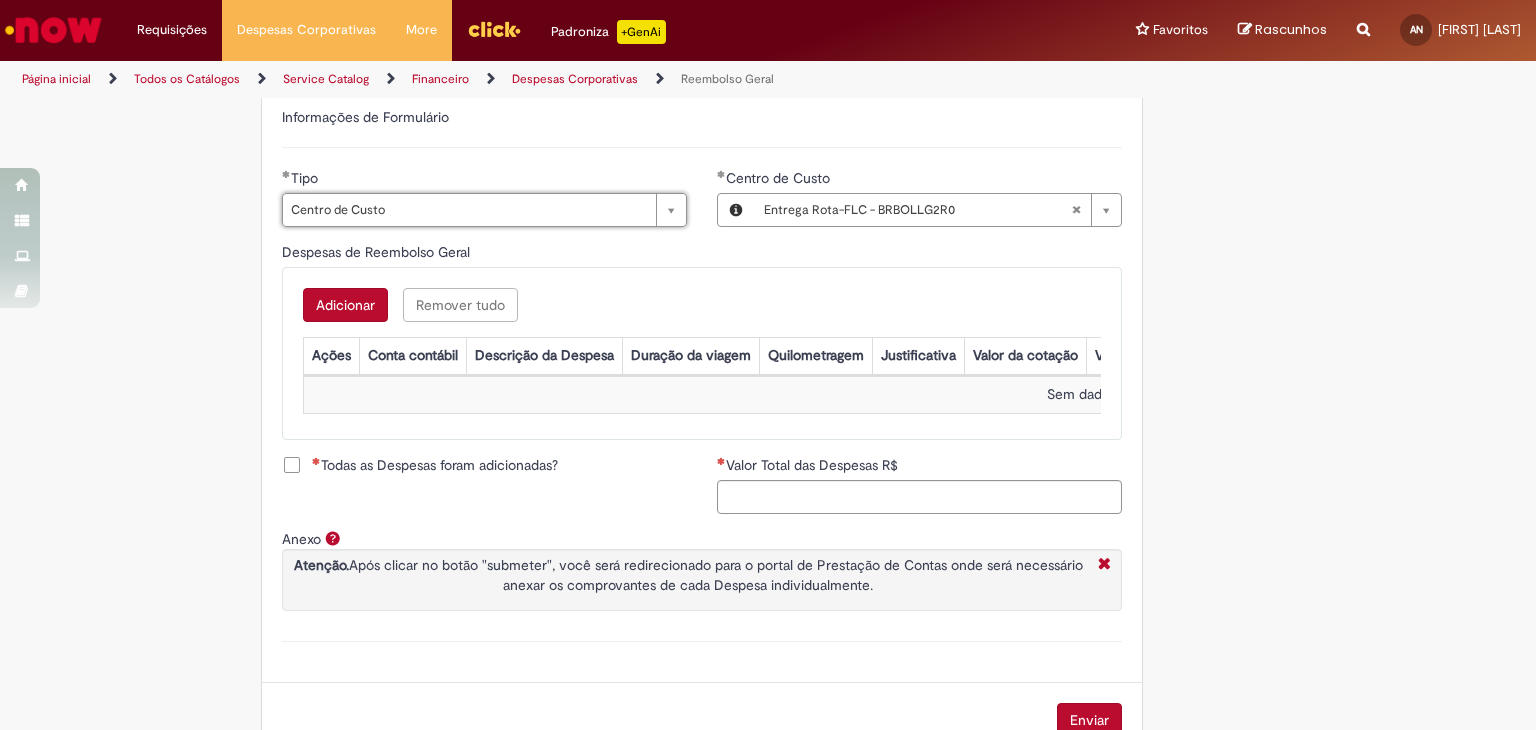 type 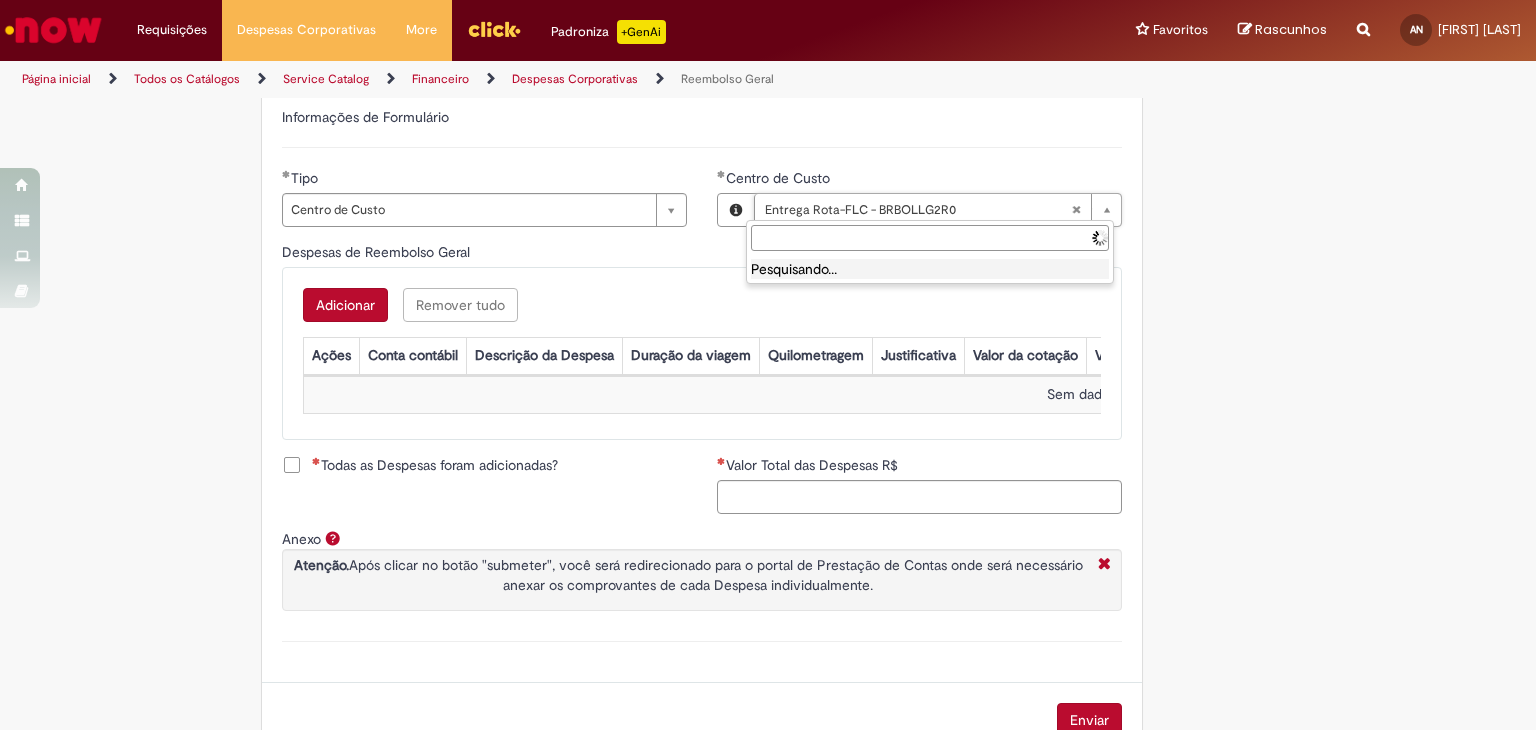 scroll, scrollTop: 0, scrollLeft: 0, axis: both 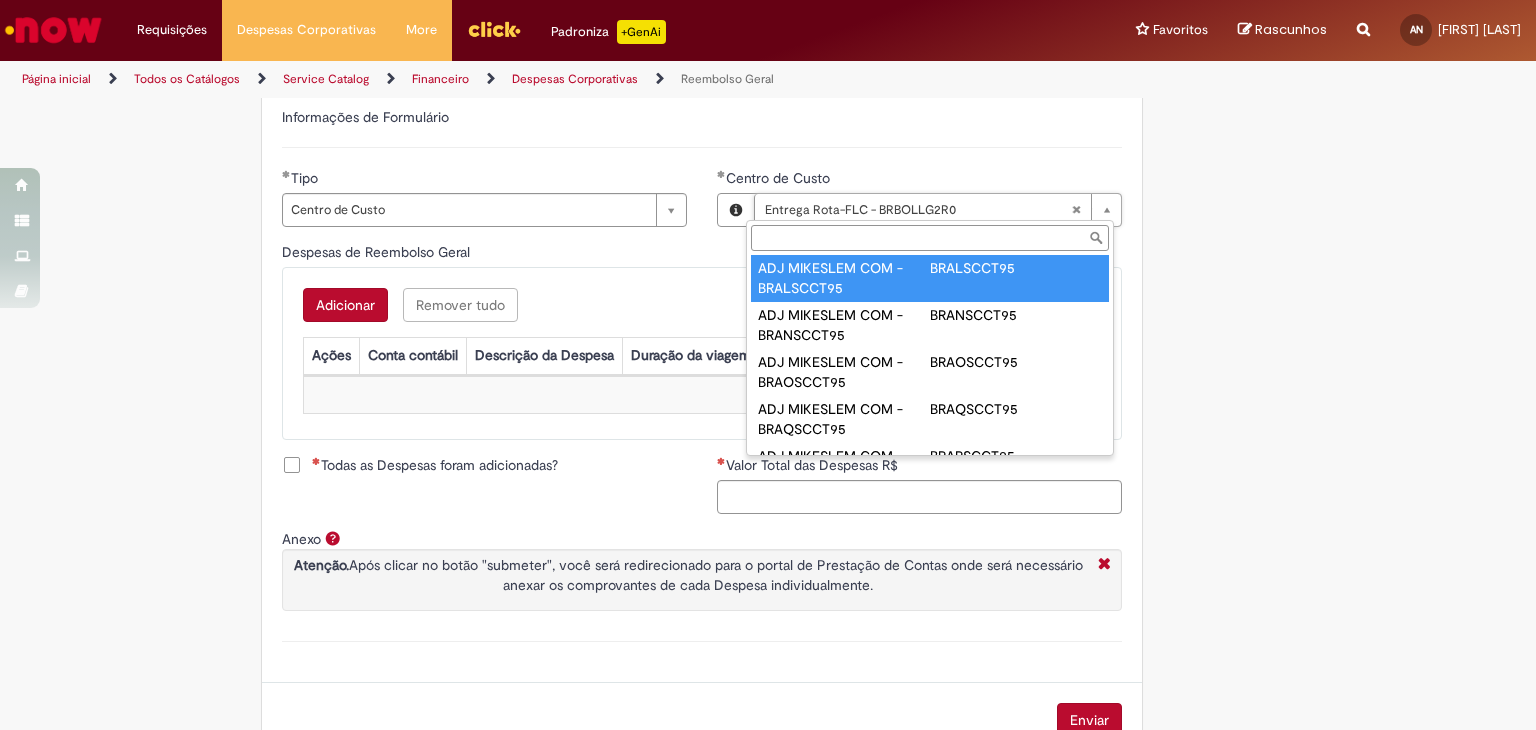 type on "**********" 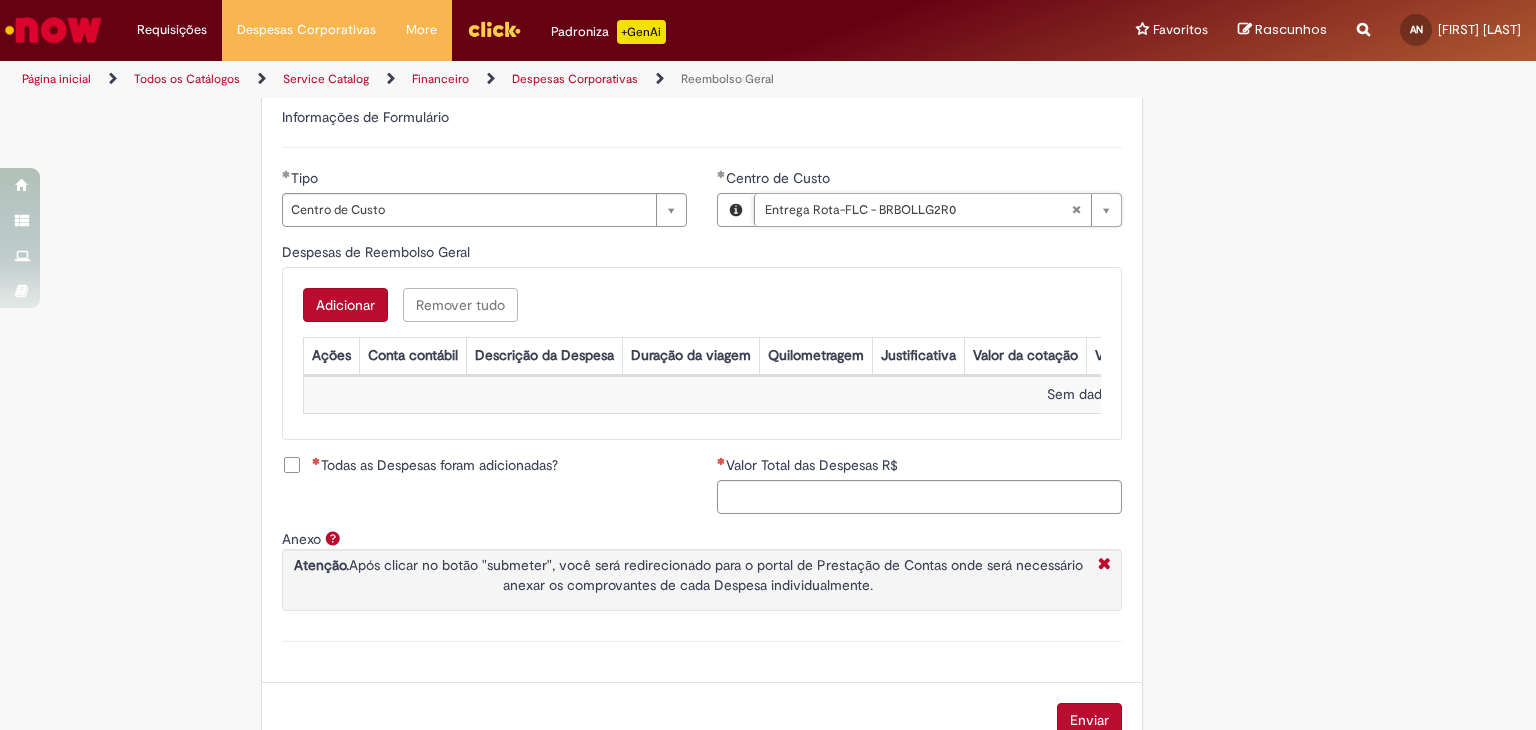 type 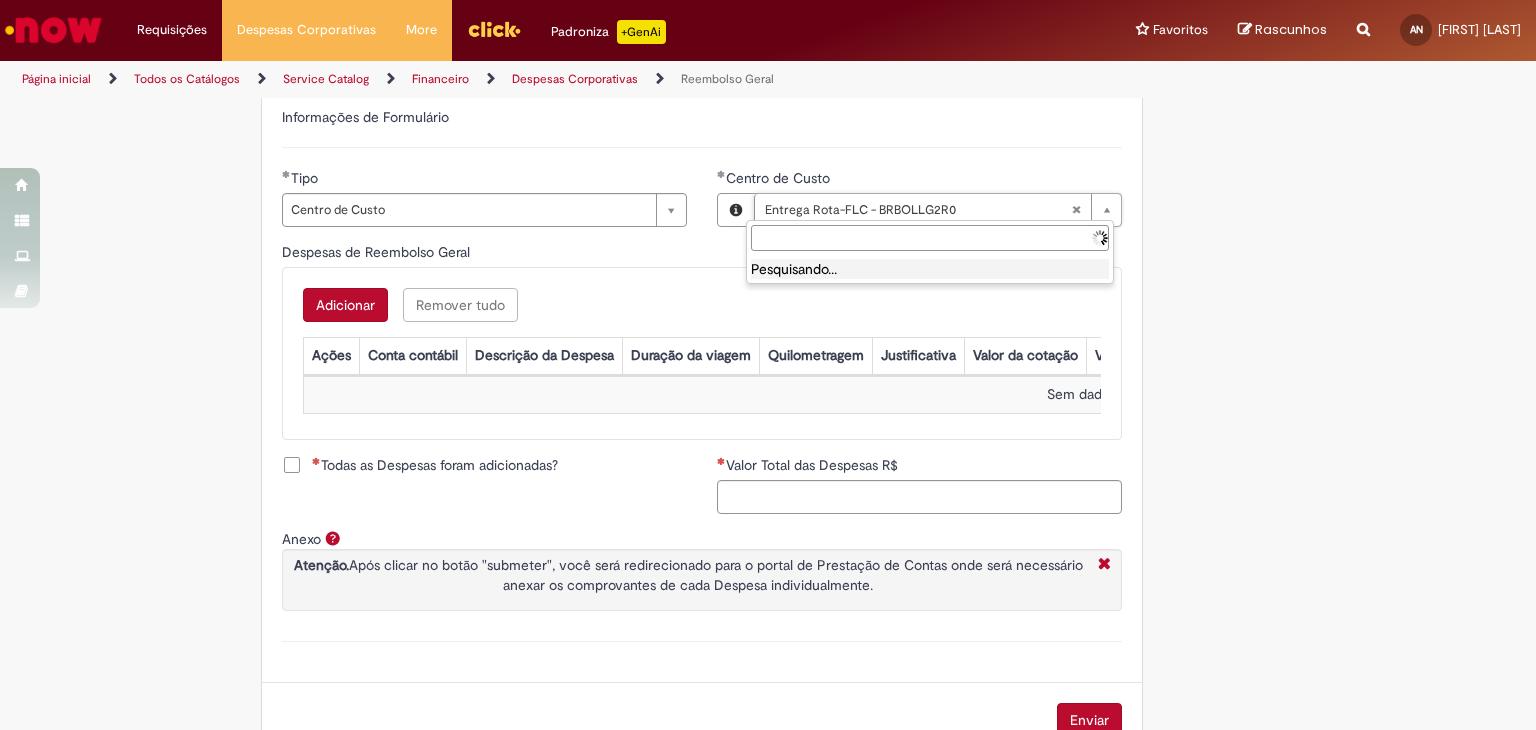scroll, scrollTop: 0, scrollLeft: 0, axis: both 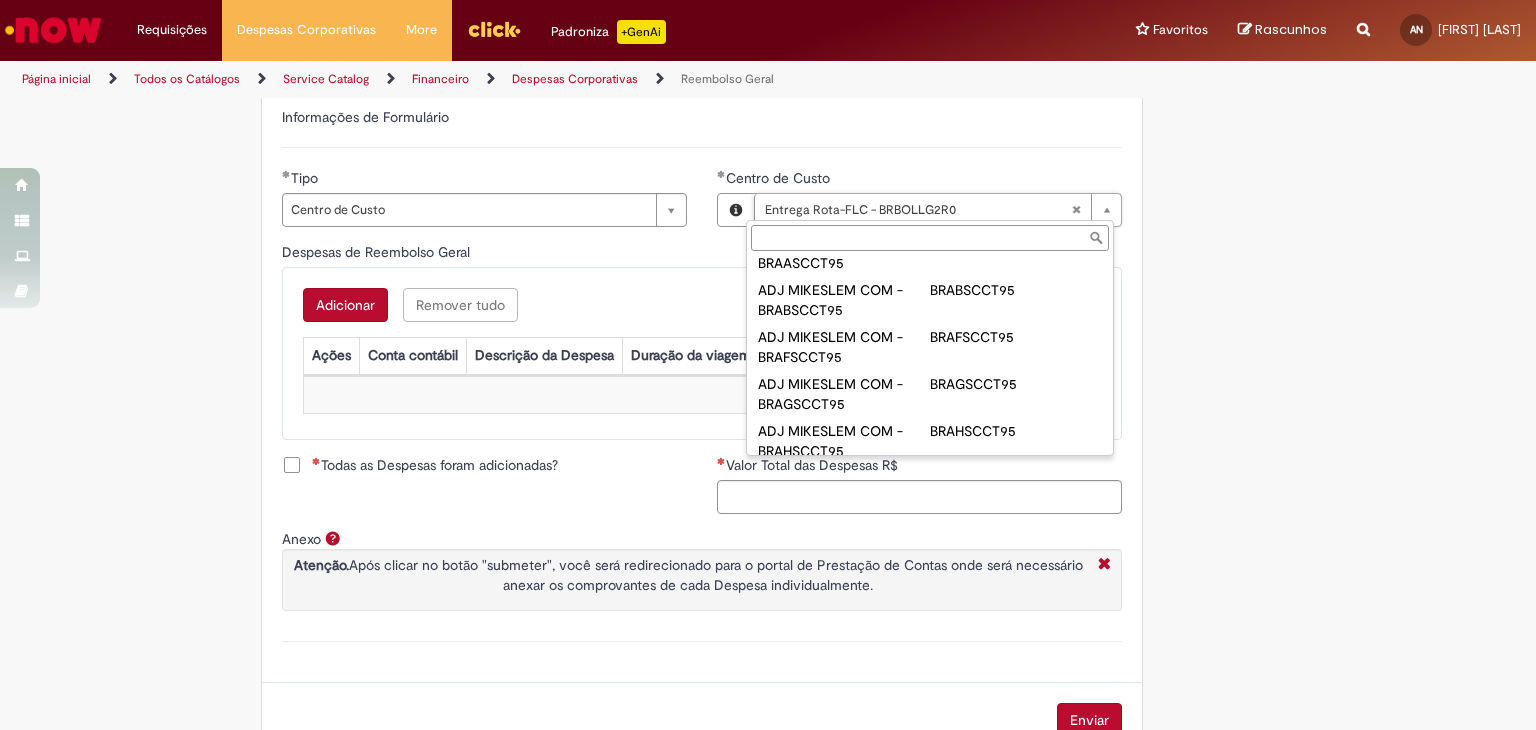 type on "**********" 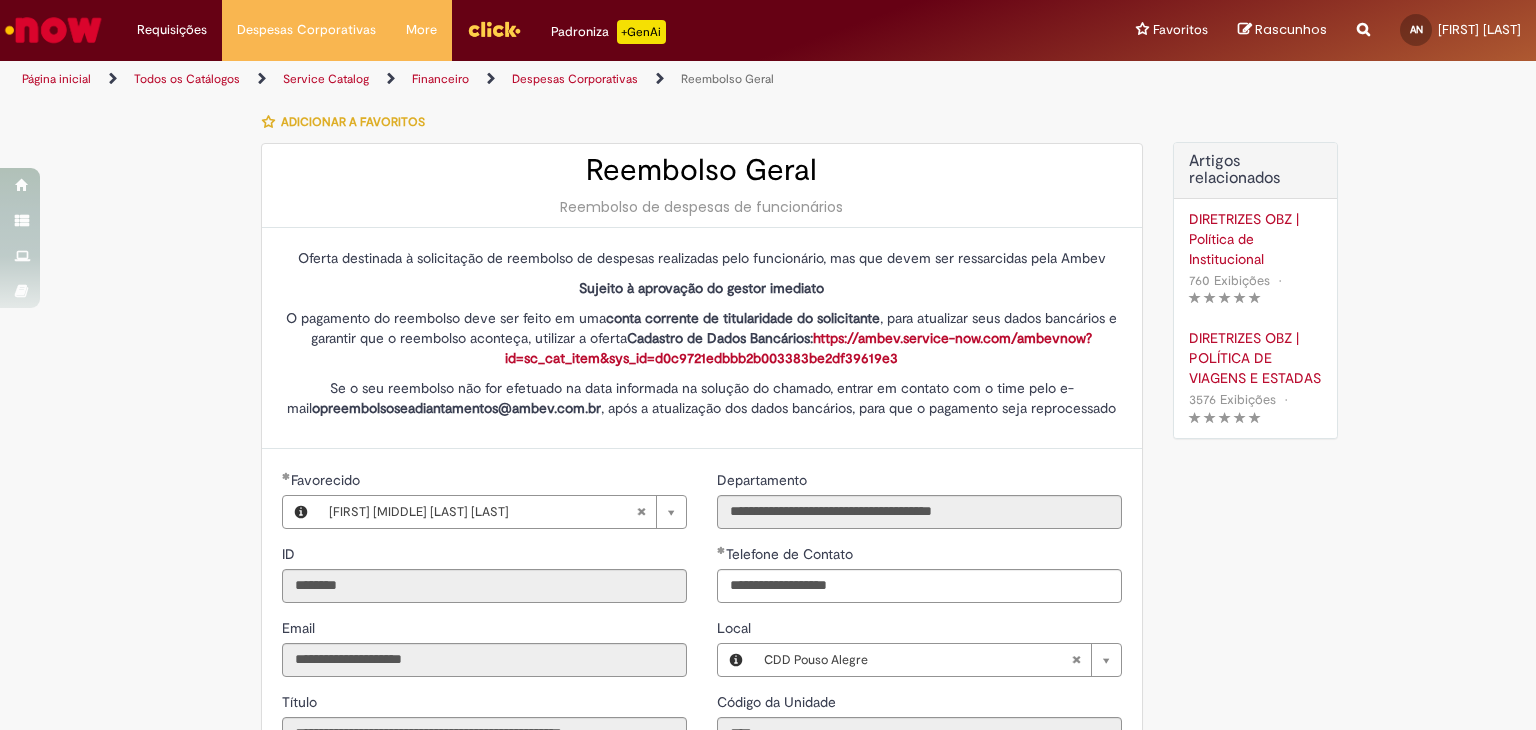 scroll, scrollTop: 300, scrollLeft: 0, axis: vertical 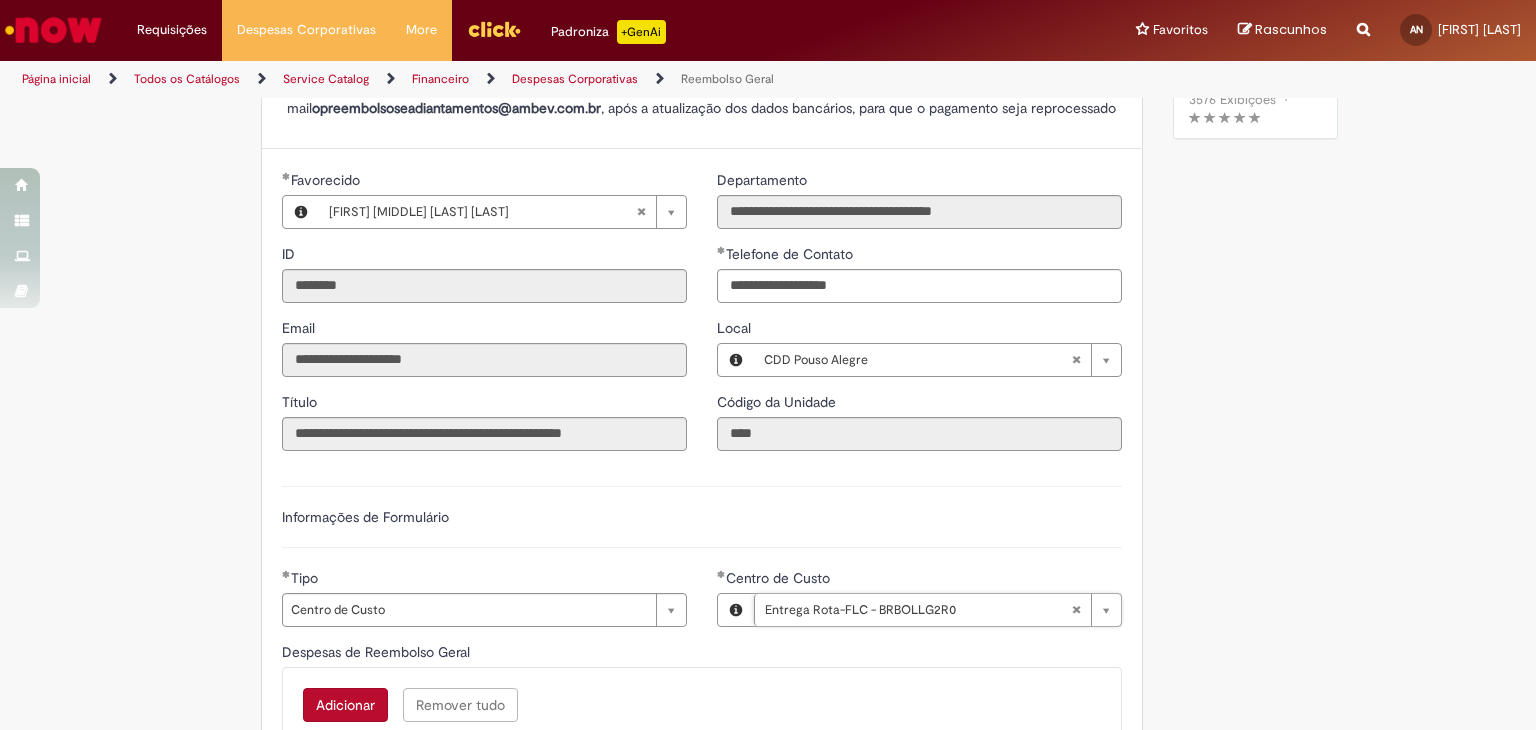 click on "Adicionar a Favoritos
Reembolso Geral
Reembolso de despesas de funcionários
Oferta destinada à solicitação de reembolso de despesas realizadas pelo funcionário, mas que devem ser ressarcidas pela Ambev
Sujeito à aprovação do gestor imediato
O pagamento do reembolso deve ser feito em uma  conta corrente de titularidade do solicitante , para atualizar seus dados bancários e garantir que o reembolso aconteça, utilizar a oferta  Cadastro de Dados Bancários:  https://ambev.service-now.com/ambevnow?id=sc_cat_item&sys_id=d0c9721edbbb2b003383be2df39619e3
Se o seu reembolso não for efetuado na data informada na solução do chamado, entrar em contato com o time pelo e-mail  opreembolsoseadiantamentos@ambev.com.br , após a atualização dos dados bancários, para que o pagamento seja reprocessado
sap a integrar ** Country Code **" at bounding box center (768, 490) 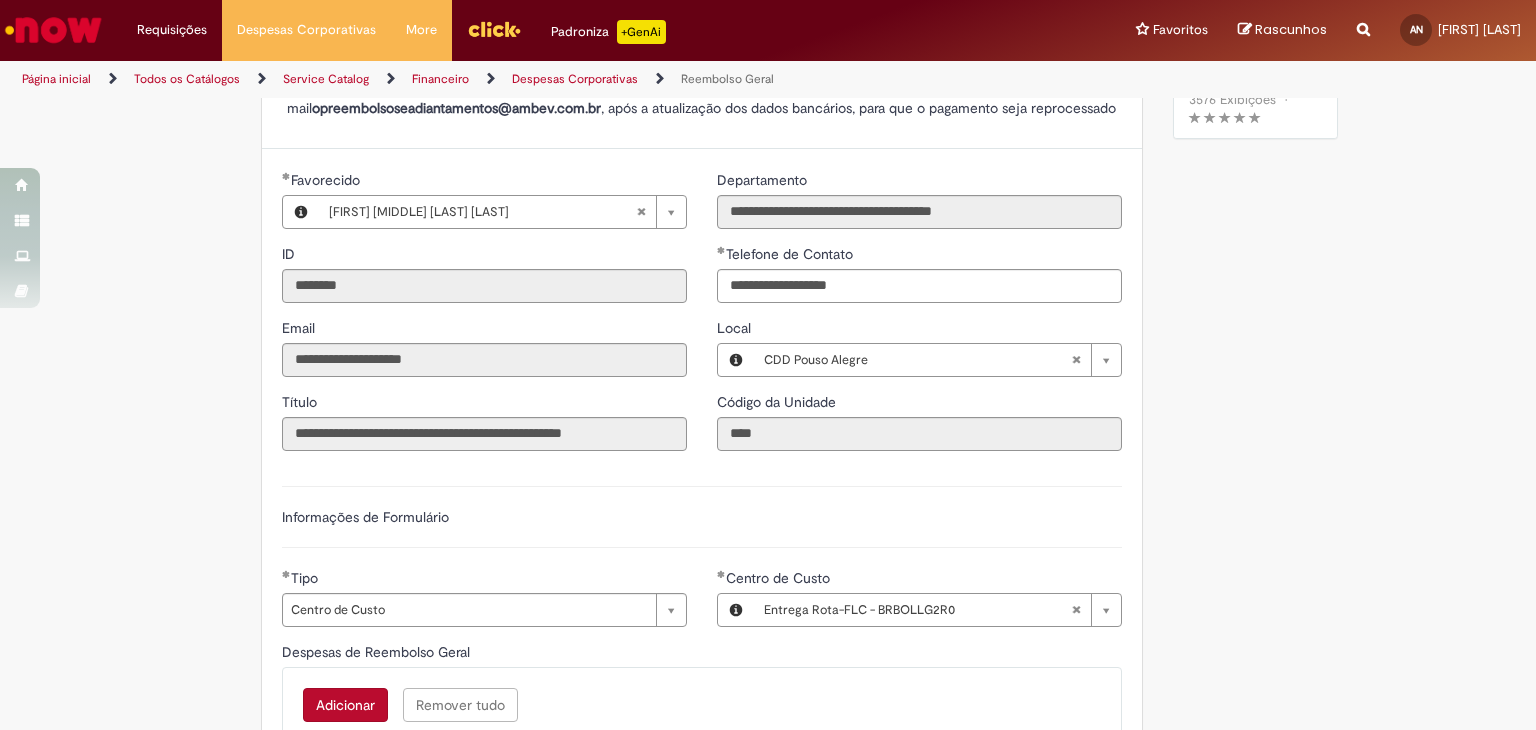 scroll, scrollTop: 0, scrollLeft: 0, axis: both 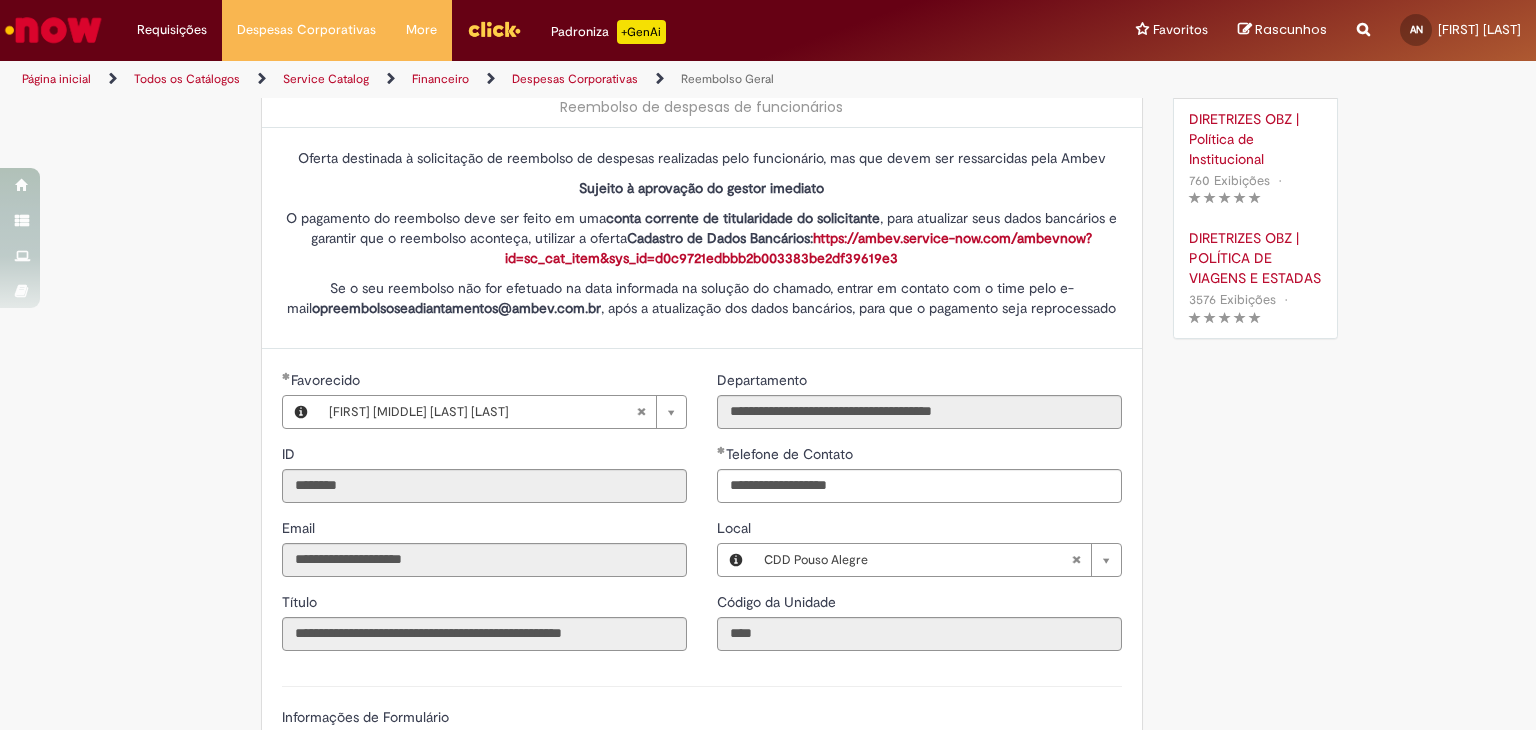 type 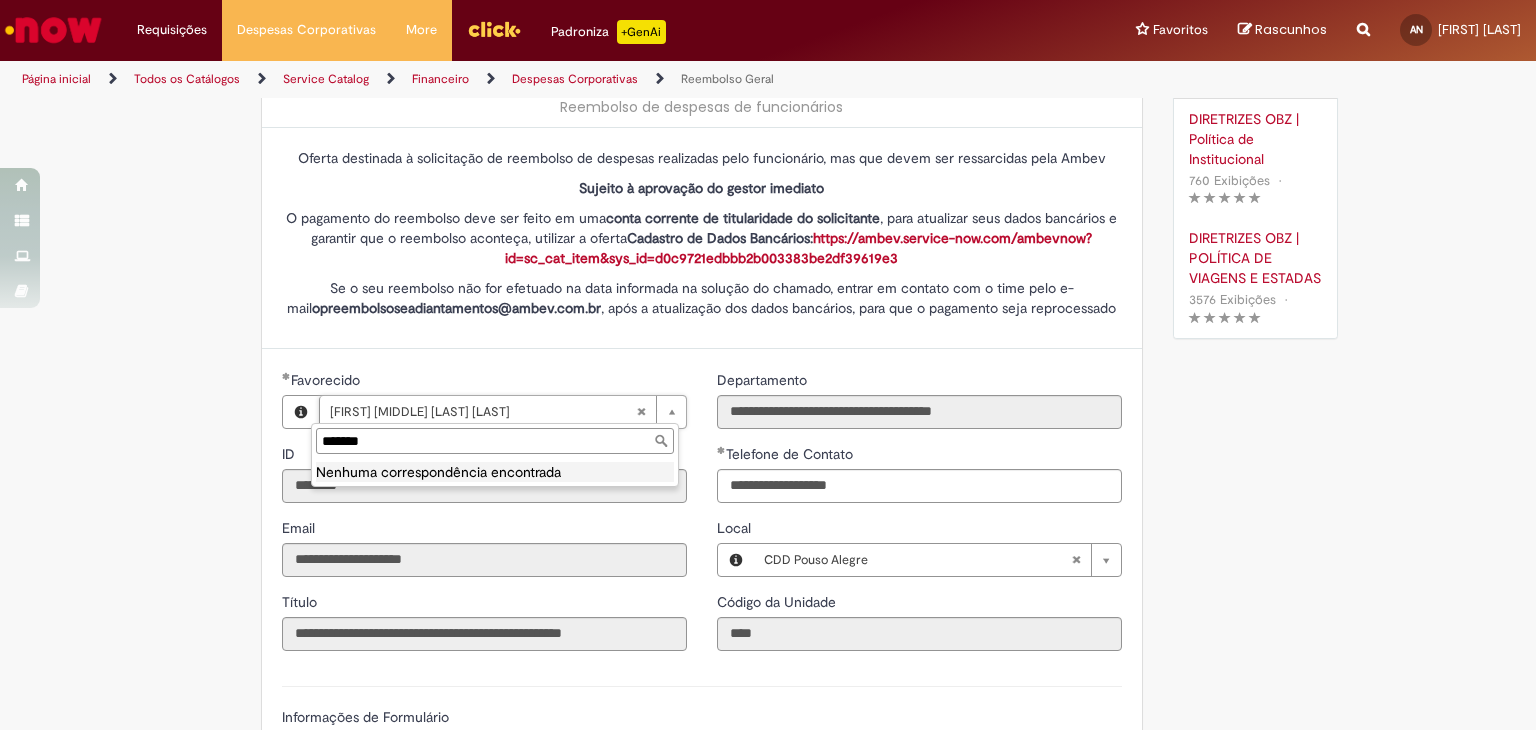 type on "*****" 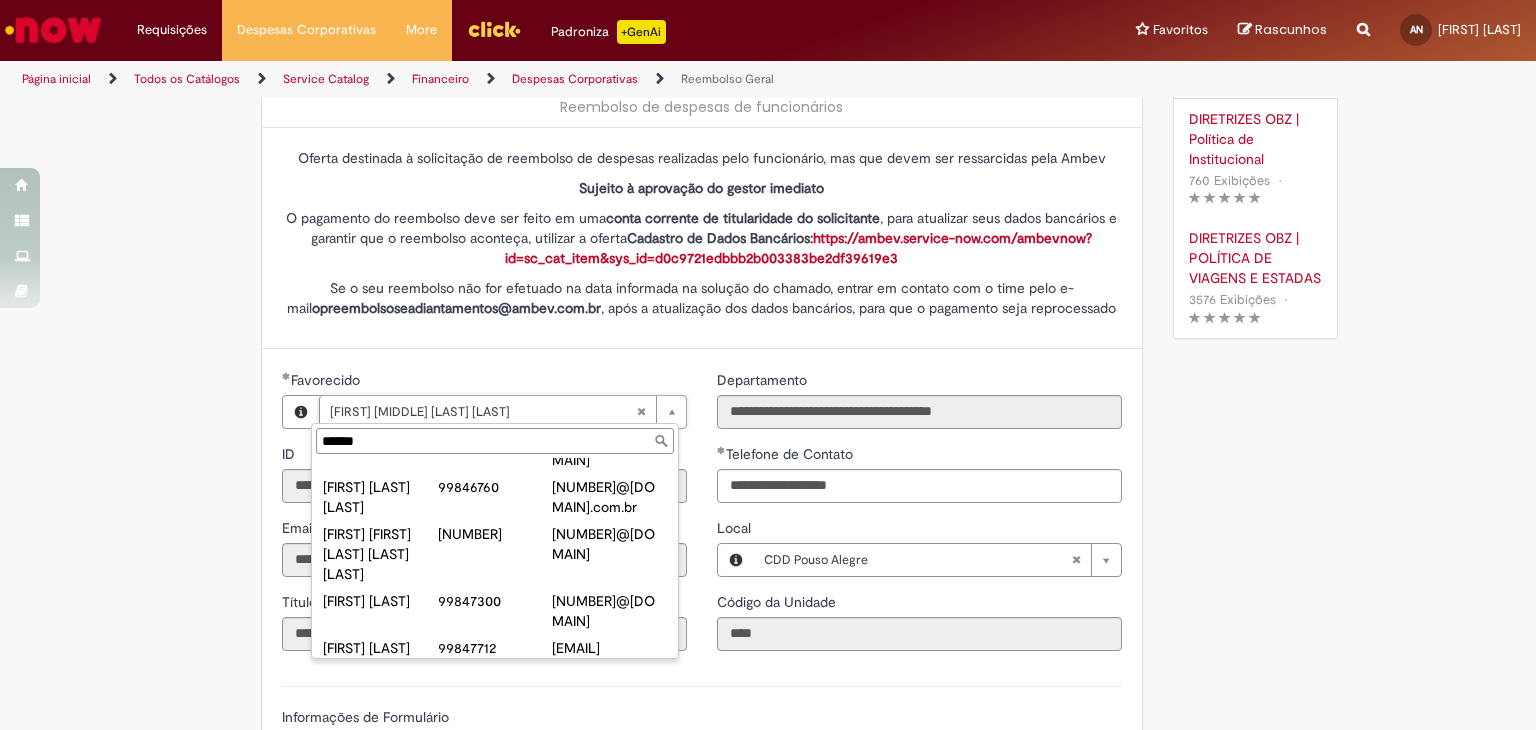 scroll, scrollTop: 1398, scrollLeft: 0, axis: vertical 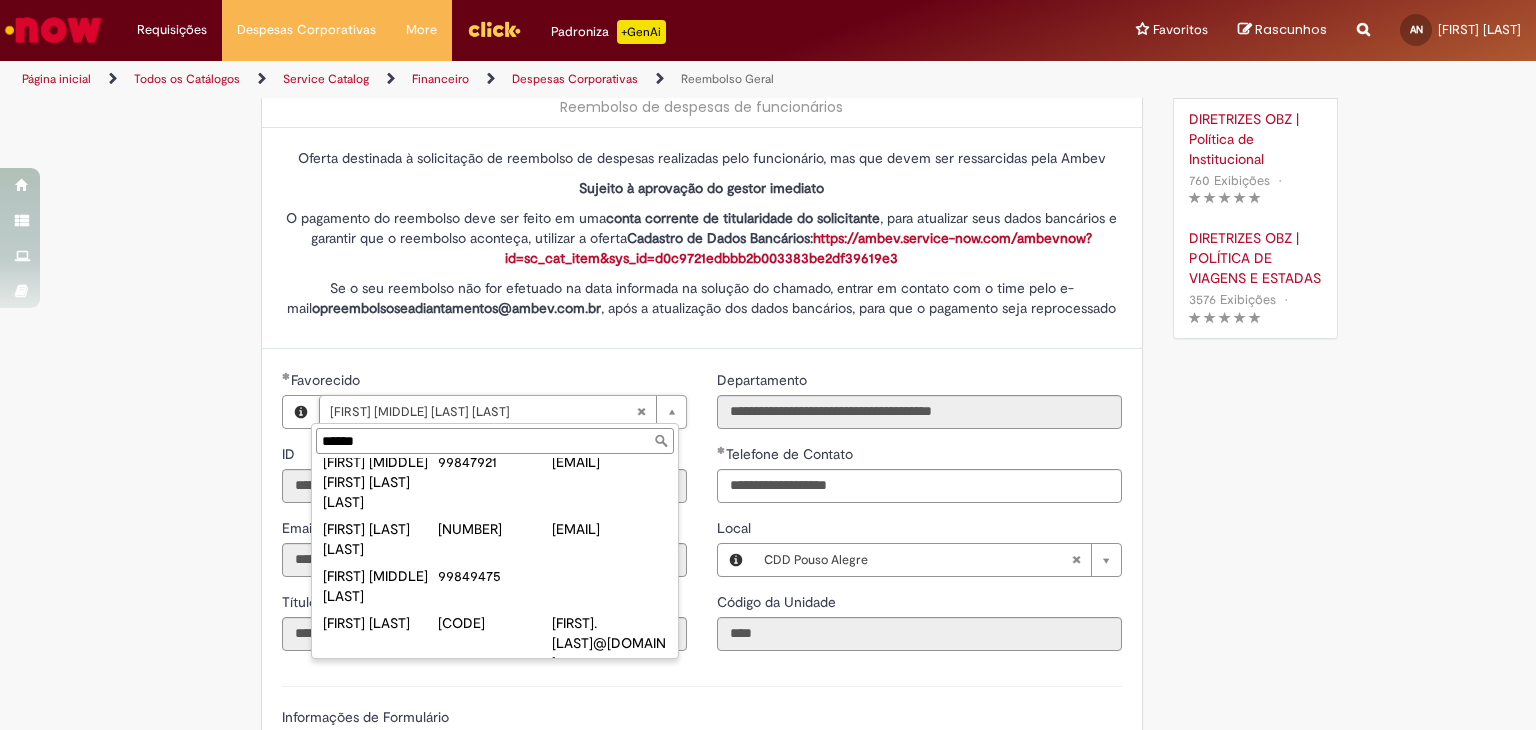 type on "**********" 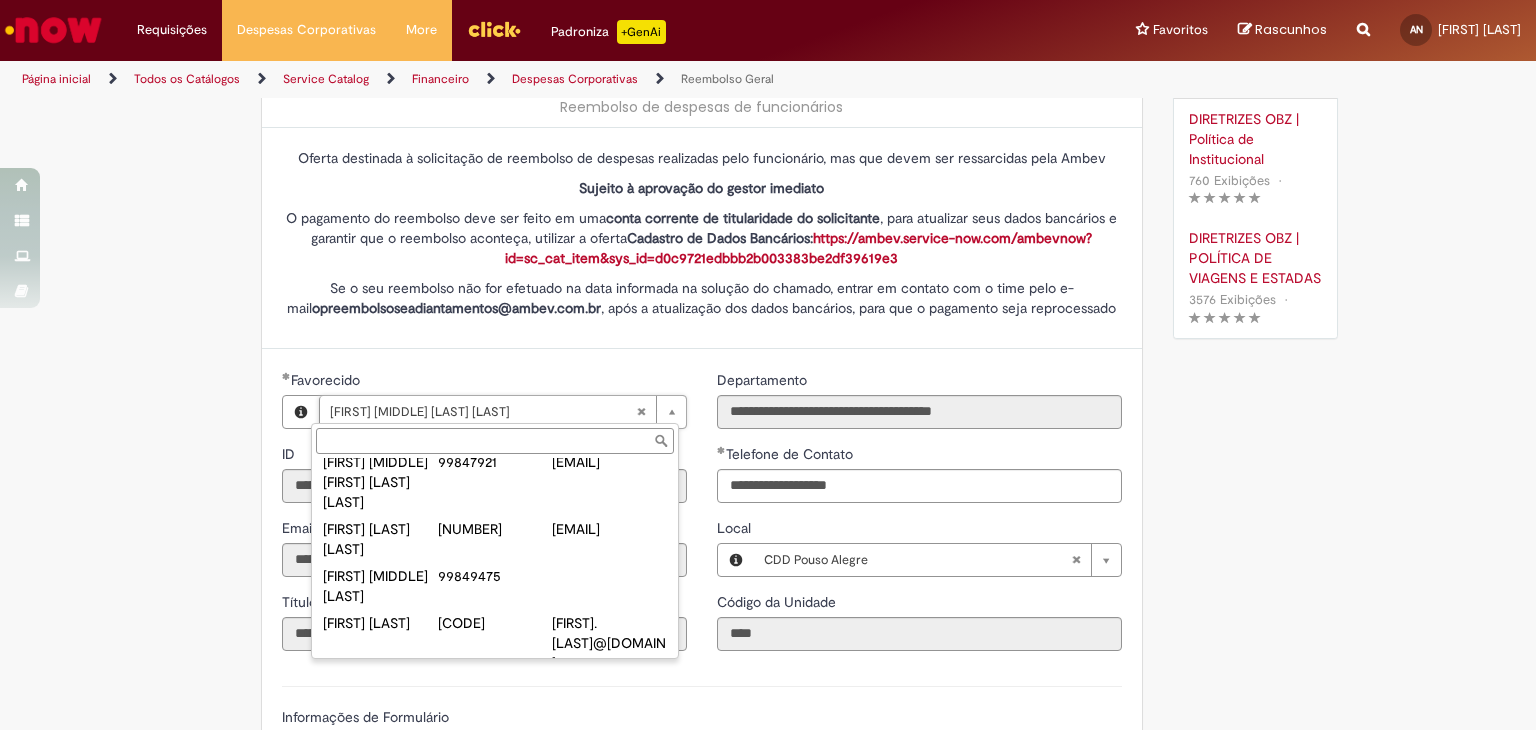 scroll, scrollTop: 0, scrollLeft: 176, axis: horizontal 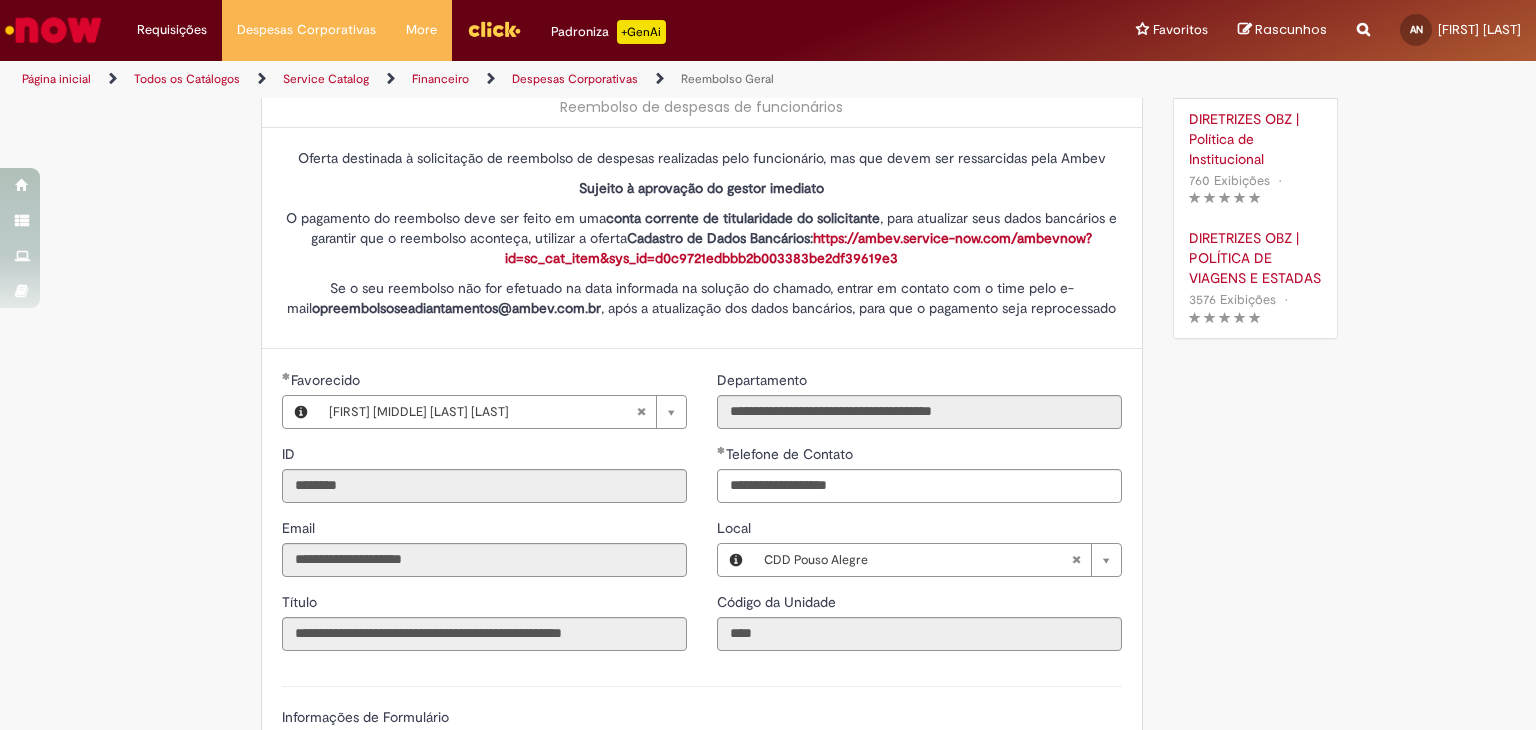 click on "**********" at bounding box center [484, 518] 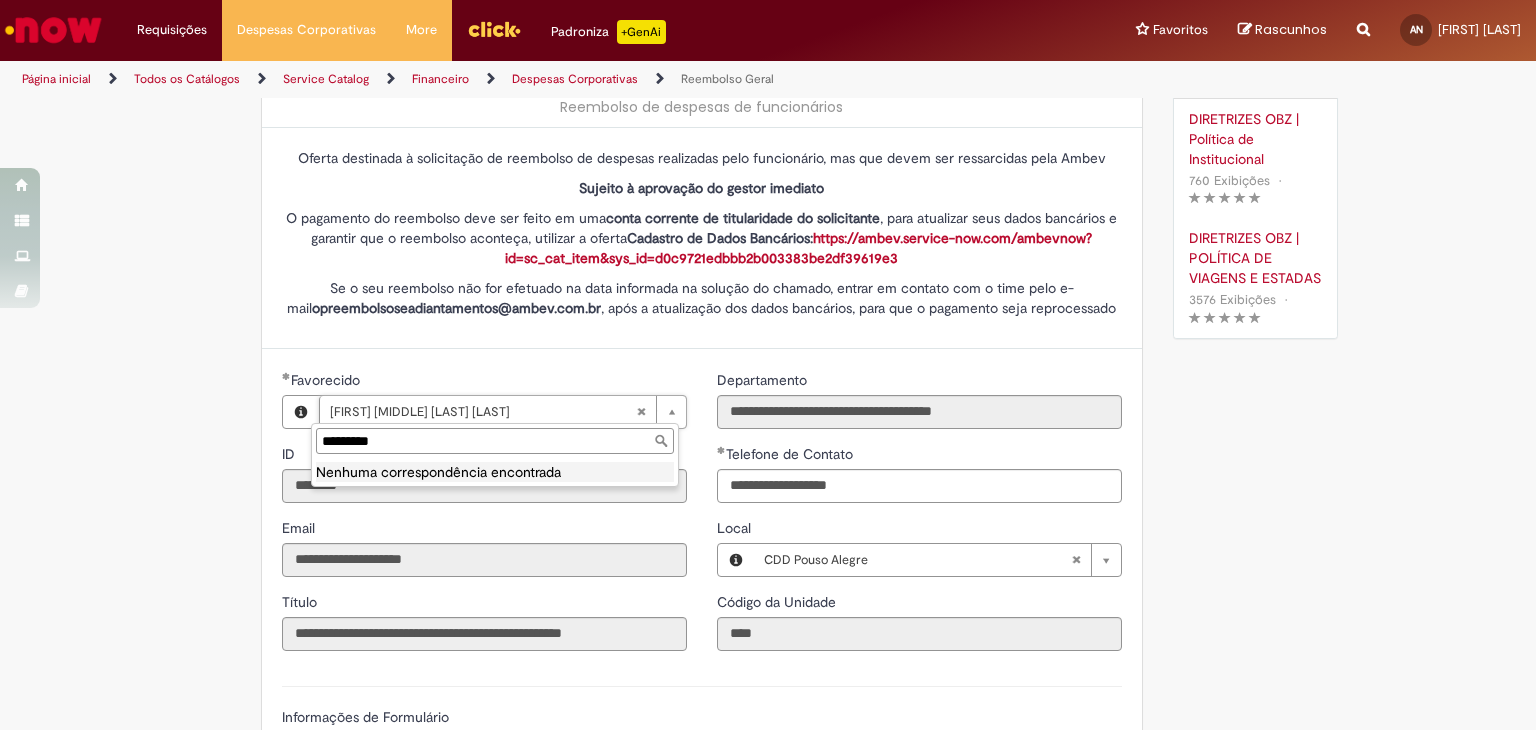 click on "*********" at bounding box center [495, 441] 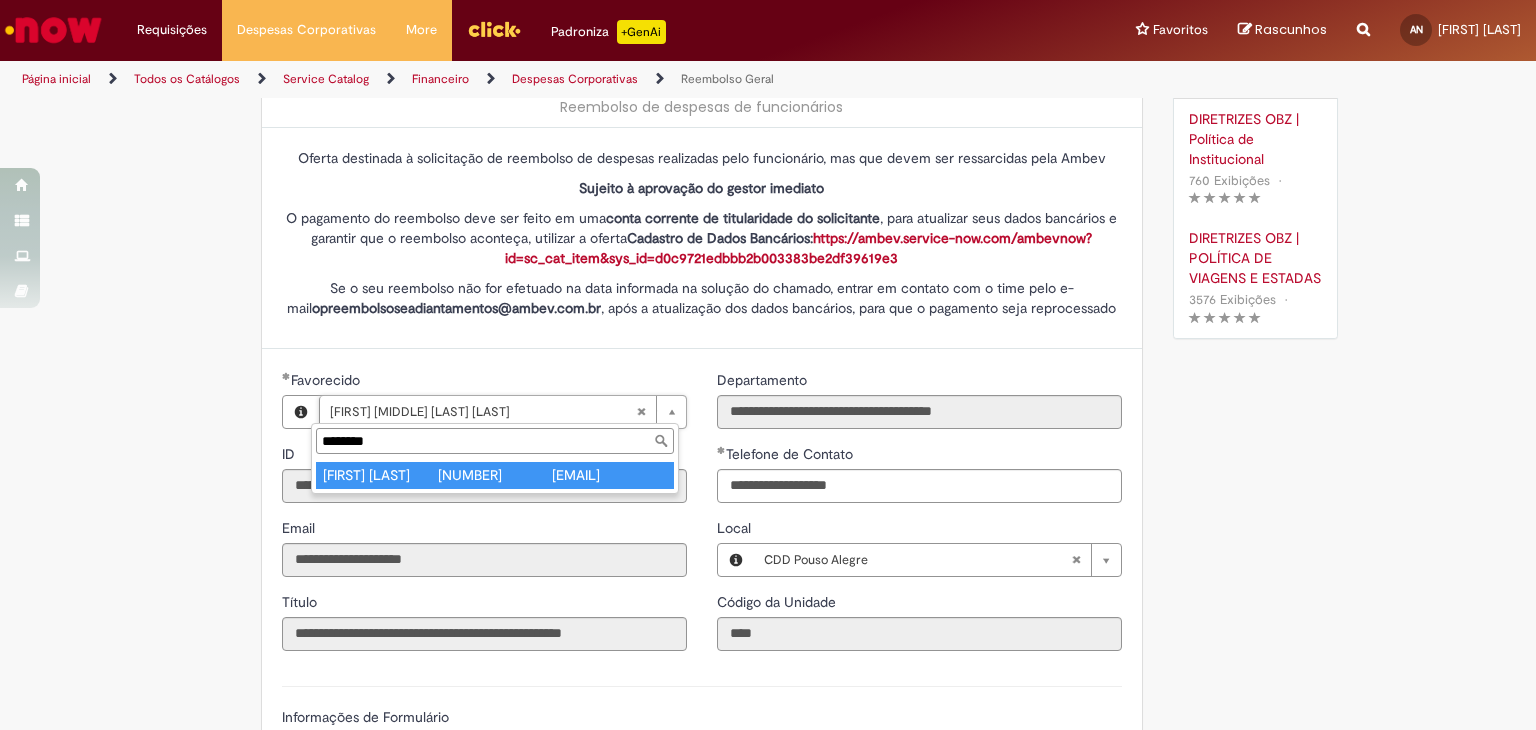 type on "********" 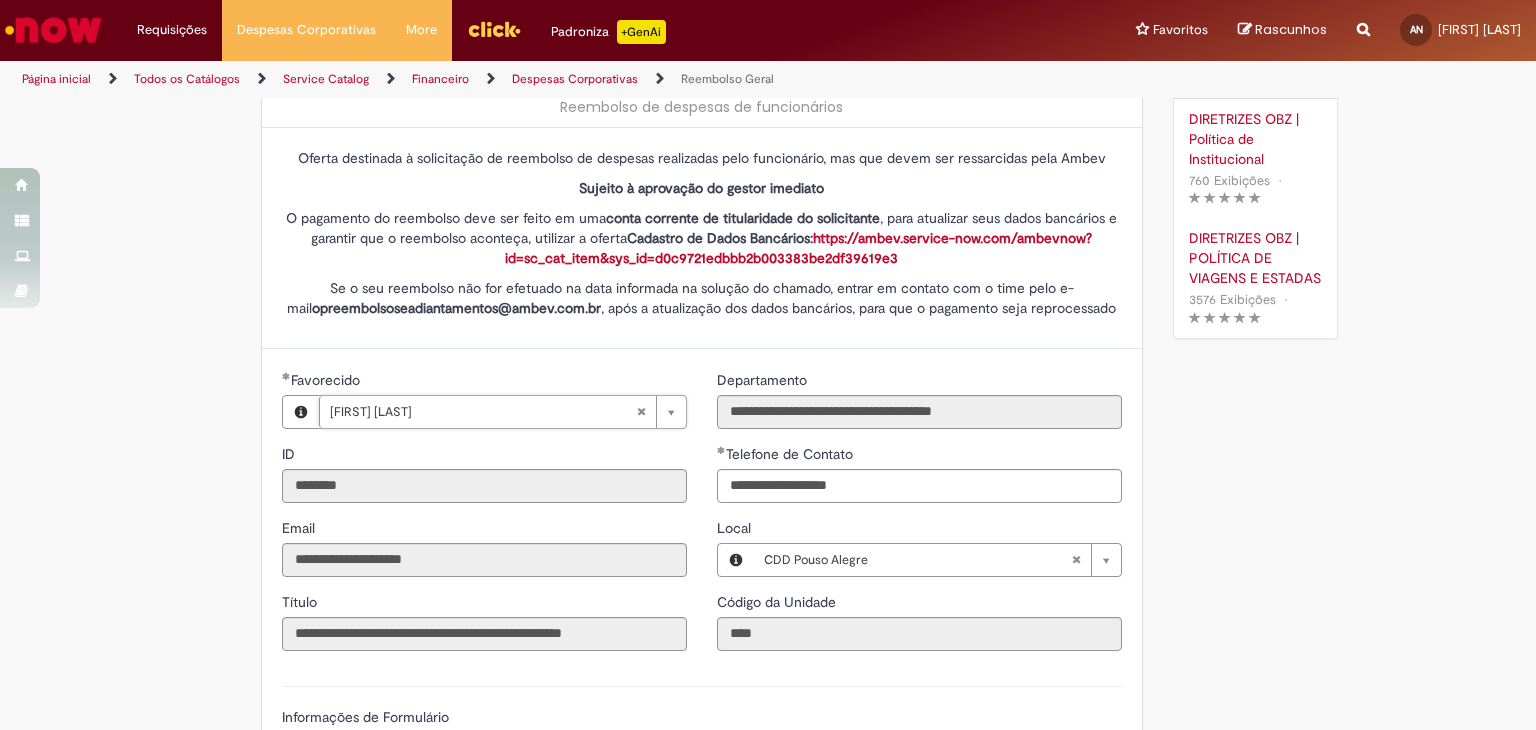type on "********" 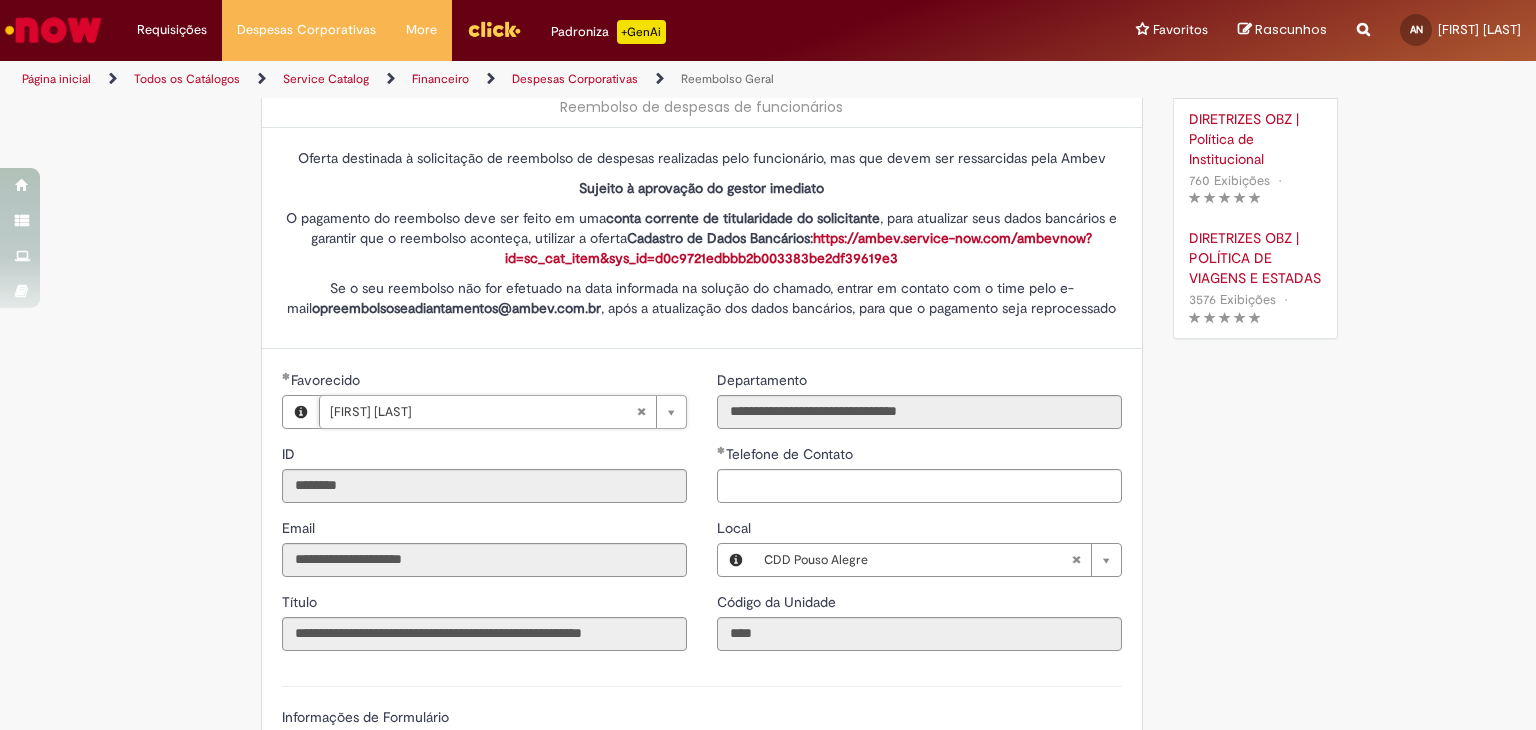 scroll, scrollTop: 0, scrollLeft: 164, axis: horizontal 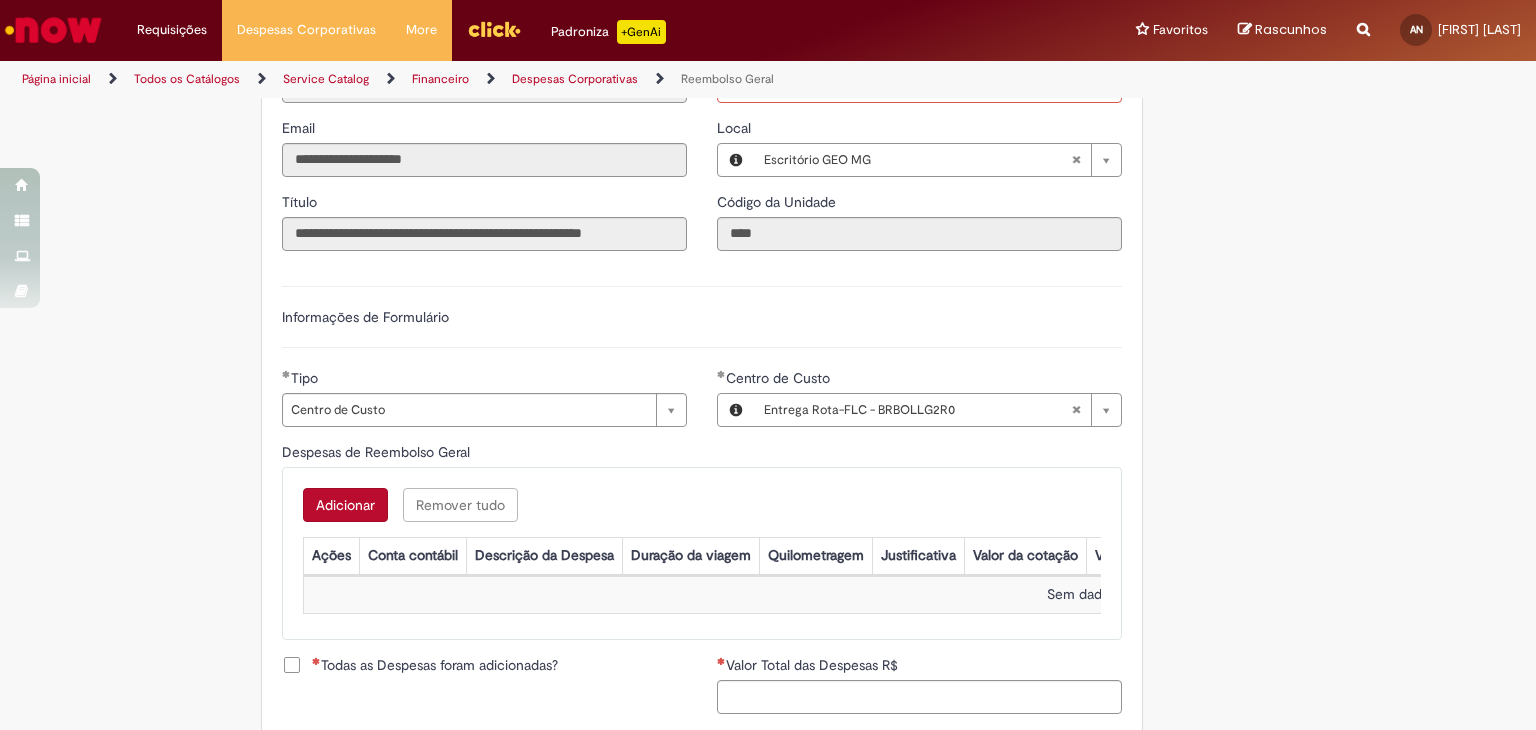 type 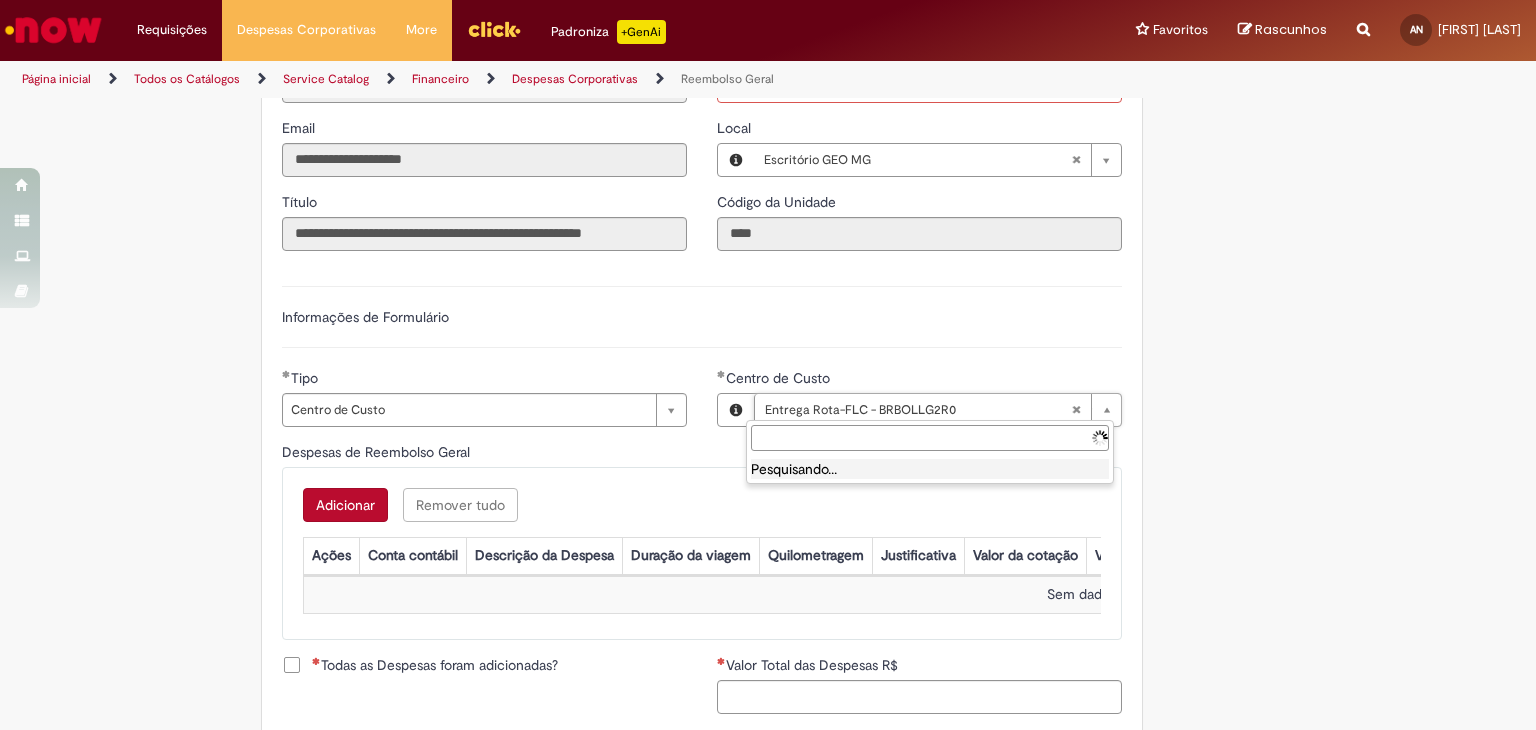 scroll, scrollTop: 0, scrollLeft: 0, axis: both 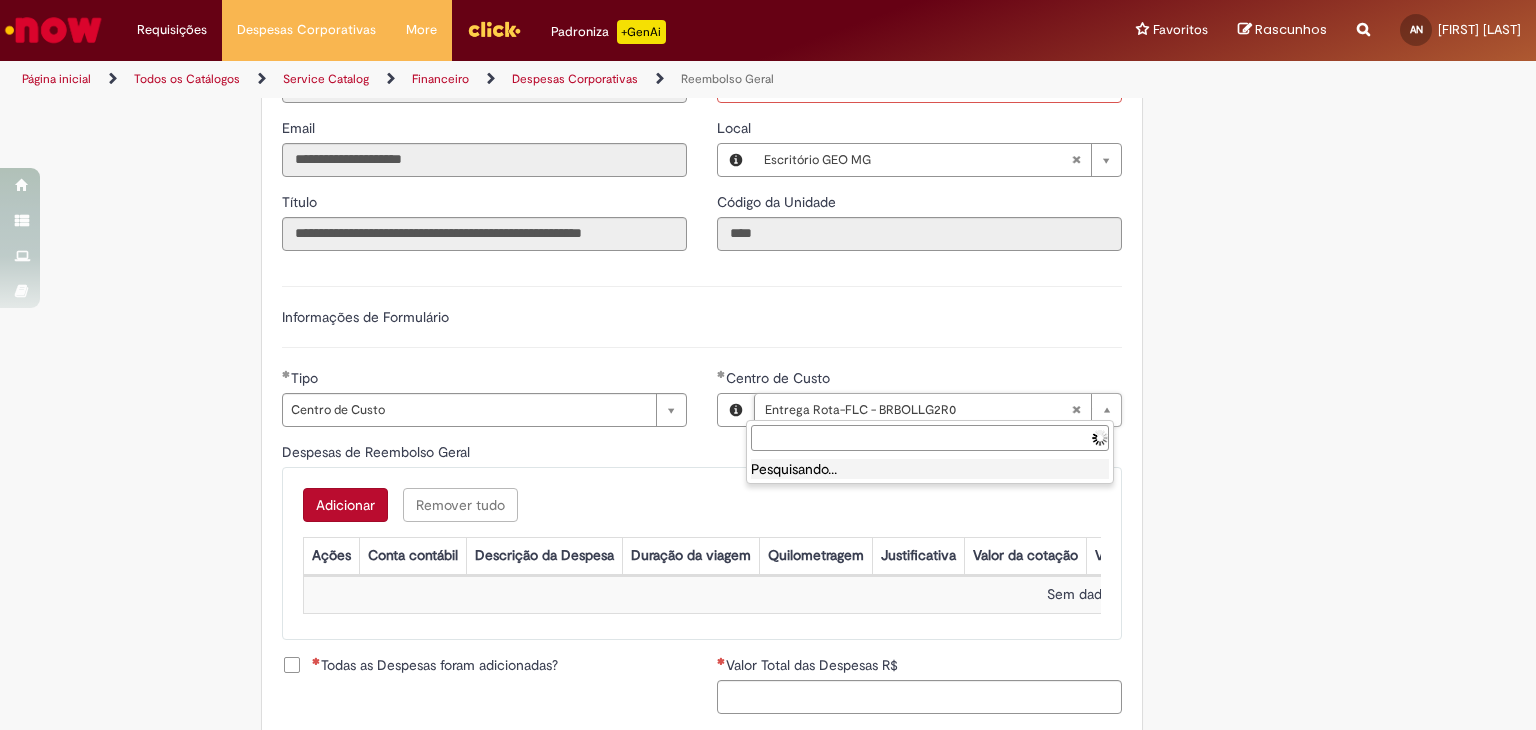 type on "**********" 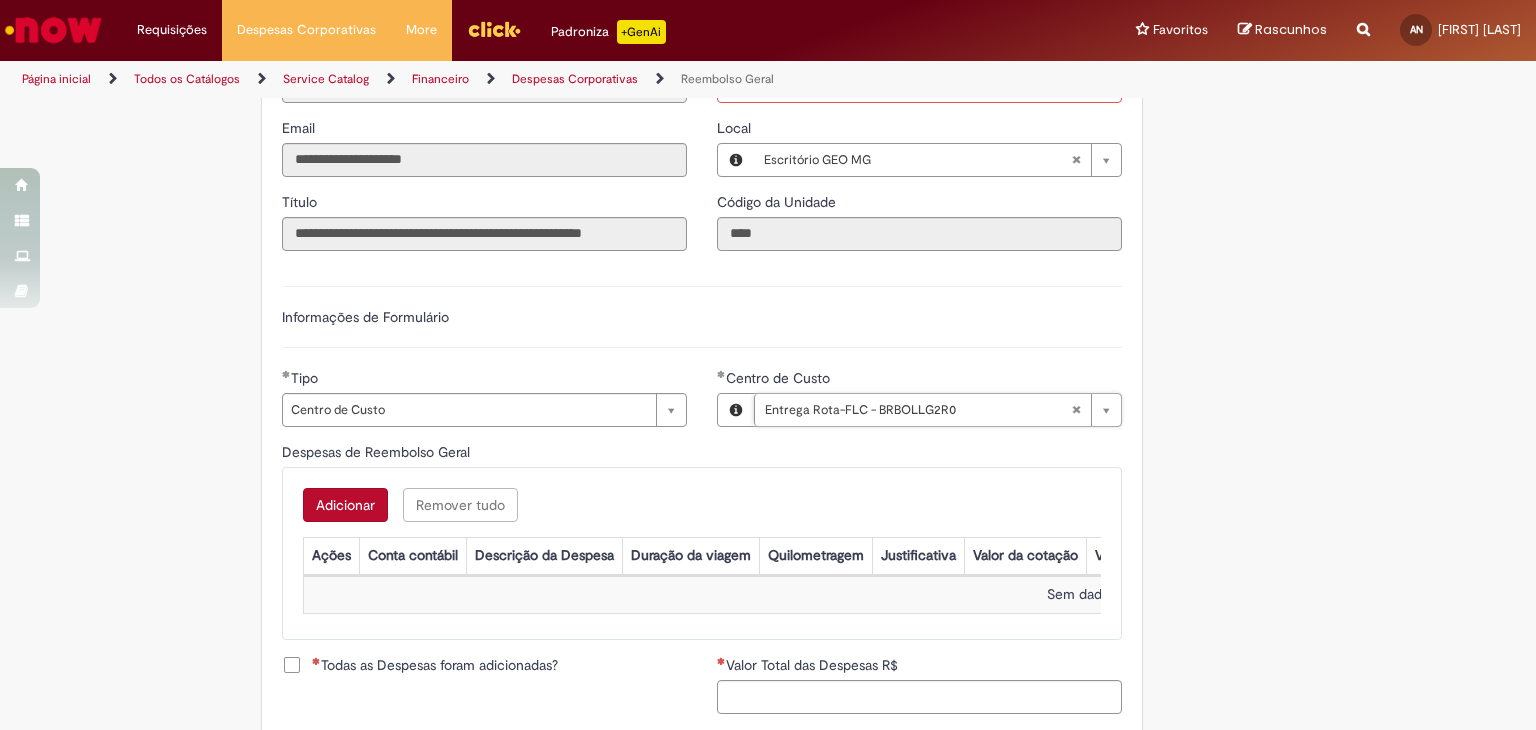 scroll, scrollTop: 0, scrollLeft: 209, axis: horizontal 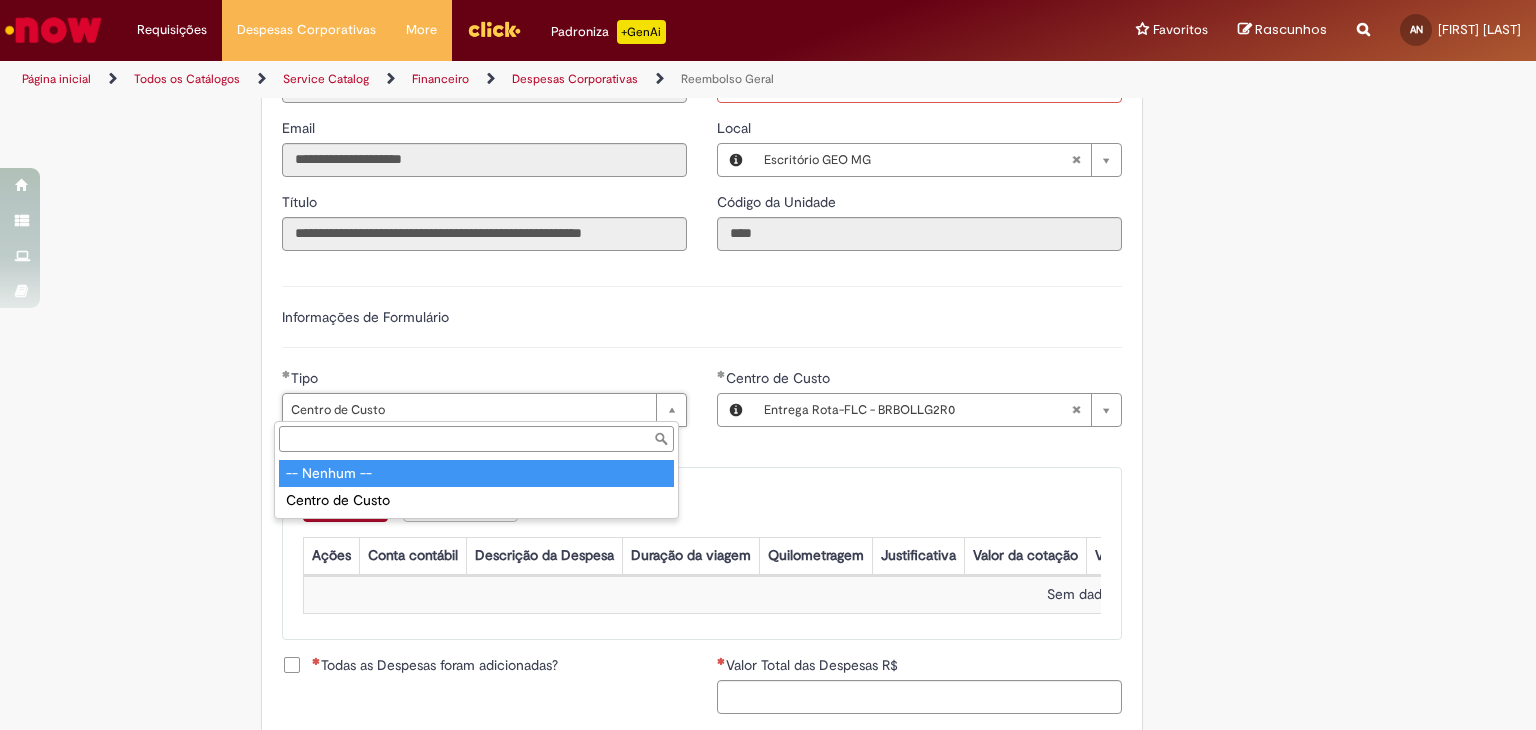 type on "**********" 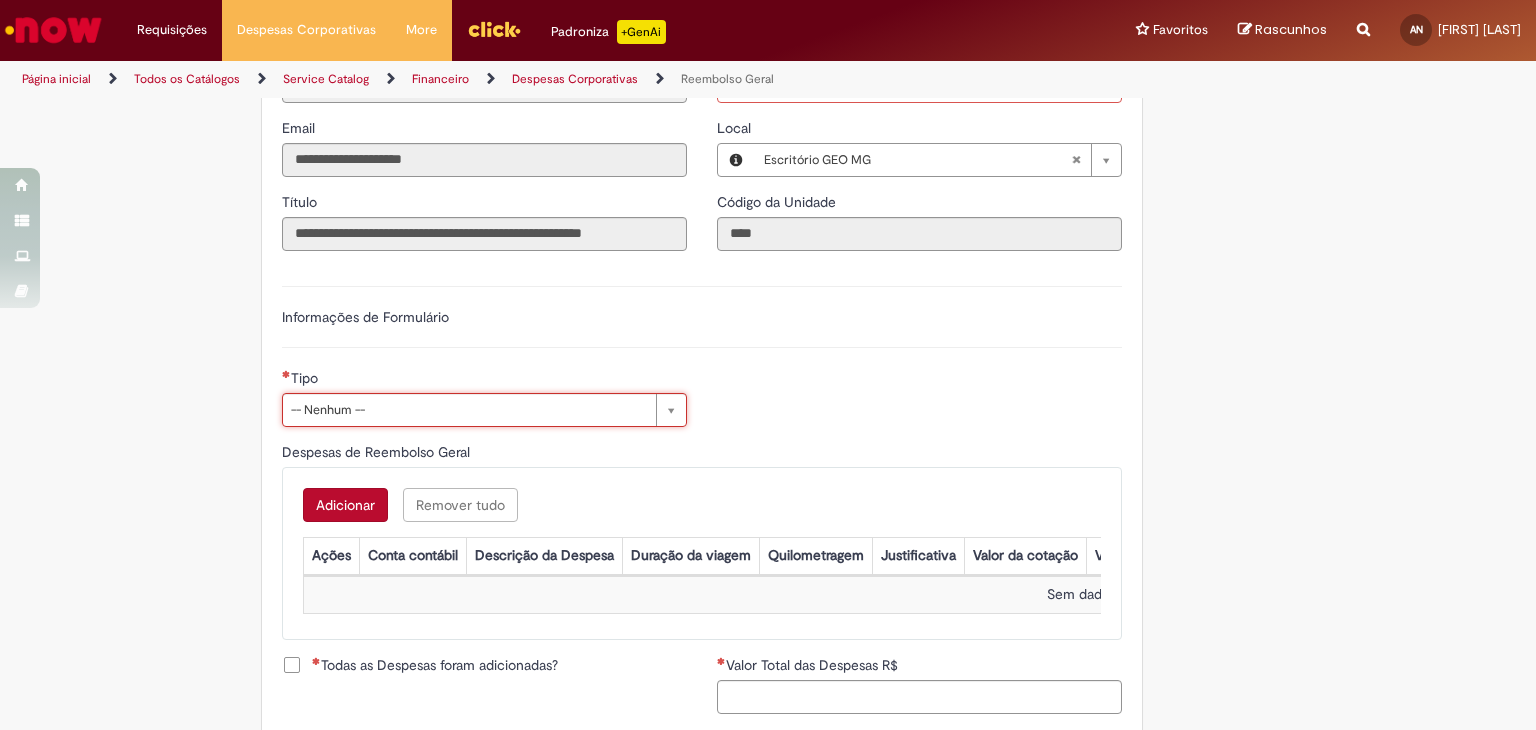 scroll, scrollTop: 0, scrollLeft: 83, axis: horizontal 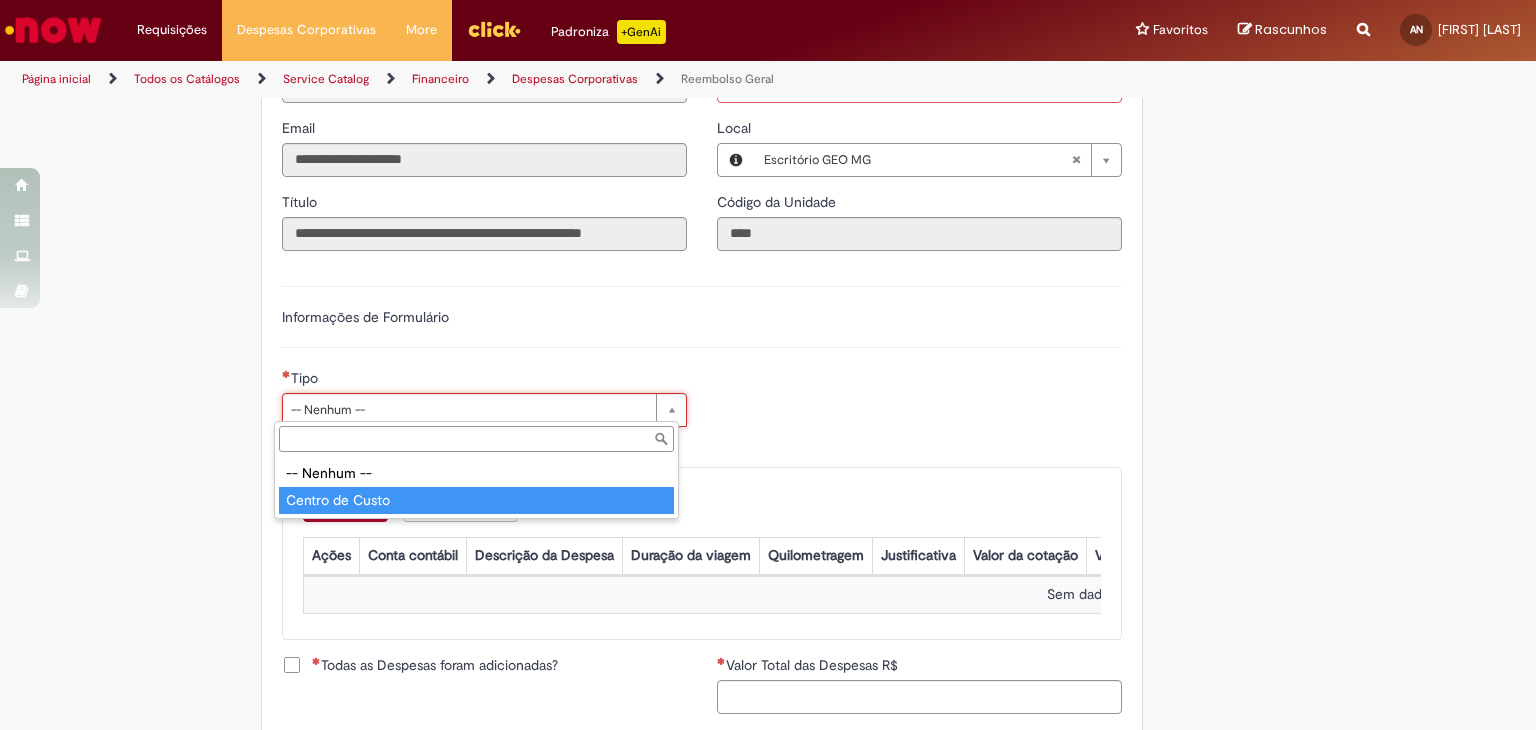 type on "**********" 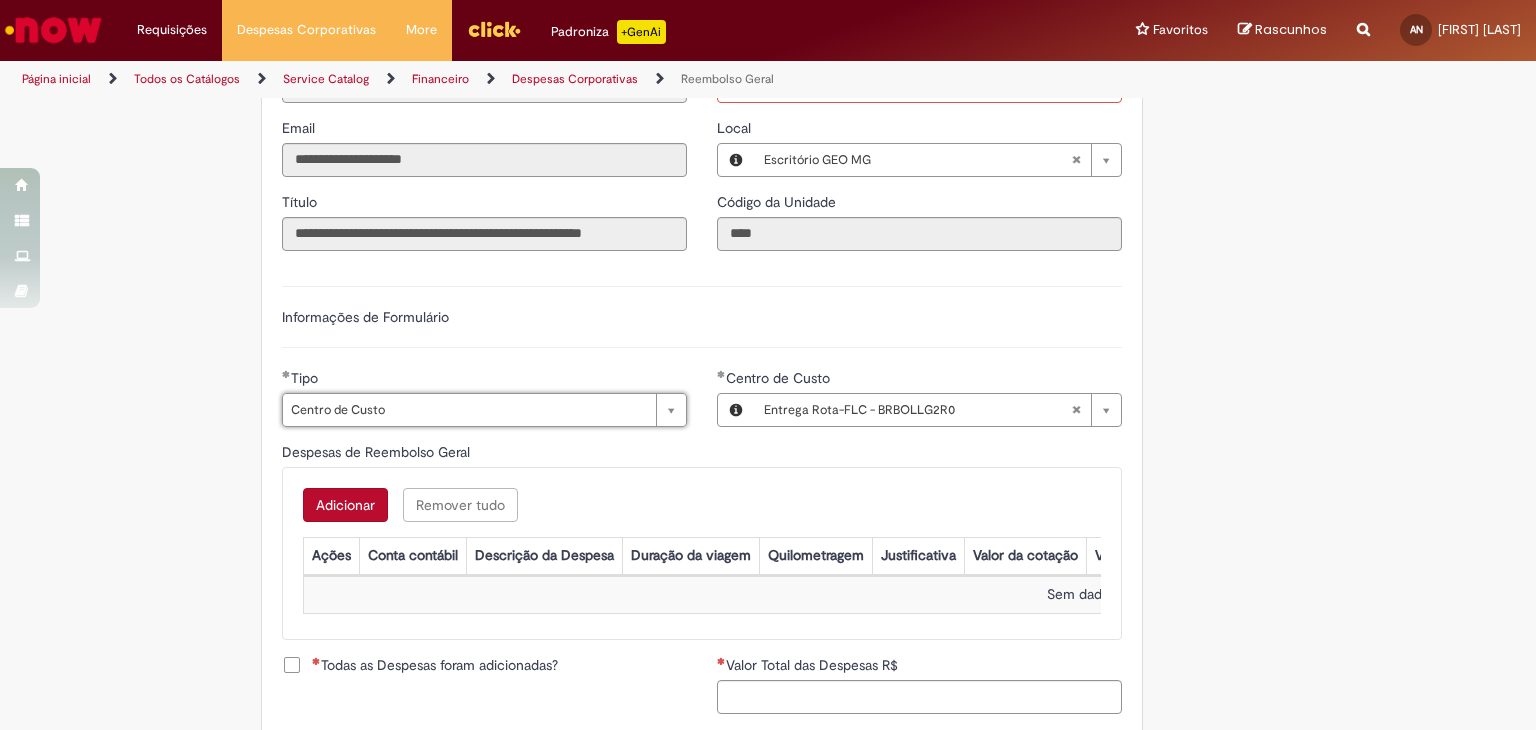 scroll, scrollTop: 0, scrollLeft: 82, axis: horizontal 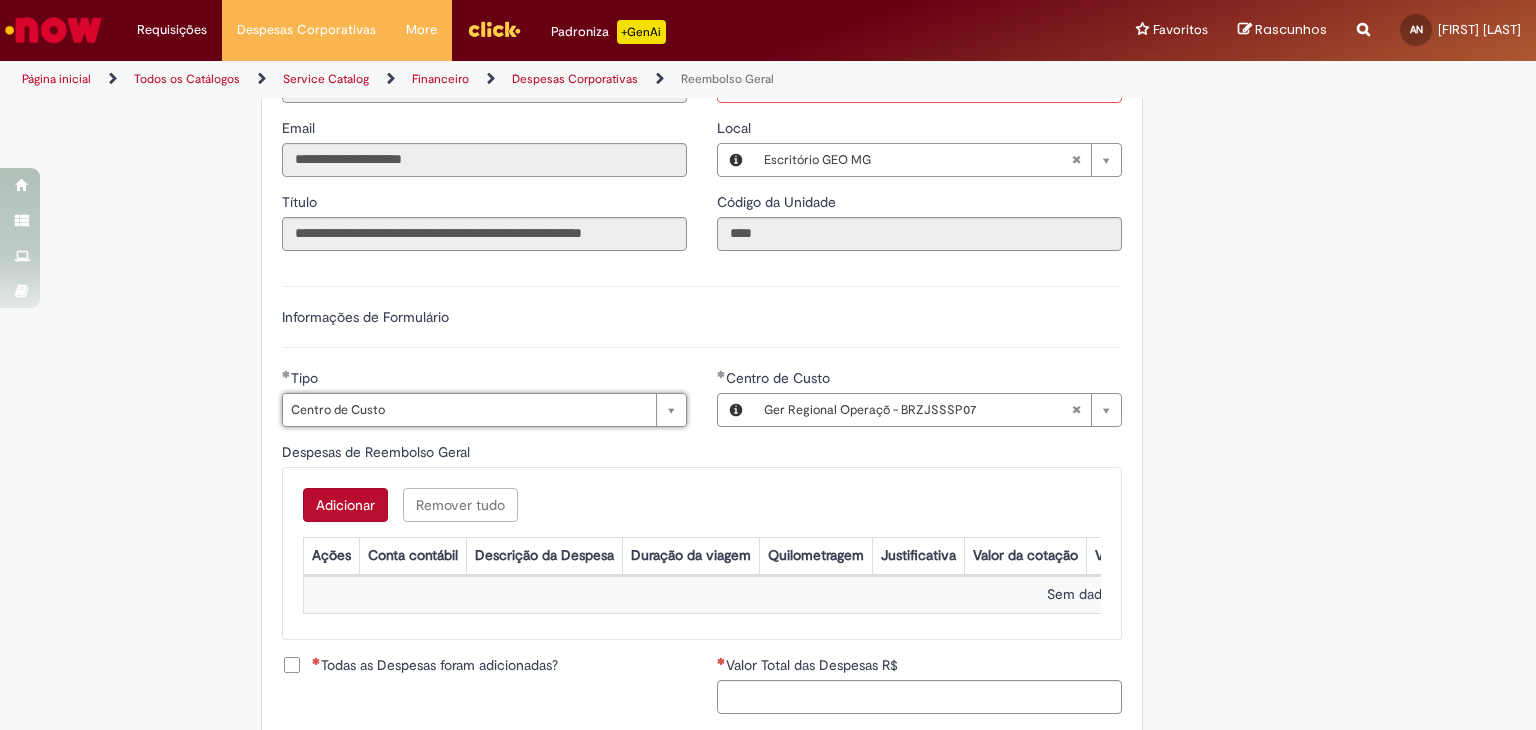 click on "Adicionar Remover tudo Despesas de Reembolso Geral Ações Conta contábil Descrição da Despesa Duração da viagem Quilometragem Justificativa Valor da cotação Valor por Litro Combustível Data da Despesa Moeda Valor Gasto em €/US Valor Total R$ ID Interno CC sap_a_integrar Sem dados para exibir" at bounding box center [702, 553] 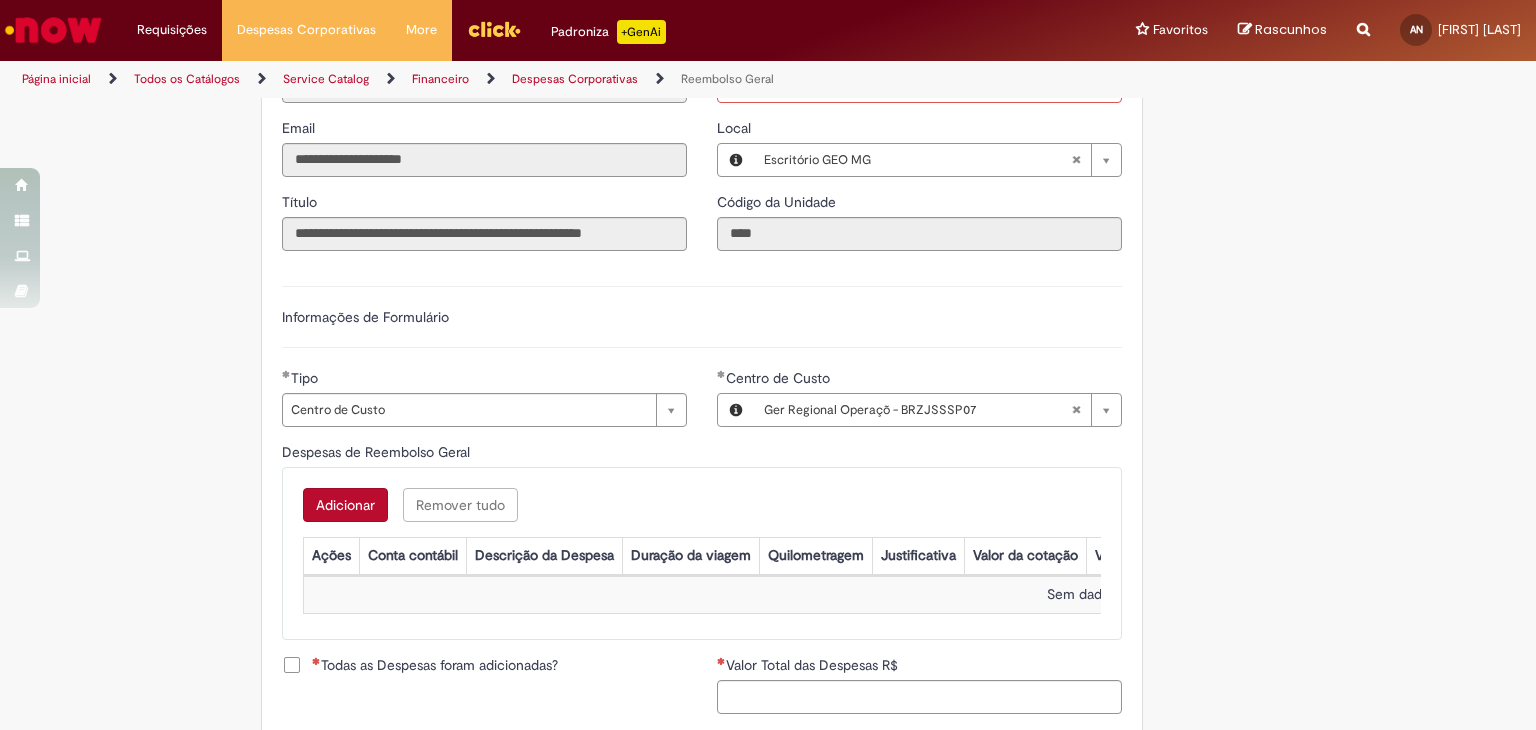 scroll, scrollTop: 0, scrollLeft: 0, axis: both 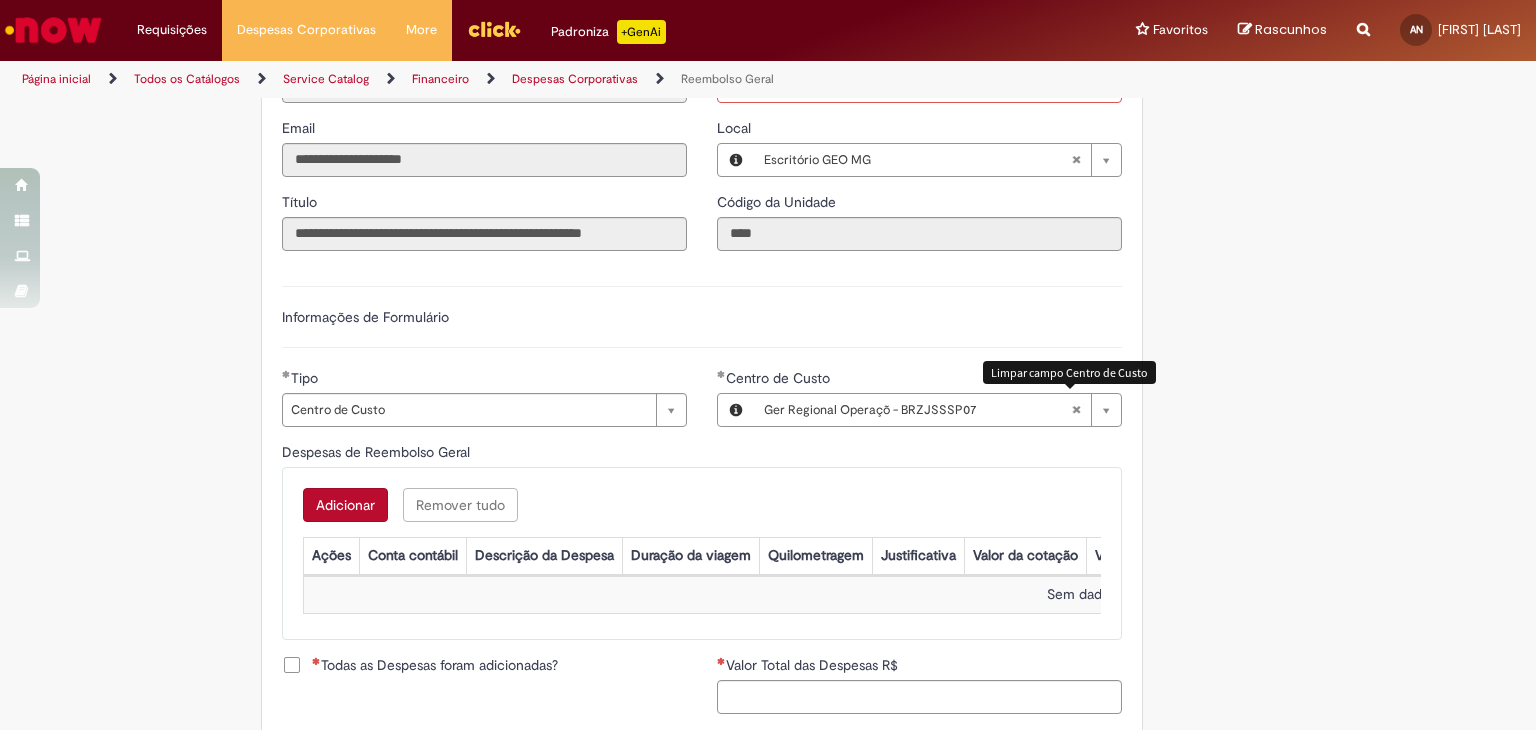 click on "Informações de Formulário" at bounding box center [702, 327] 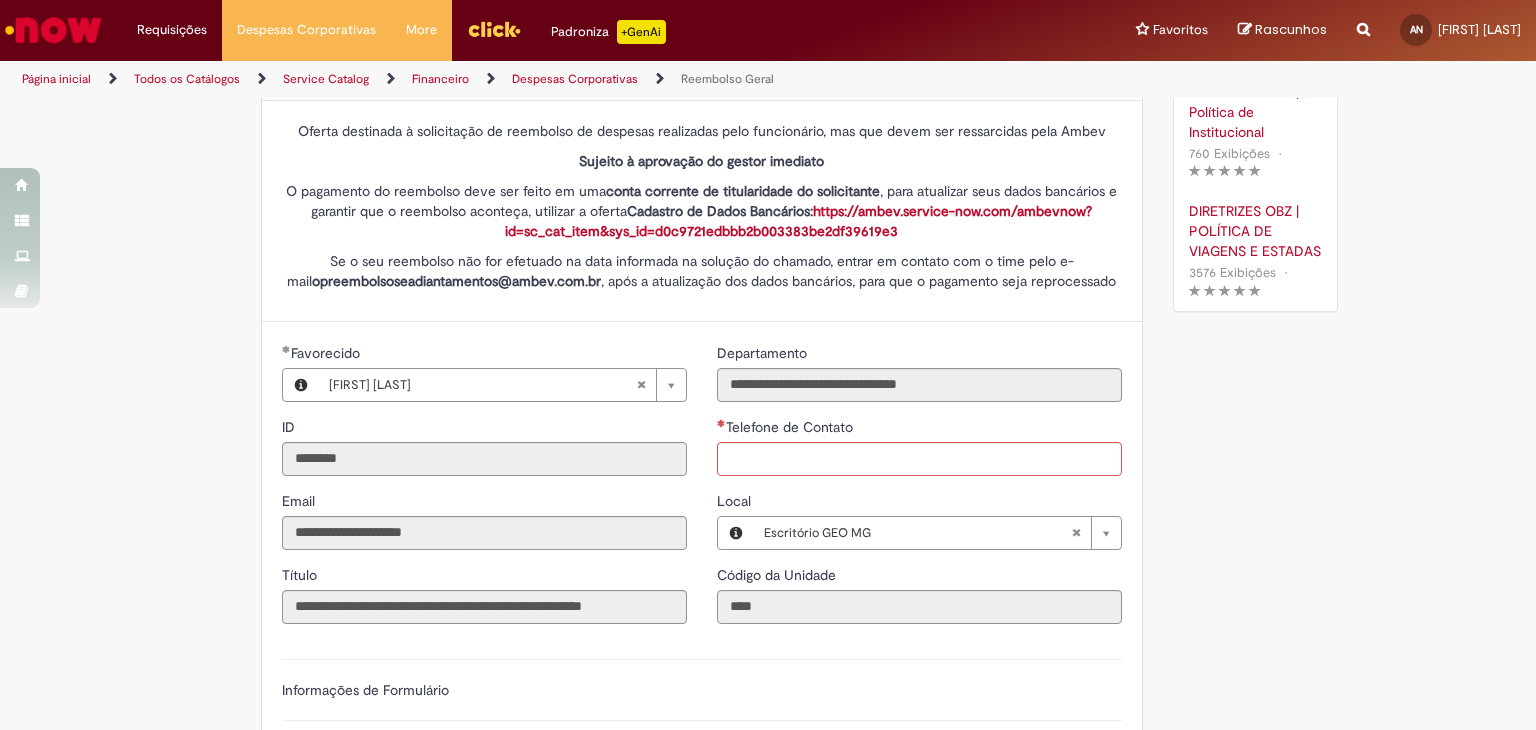 scroll, scrollTop: 0, scrollLeft: 0, axis: both 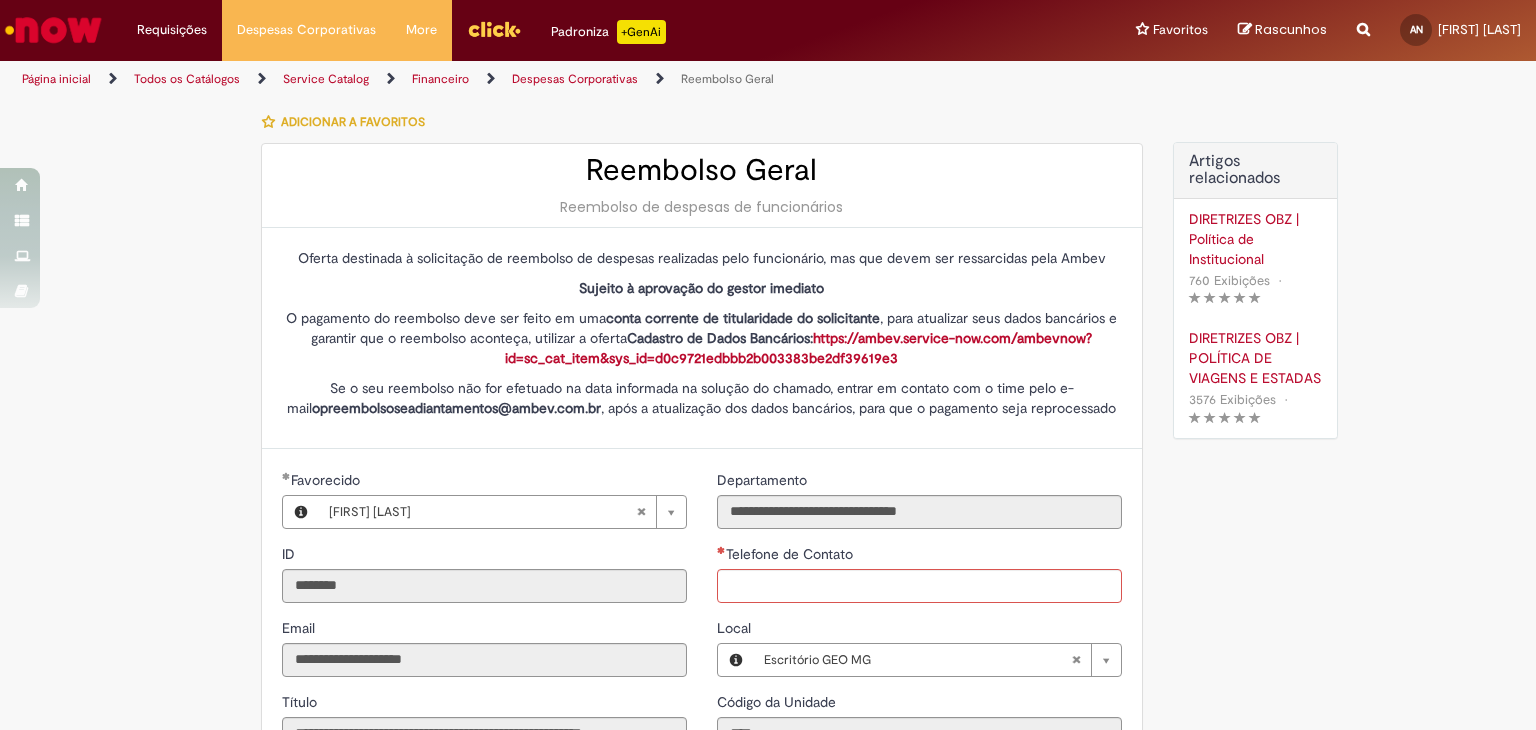 type 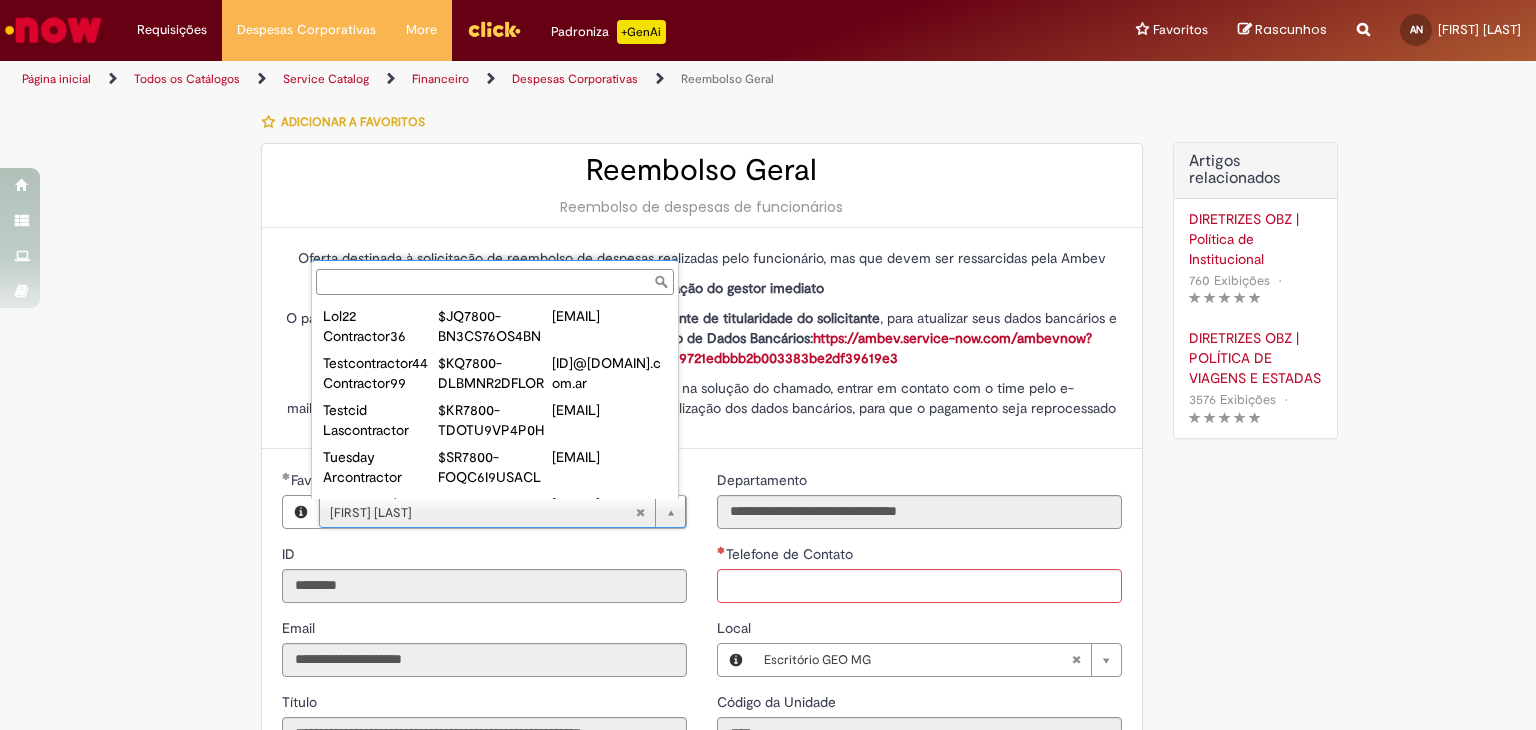 type on "**********" 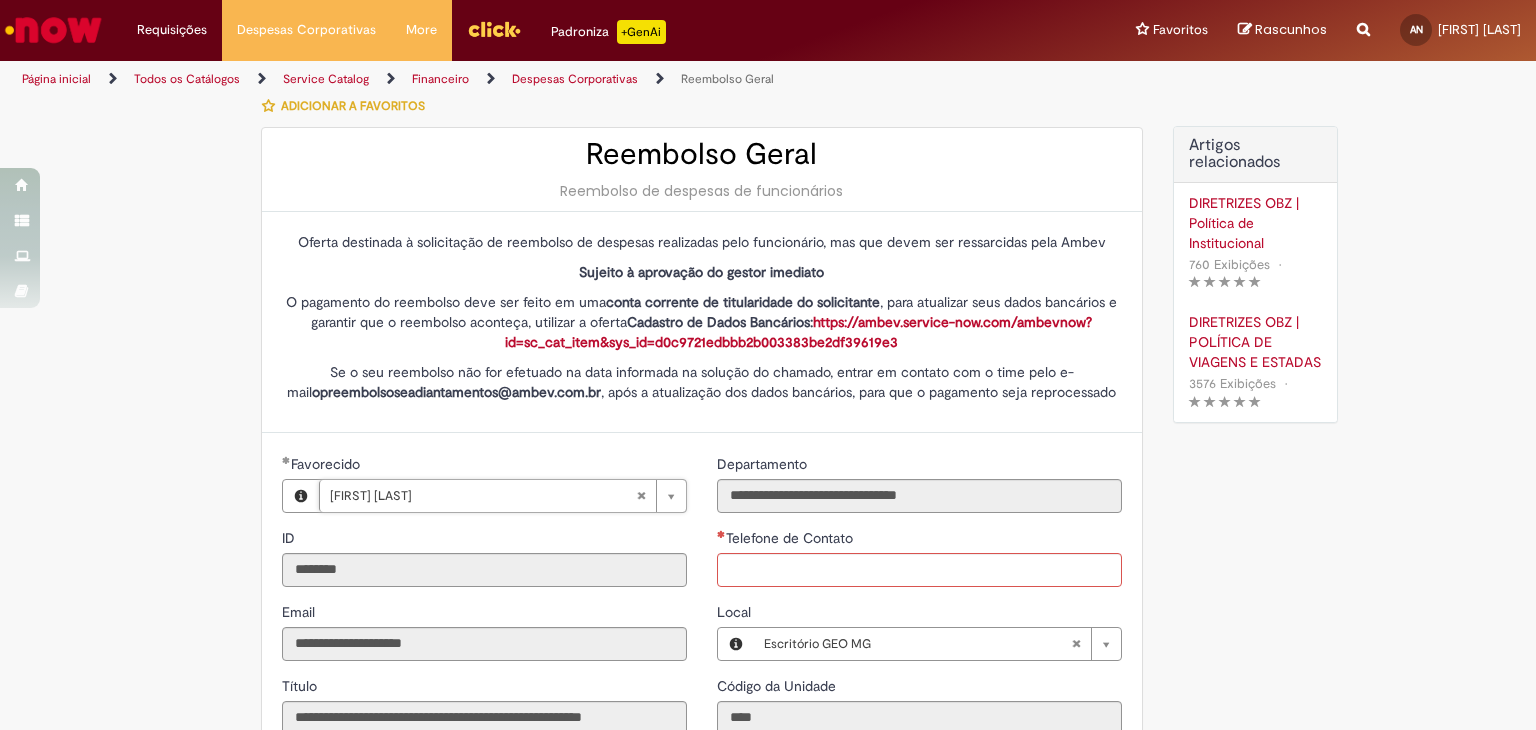 scroll, scrollTop: 0, scrollLeft: 0, axis: both 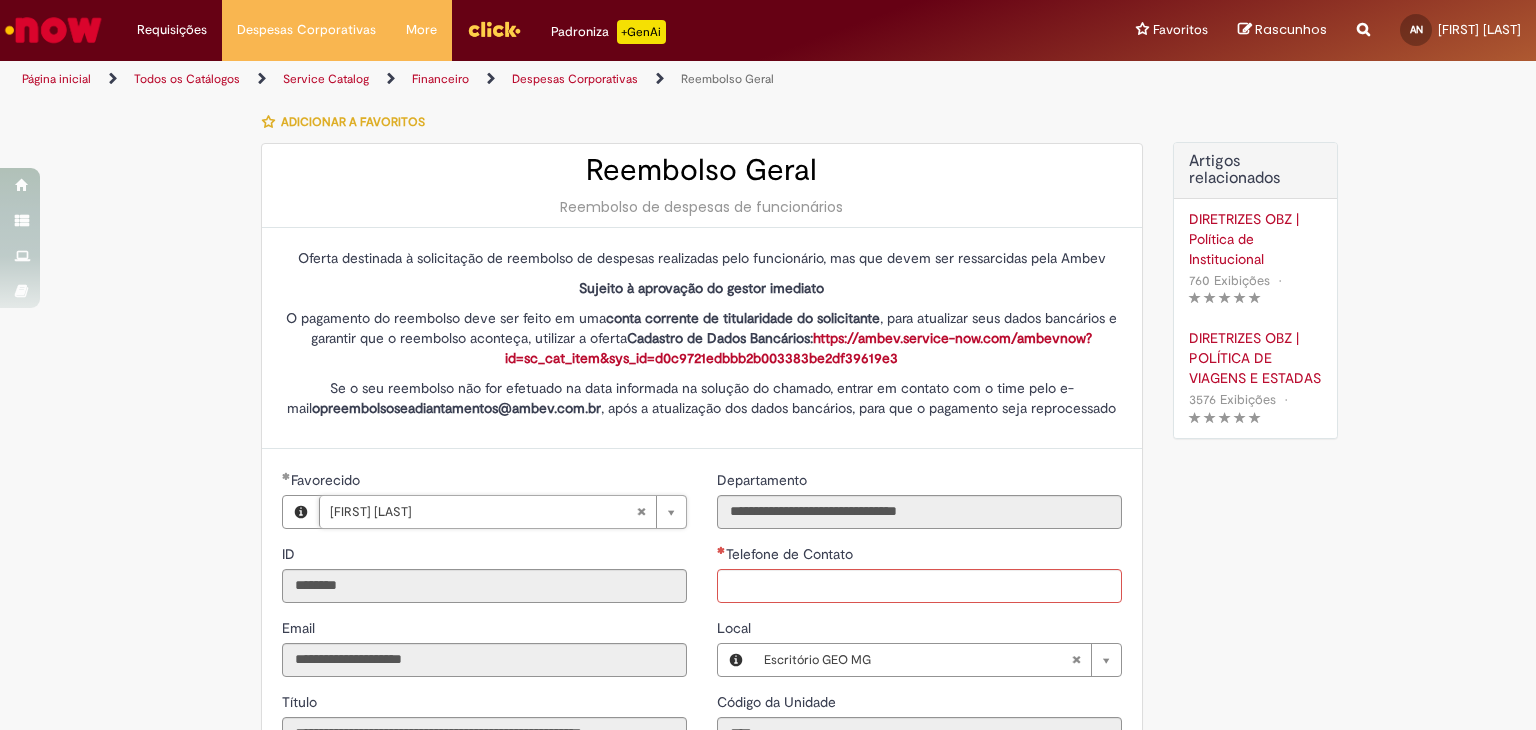 type 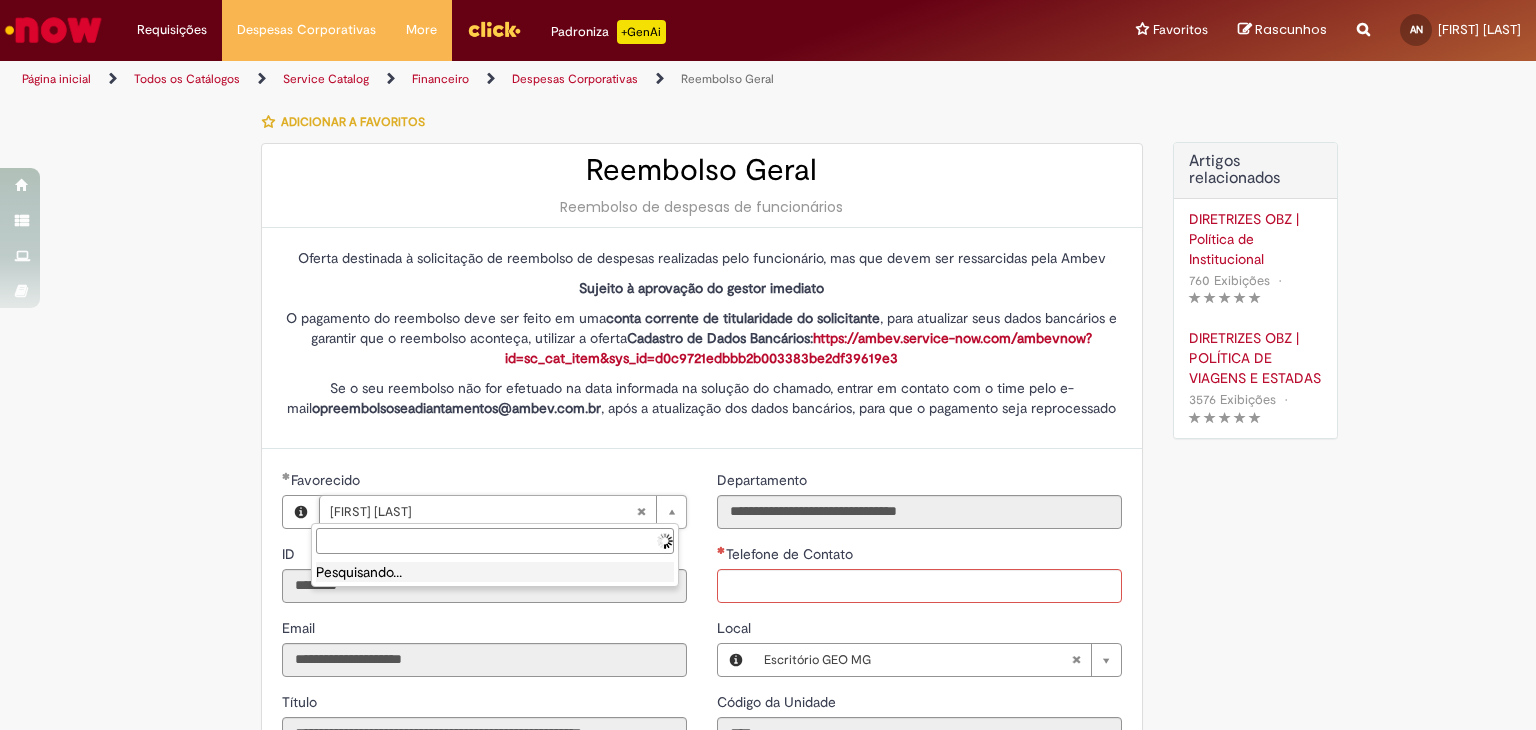 paste on "********" 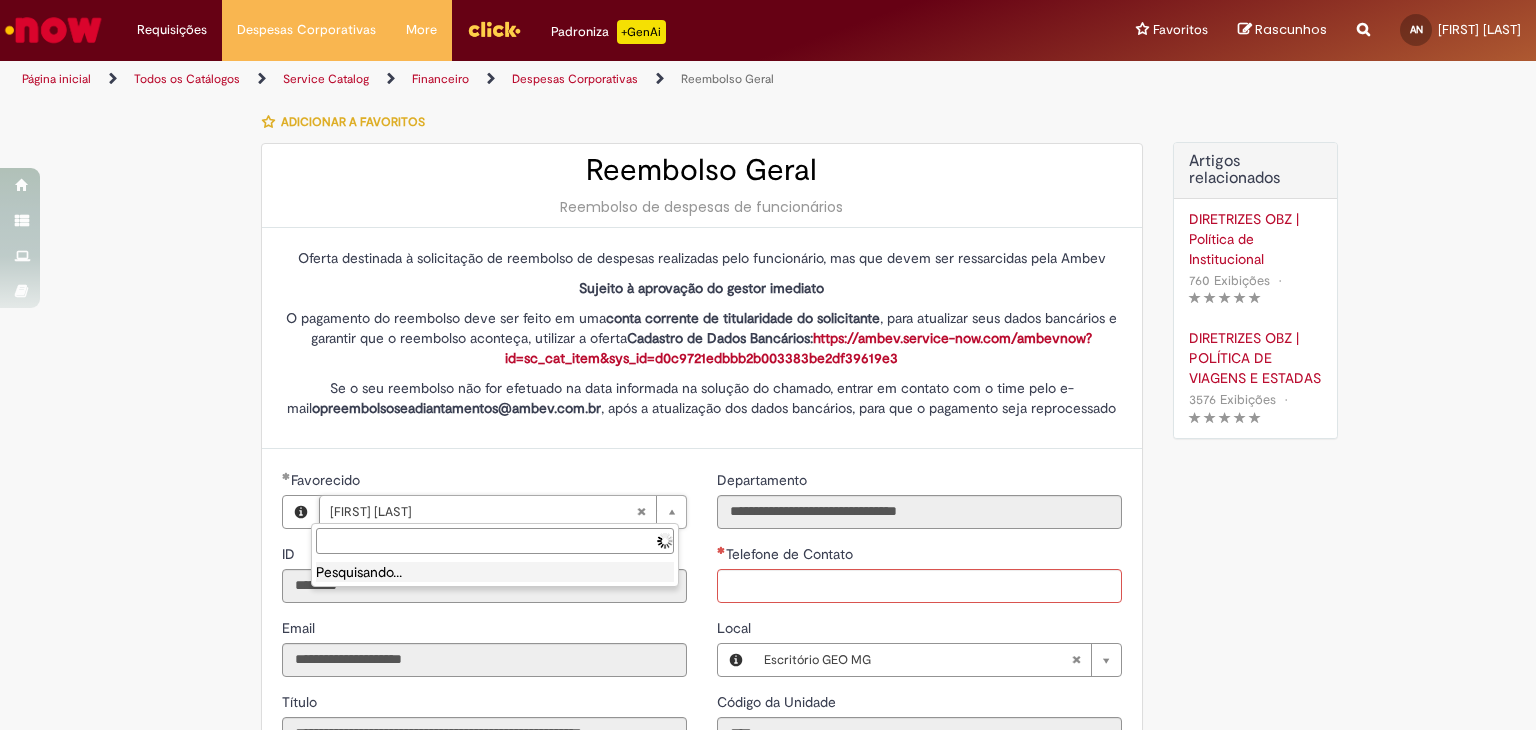 type on "********" 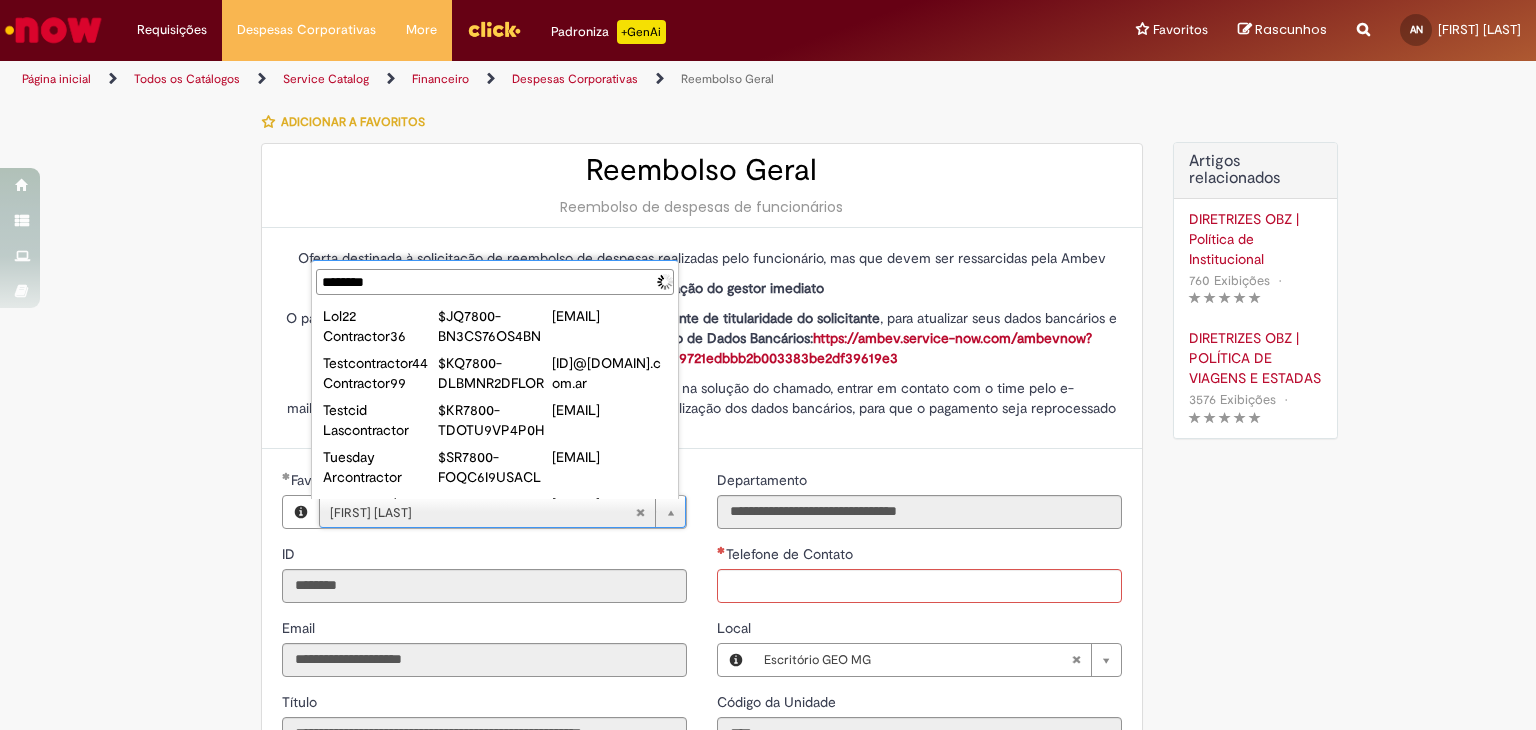 type on "**********" 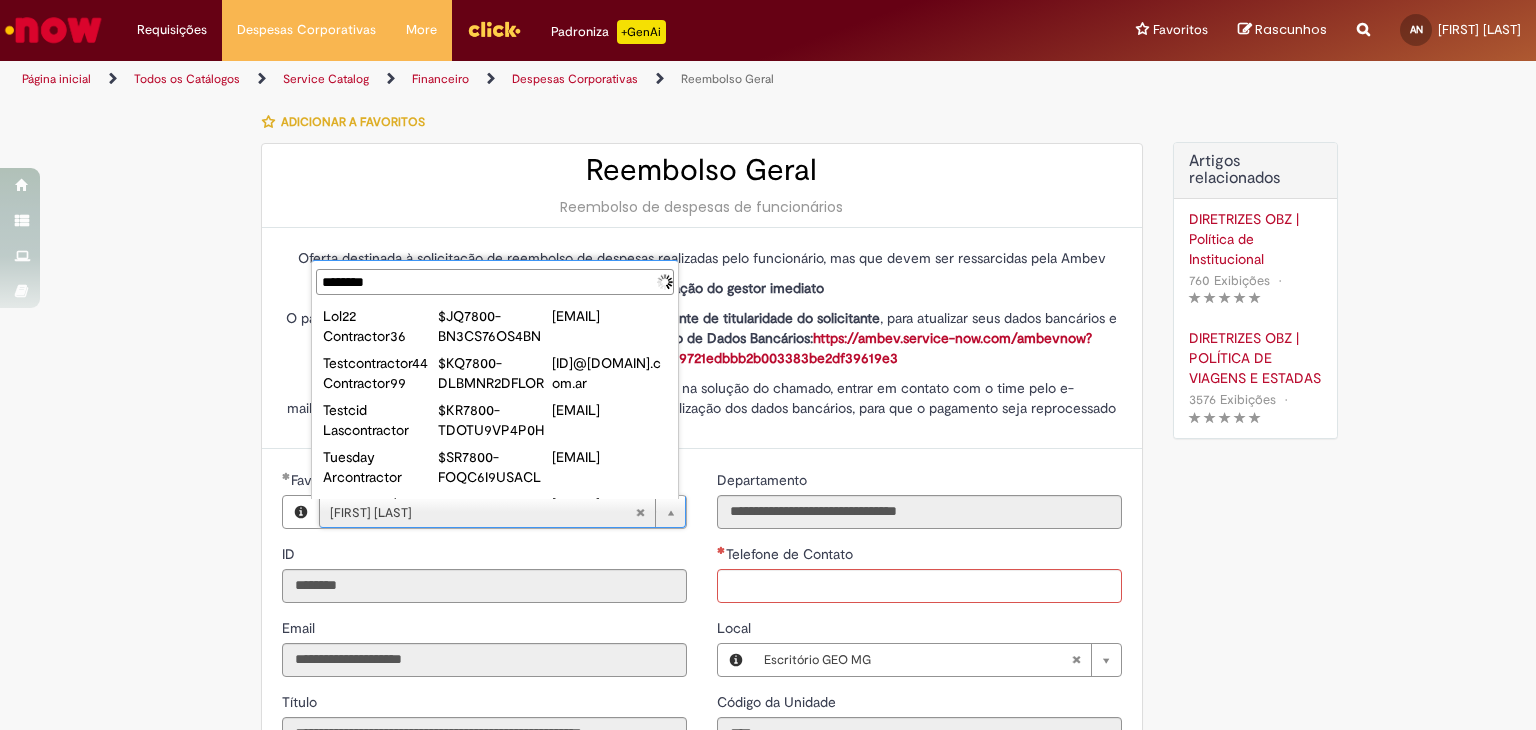 type 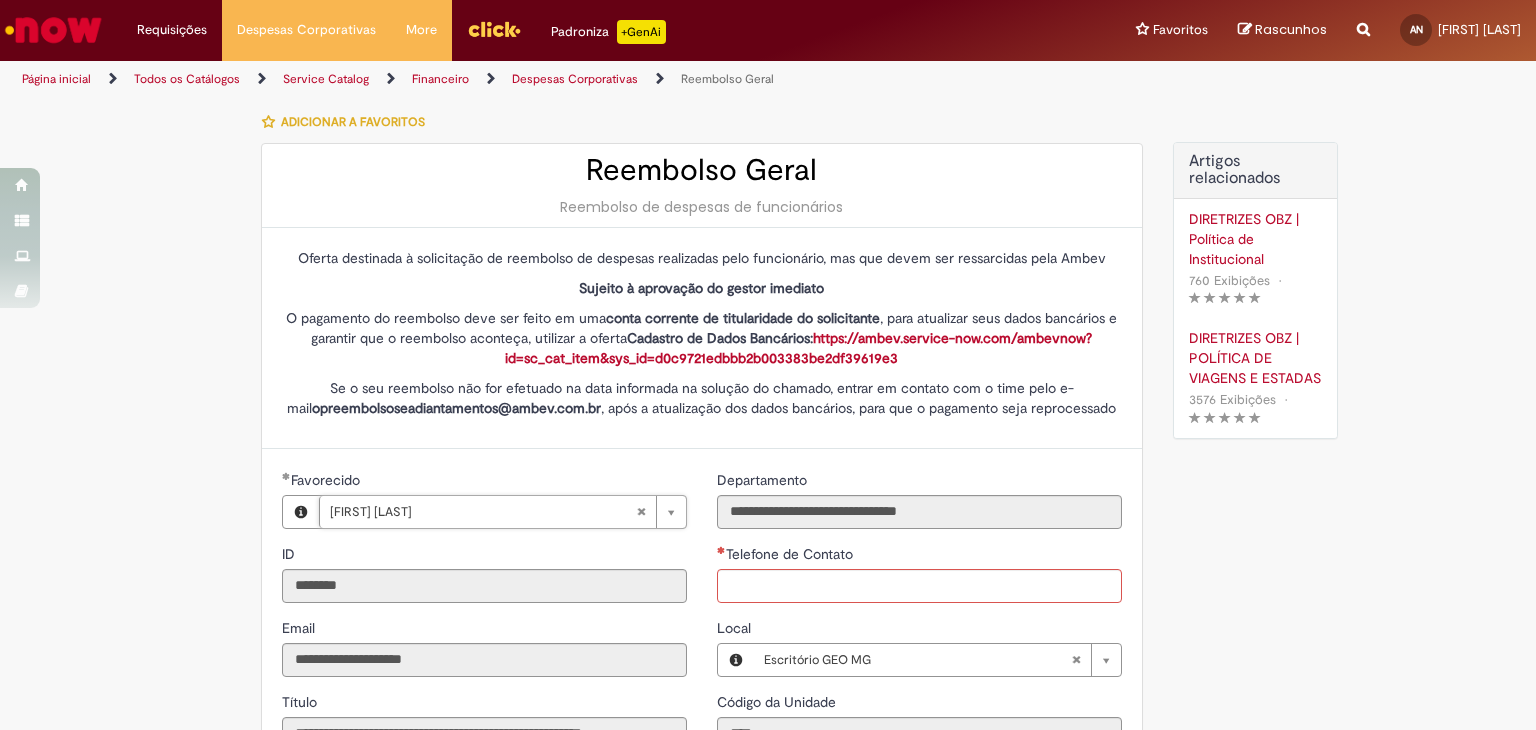 scroll, scrollTop: 0, scrollLeft: 164, axis: horizontal 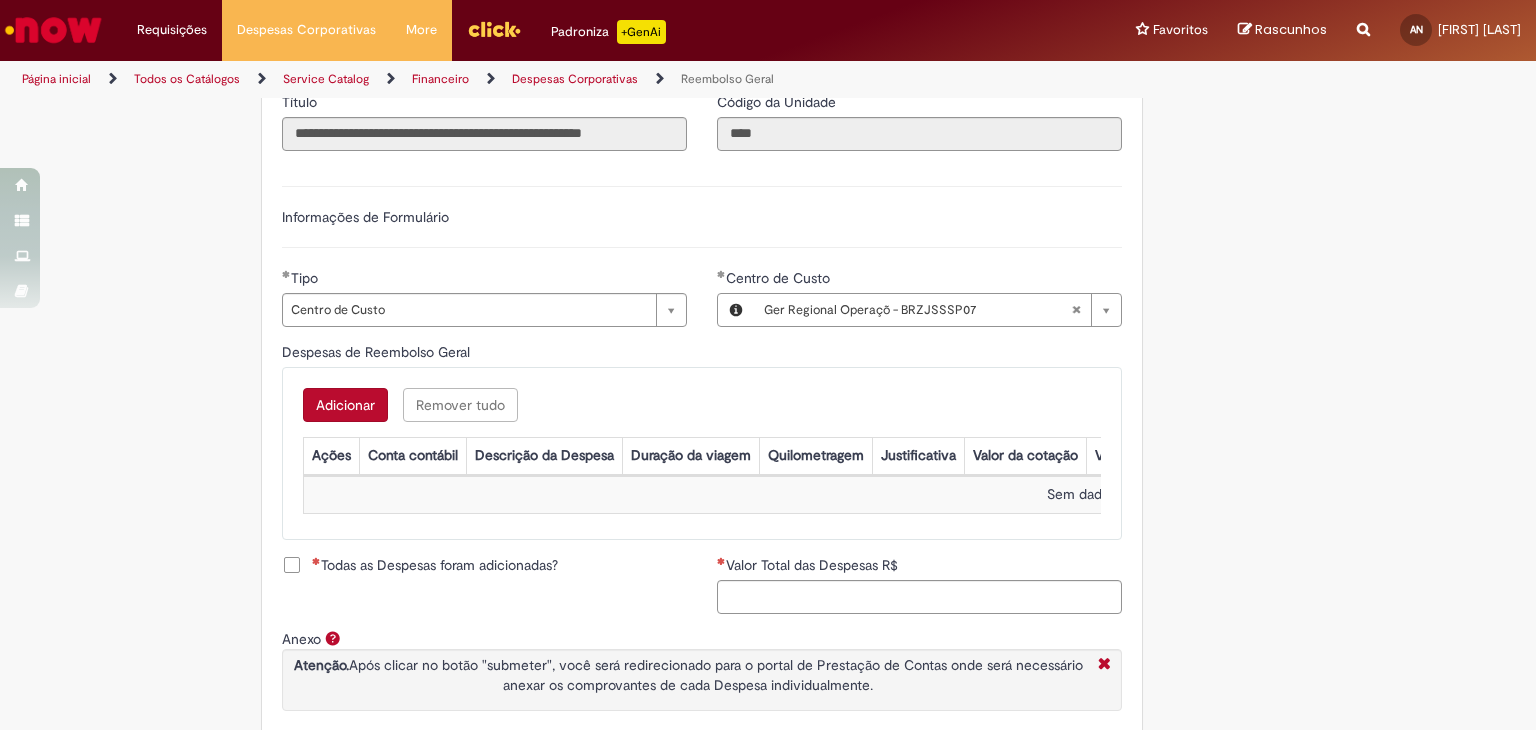 drag, startPoint x: 552, startPoint y: 315, endPoint x: 478, endPoint y: 354, distance: 83.64807 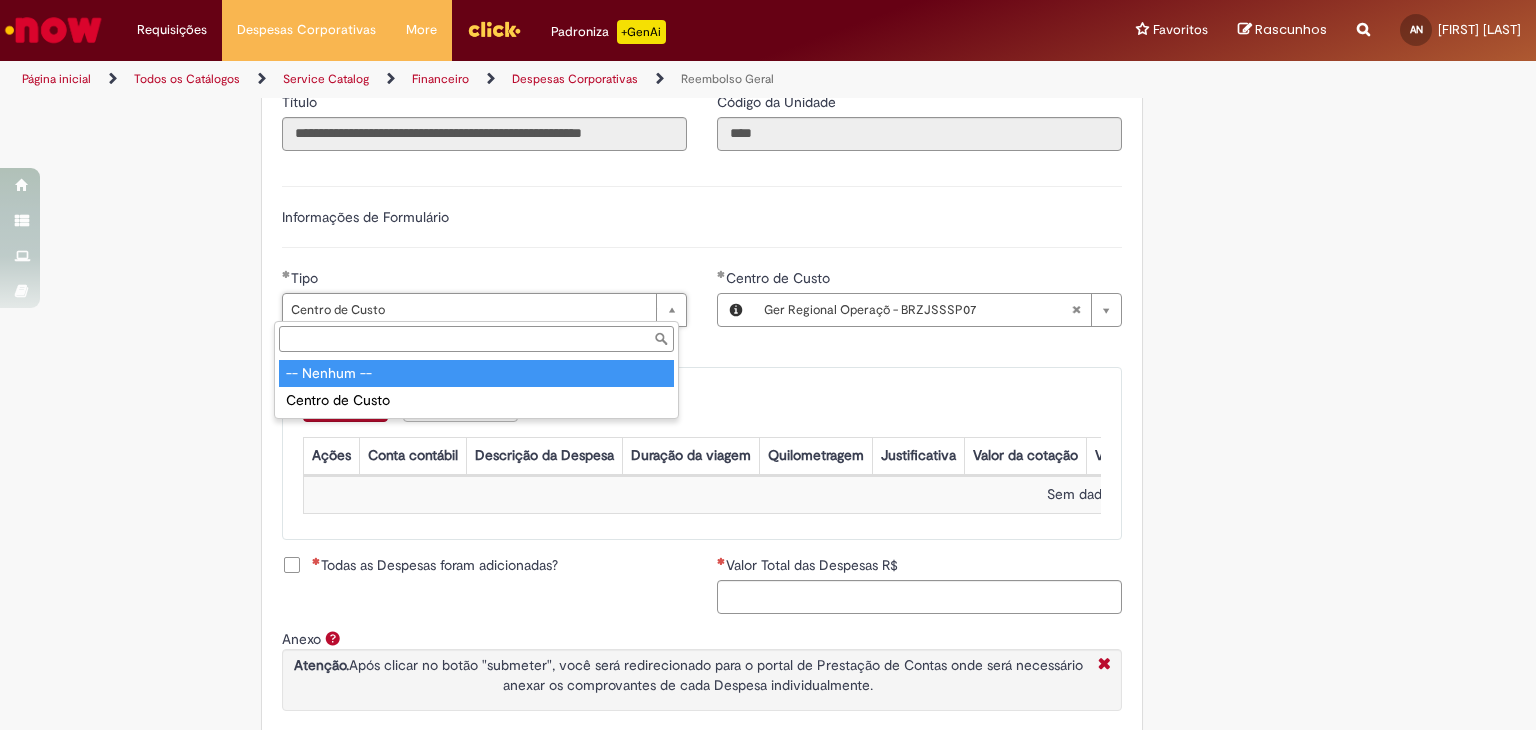type on "**********" 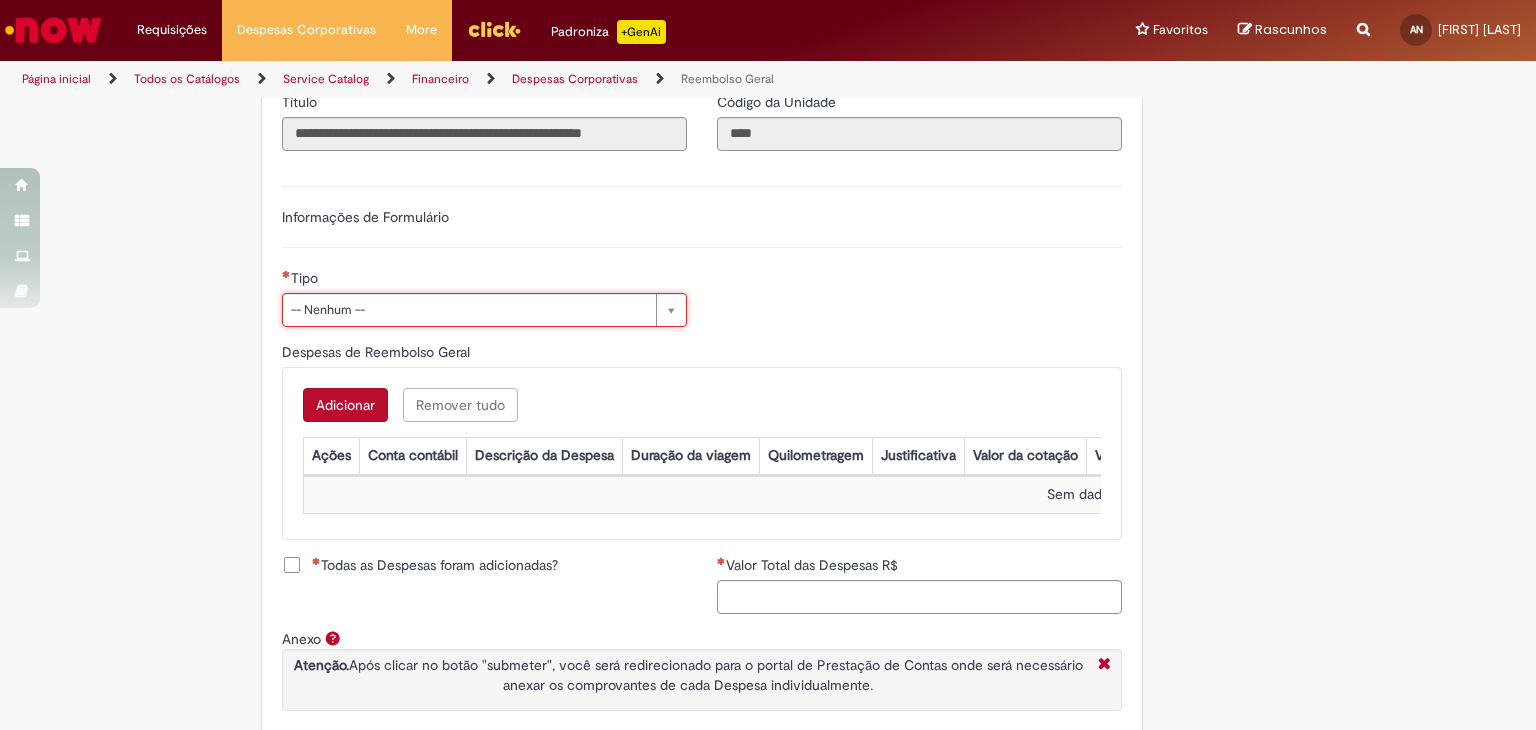 scroll, scrollTop: 0, scrollLeft: 83, axis: horizontal 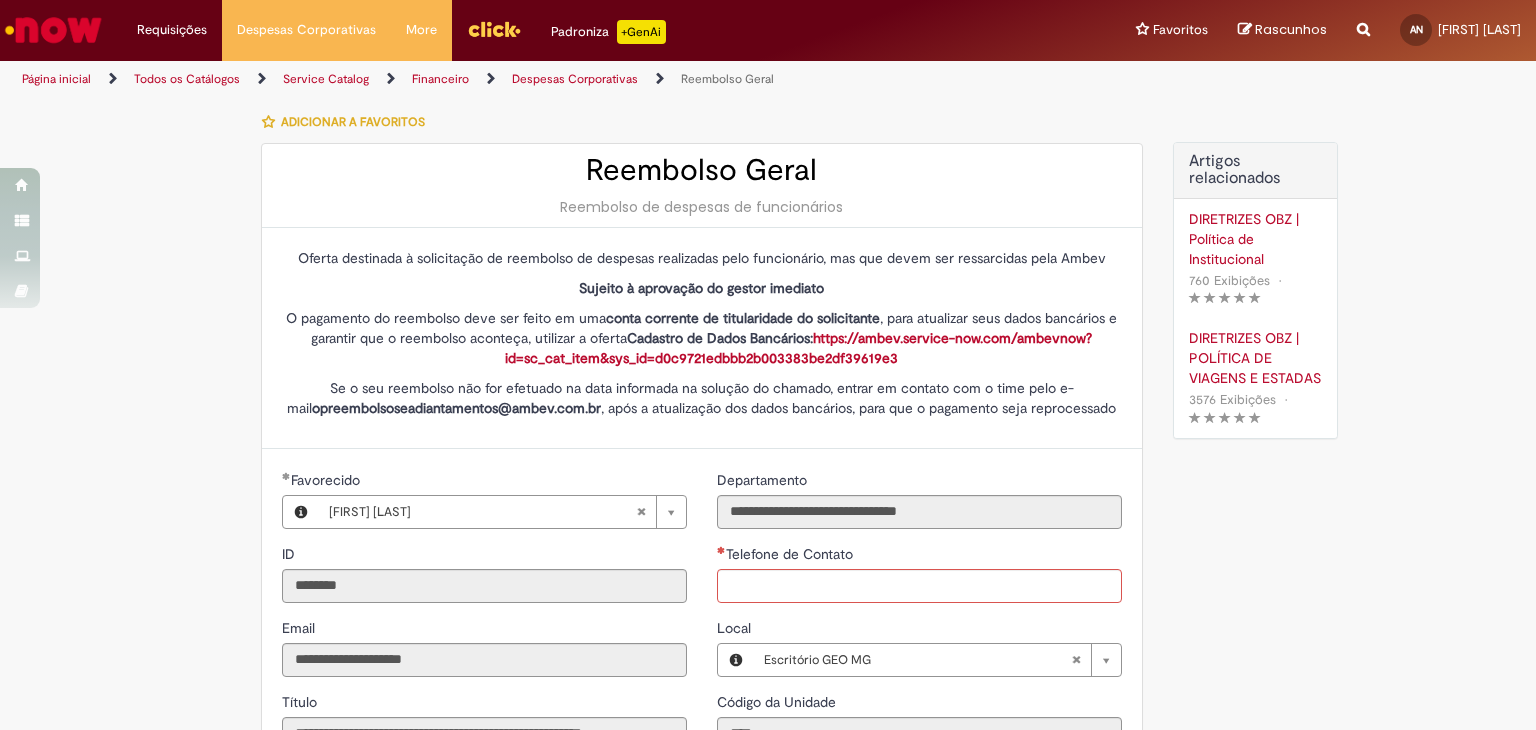 type 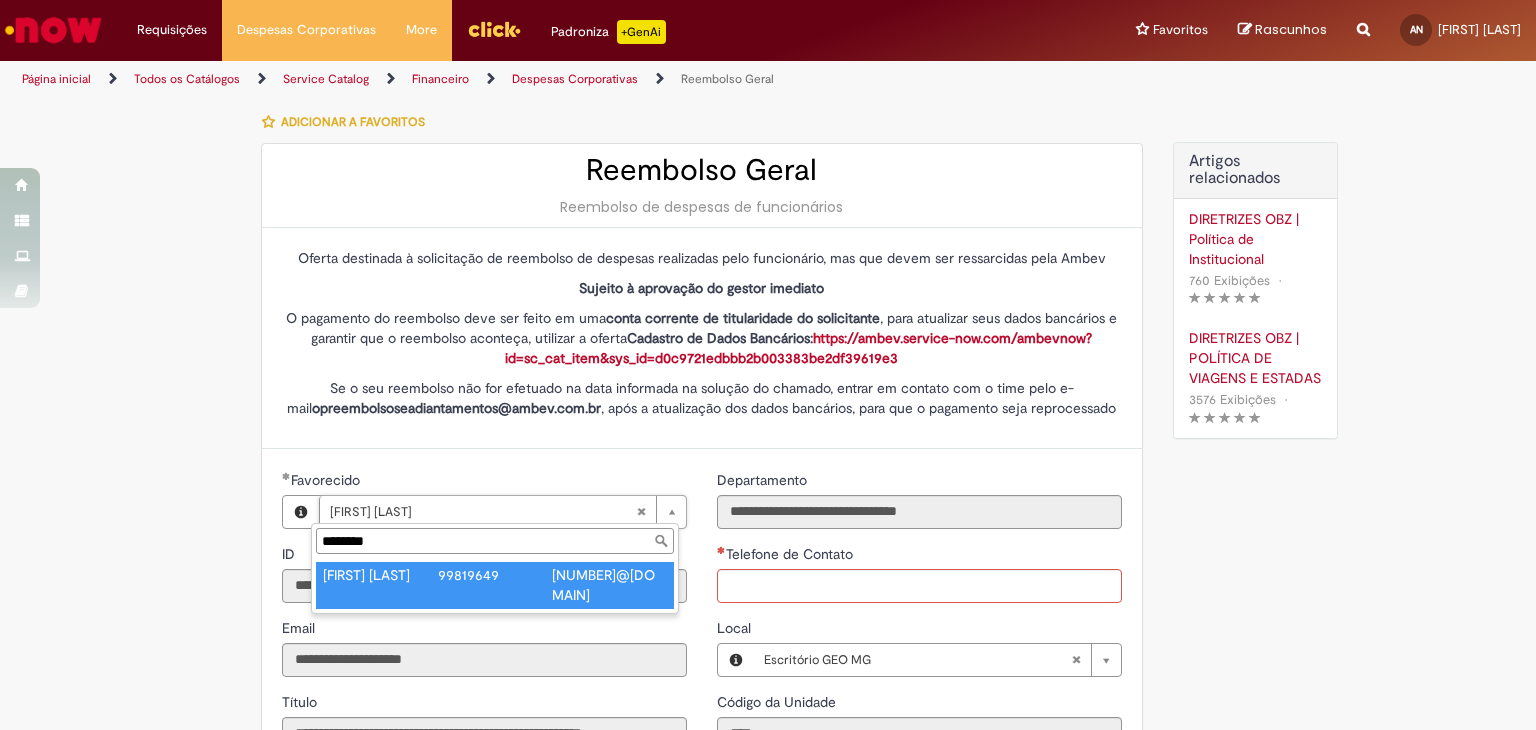 type on "********" 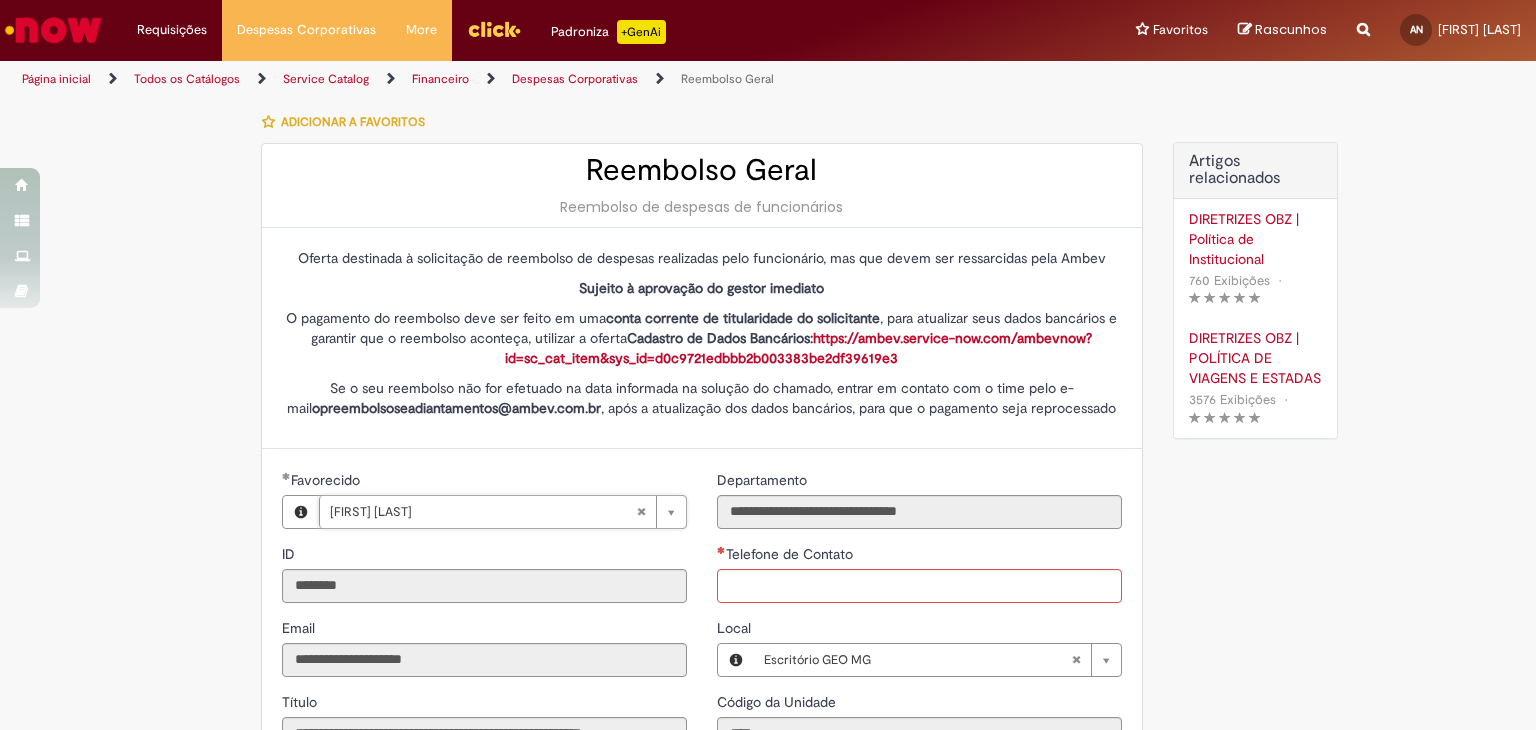scroll, scrollTop: 0, scrollLeft: 164, axis: horizontal 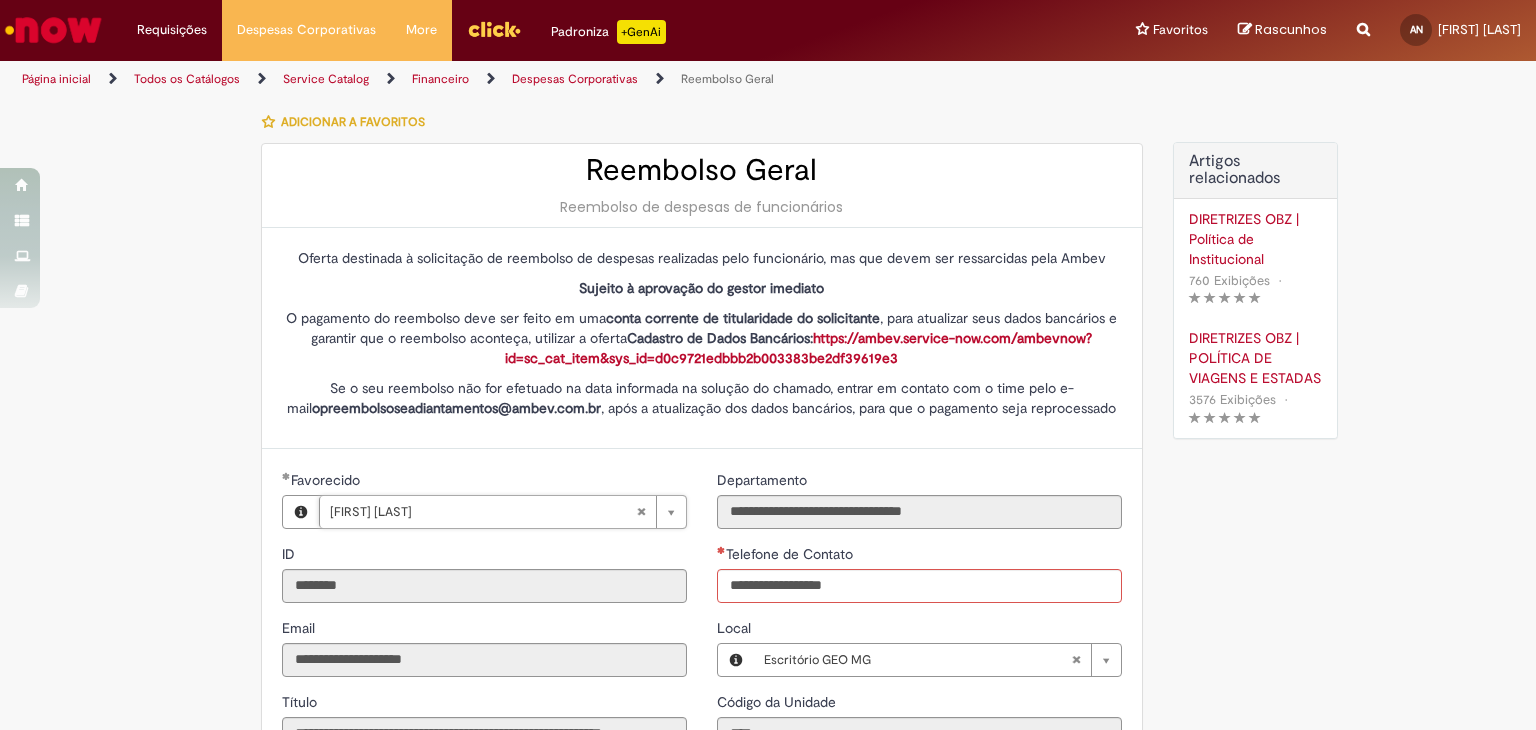 type on "**********" 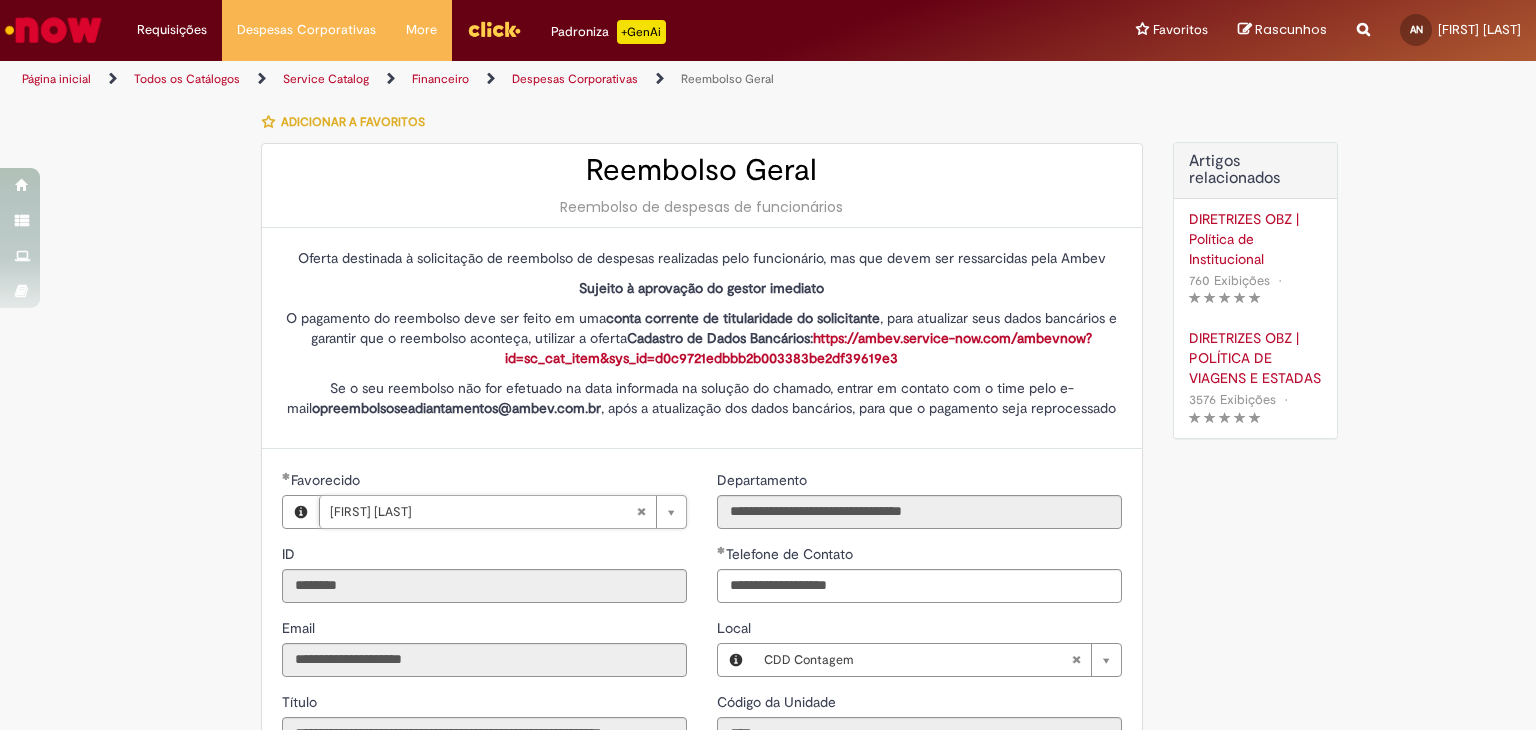 click on "**********" at bounding box center (702, 916) 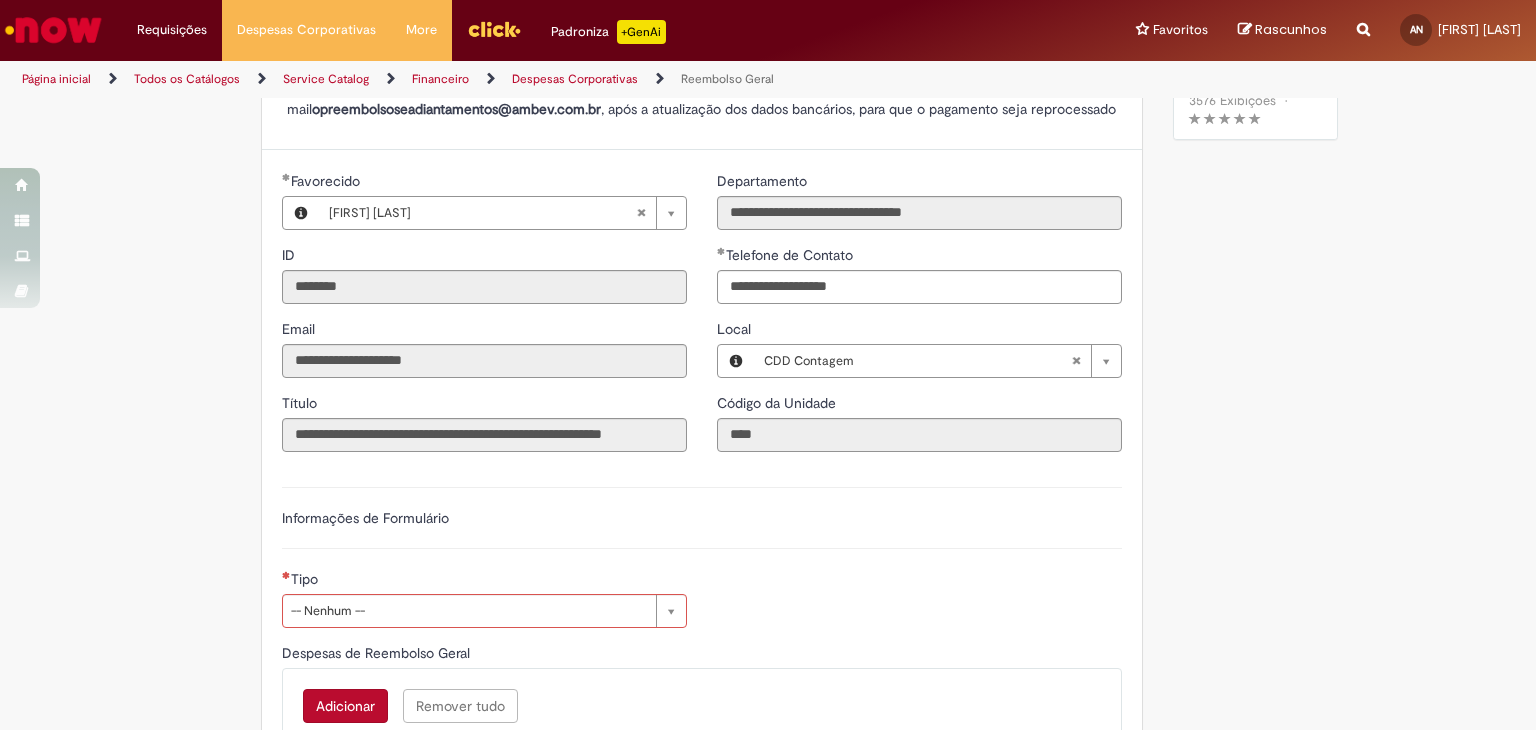 scroll, scrollTop: 300, scrollLeft: 0, axis: vertical 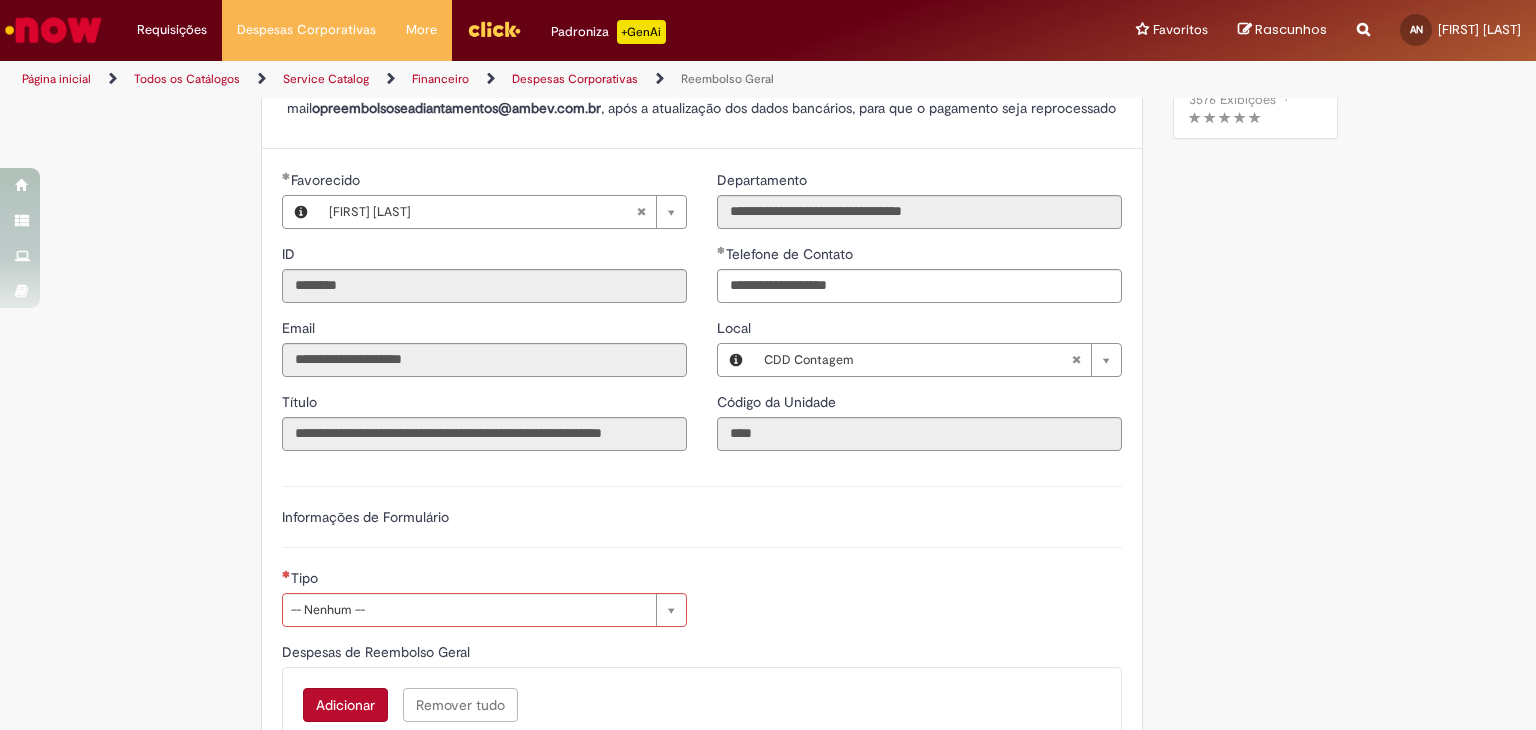 click on "**********" at bounding box center [702, 517] 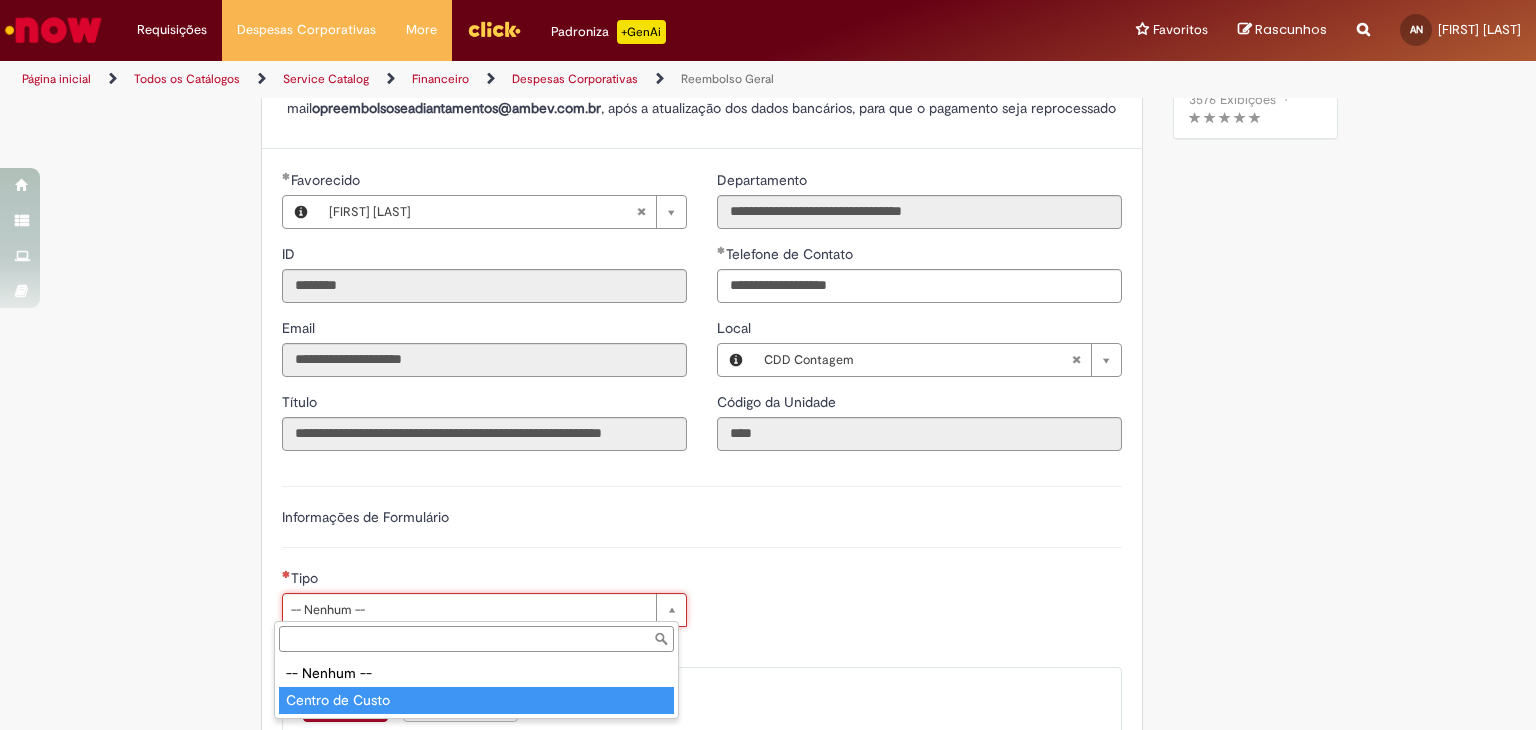 type on "**********" 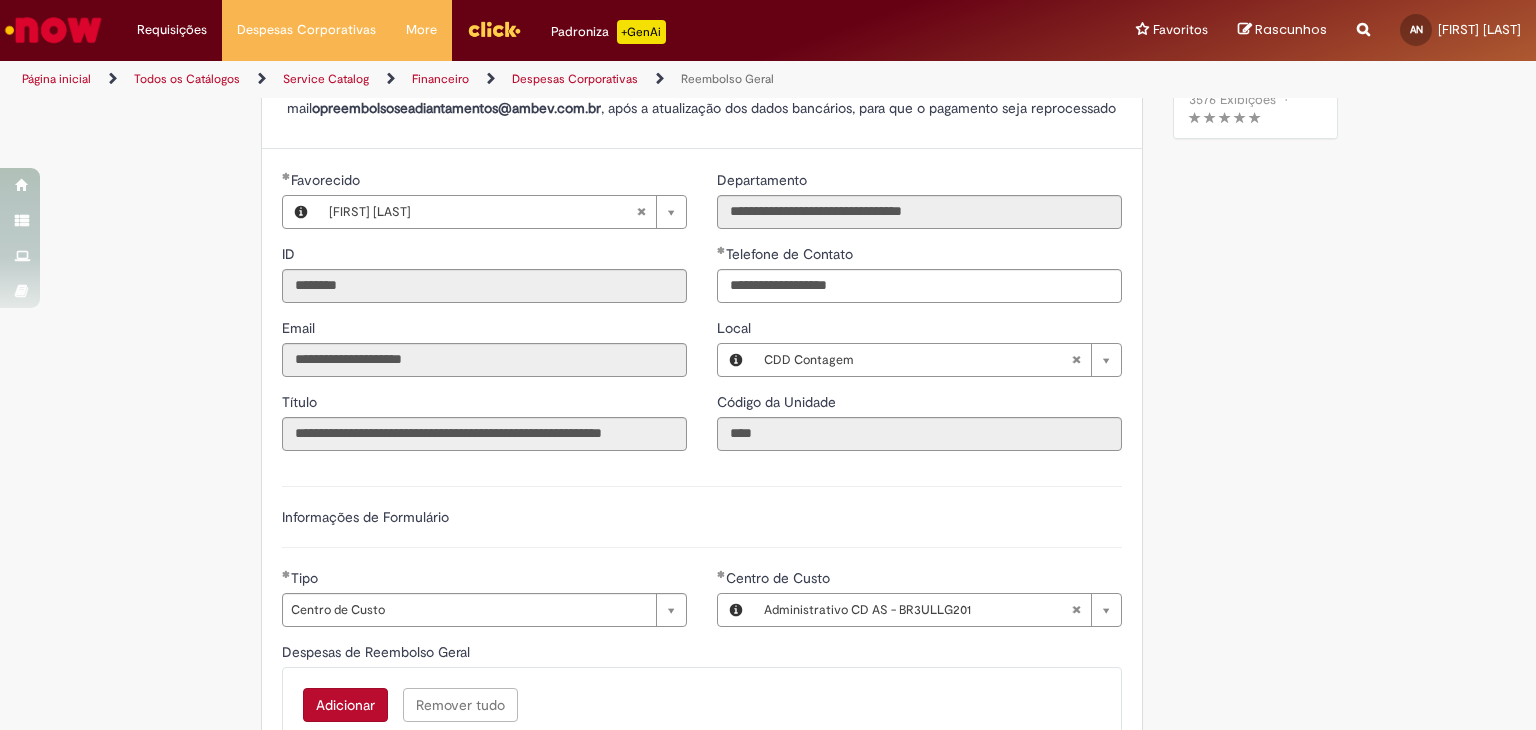 click on "Adicionar a Favoritos
Reembolso Geral
Reembolso de despesas de funcionários
Oferta destinada à solicitação de reembolso de despesas realizadas pelo funcionário, mas que devem ser ressarcidas pela Ambev
Sujeito à aprovação do gestor imediato
O pagamento do reembolso deve ser feito em uma  conta corrente de titularidade do solicitante , para atualizar seus dados bancários e garantir que o reembolso aconteça, utilizar a oferta  Cadastro de Dados Bancários:  https://ambev.service-now.com/ambevnow?id=sc_cat_item&sys_id=d0c9721edbbb2b003383be2df39619e3
Se o seu reembolso não for efetuado na data informada na solução do chamado, entrar em contato com o time pelo e-mail  opreembolsoseadiantamentos@ambev.com.br , após a atualização dos dados bancários, para que o pagamento seja reprocessado
sap a integrar ** Country Code **" at bounding box center (768, 490) 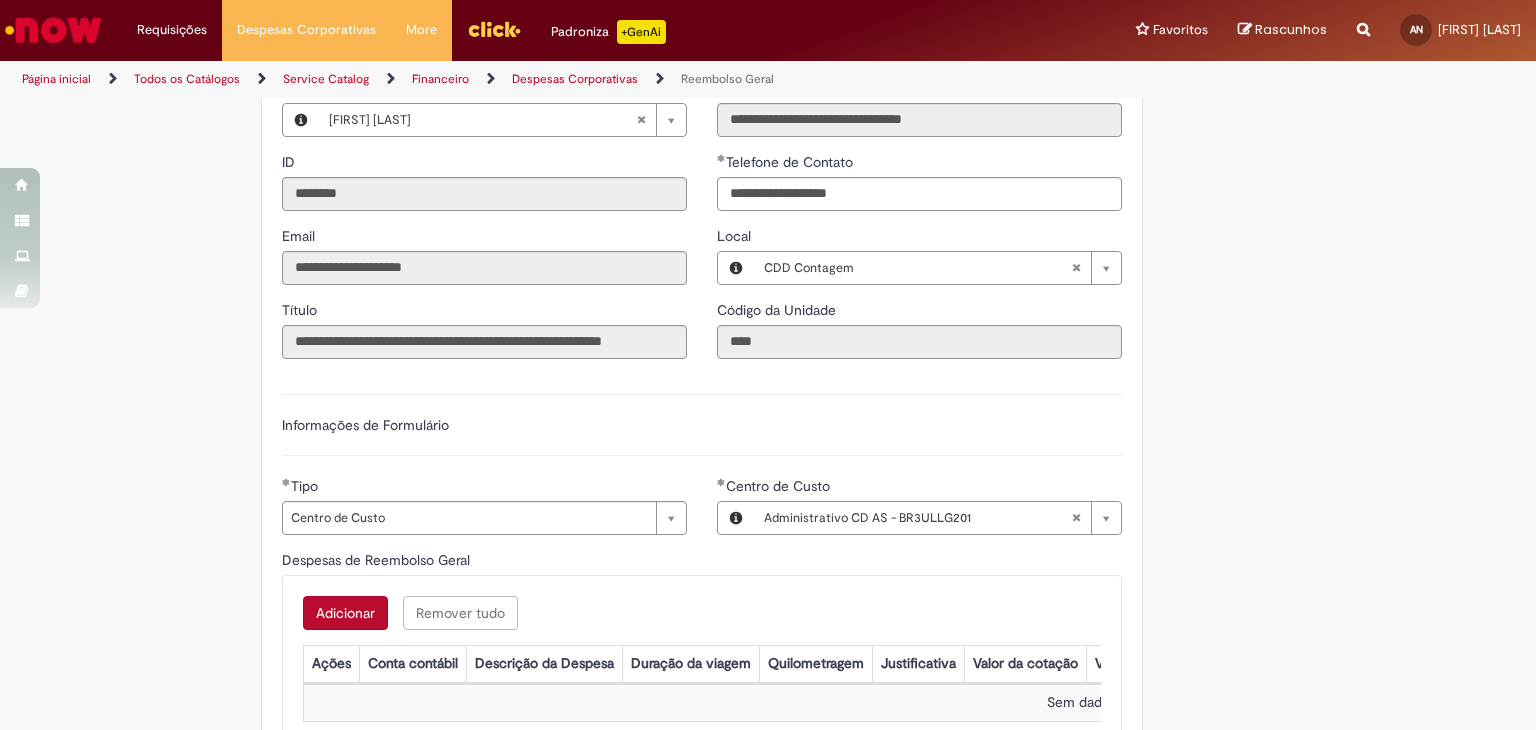 scroll, scrollTop: 700, scrollLeft: 0, axis: vertical 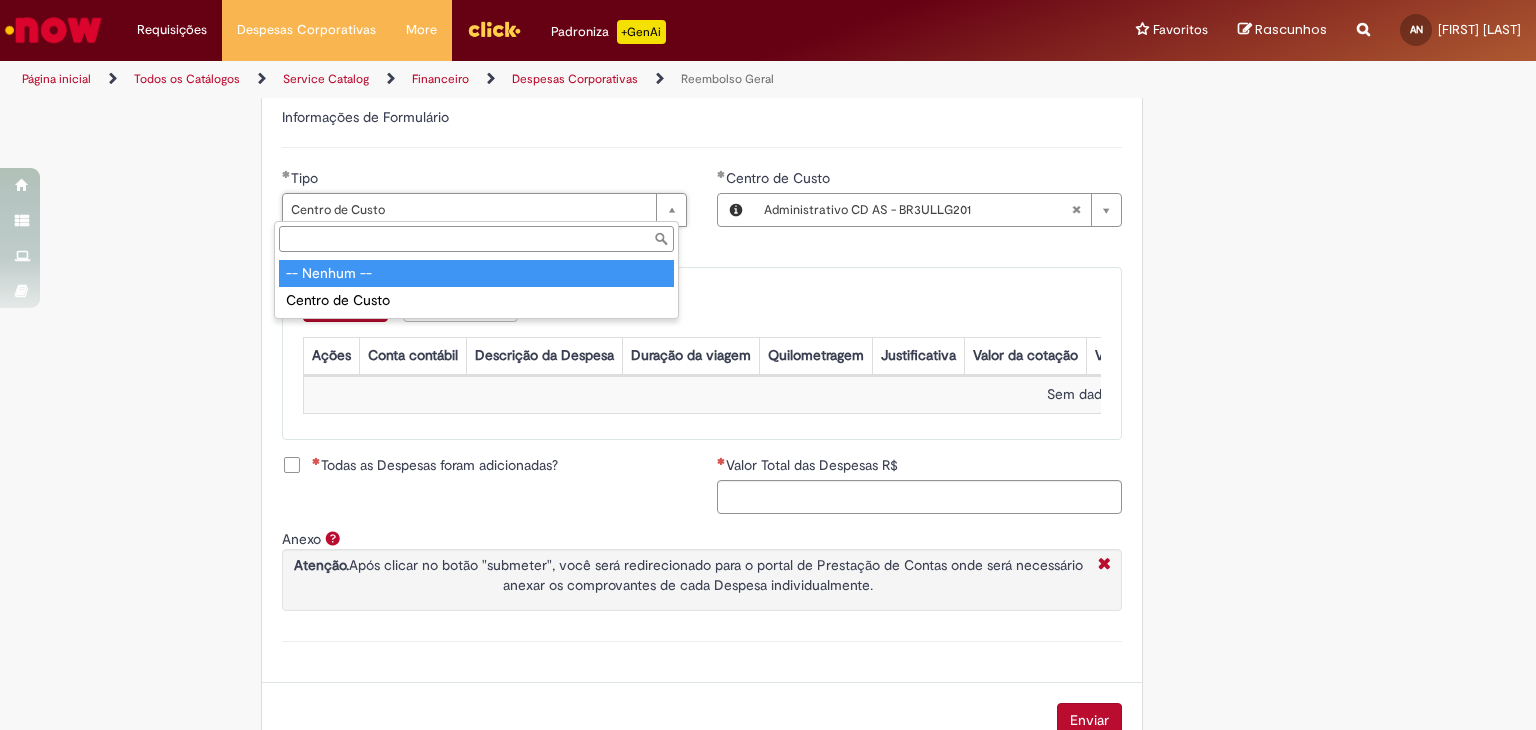 type on "**********" 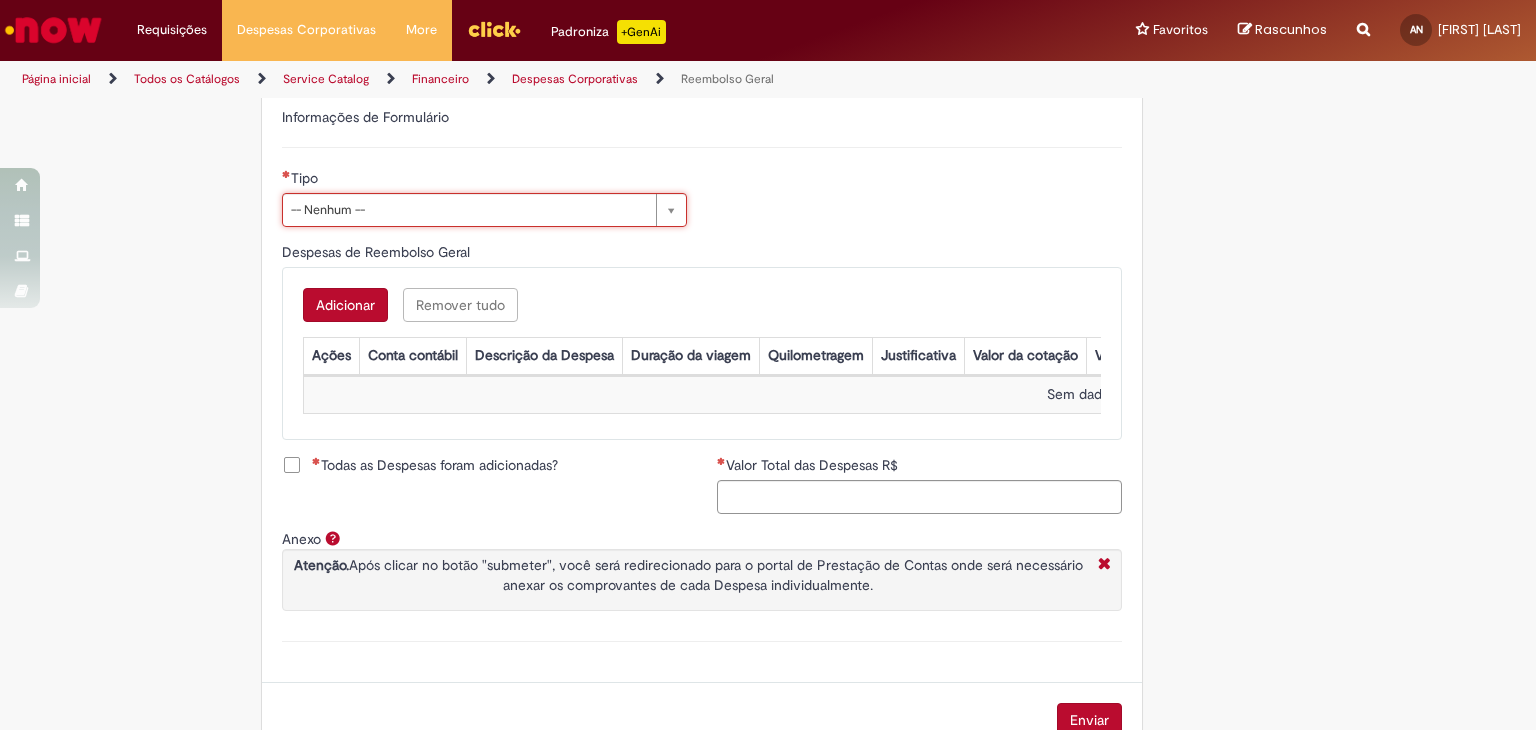 scroll, scrollTop: 0, scrollLeft: 83, axis: horizontal 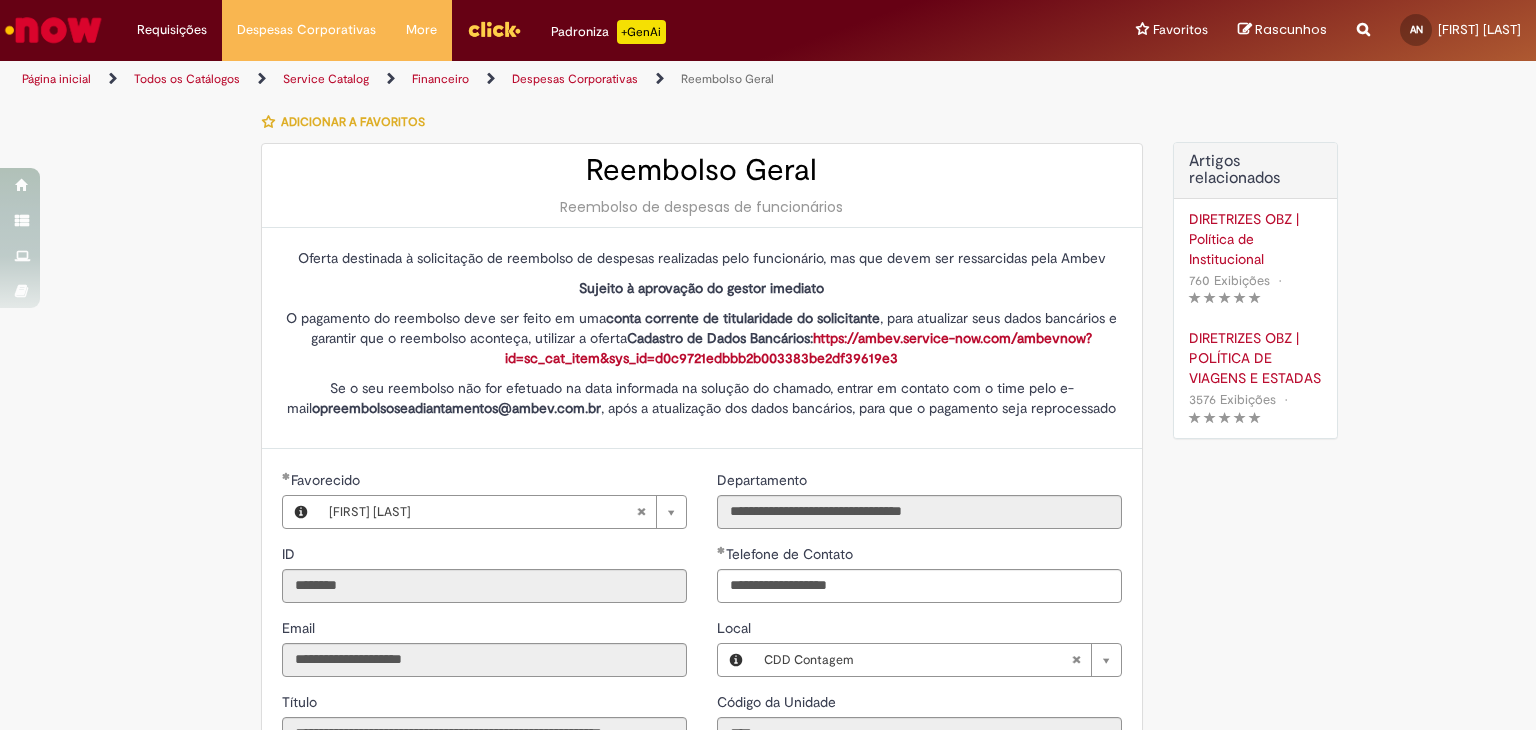type 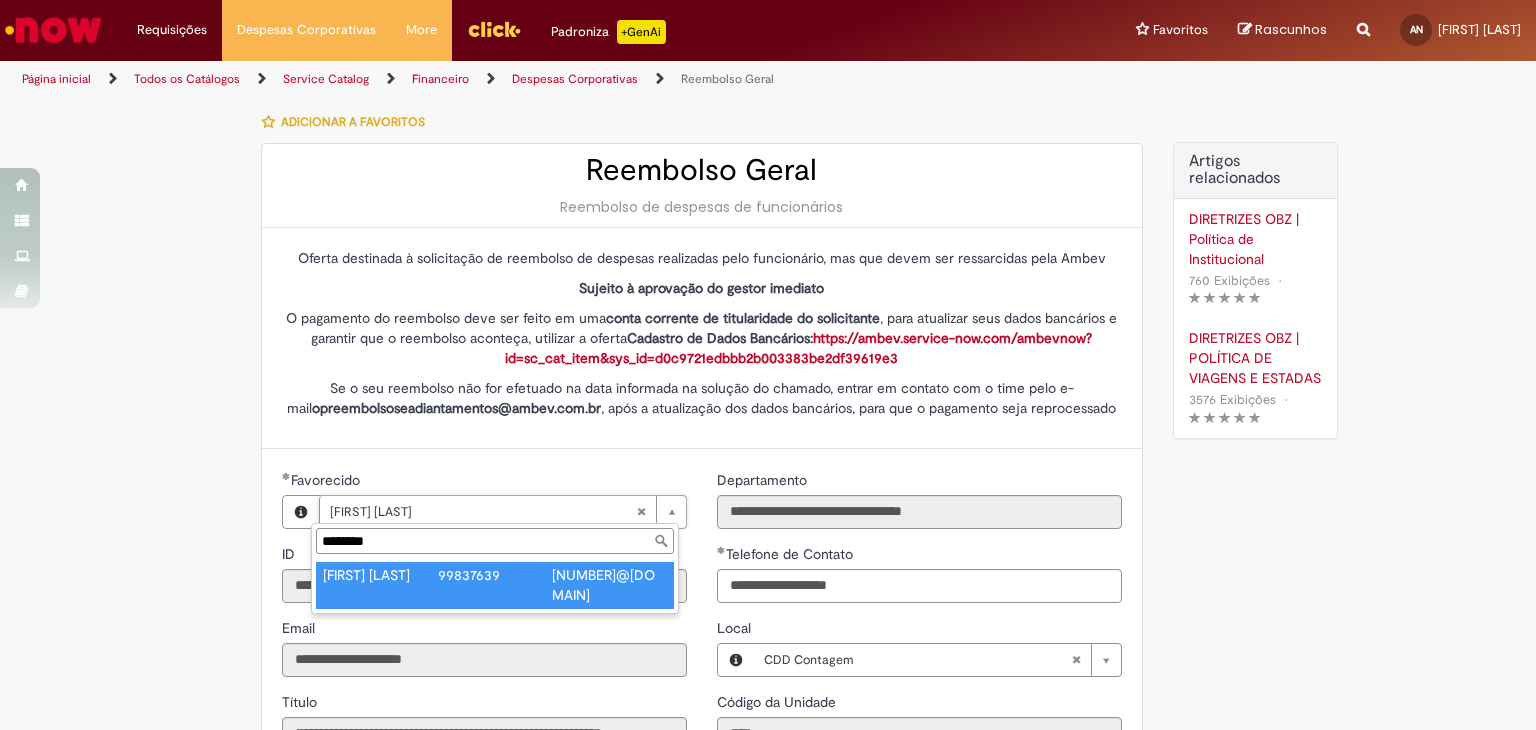 type on "********" 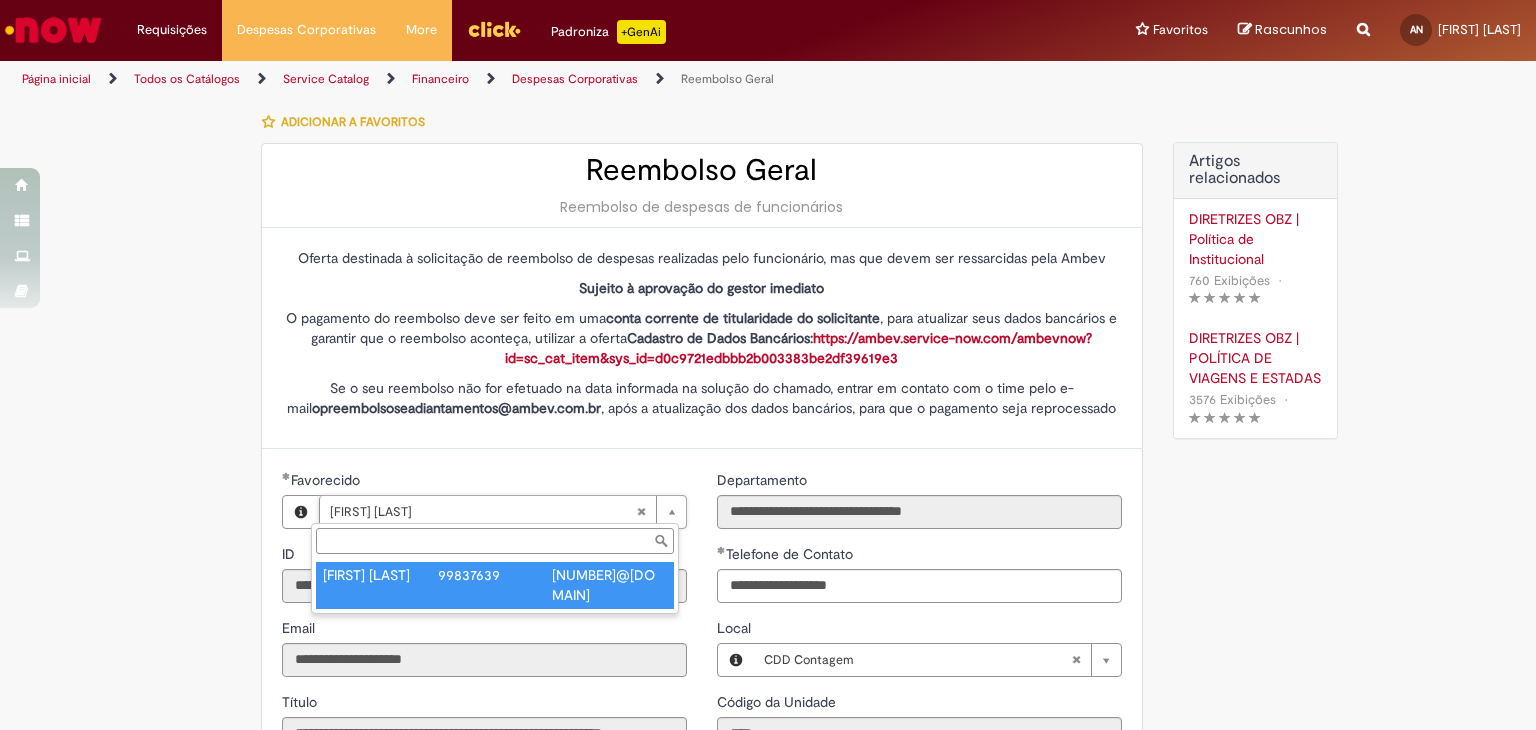 type on "********" 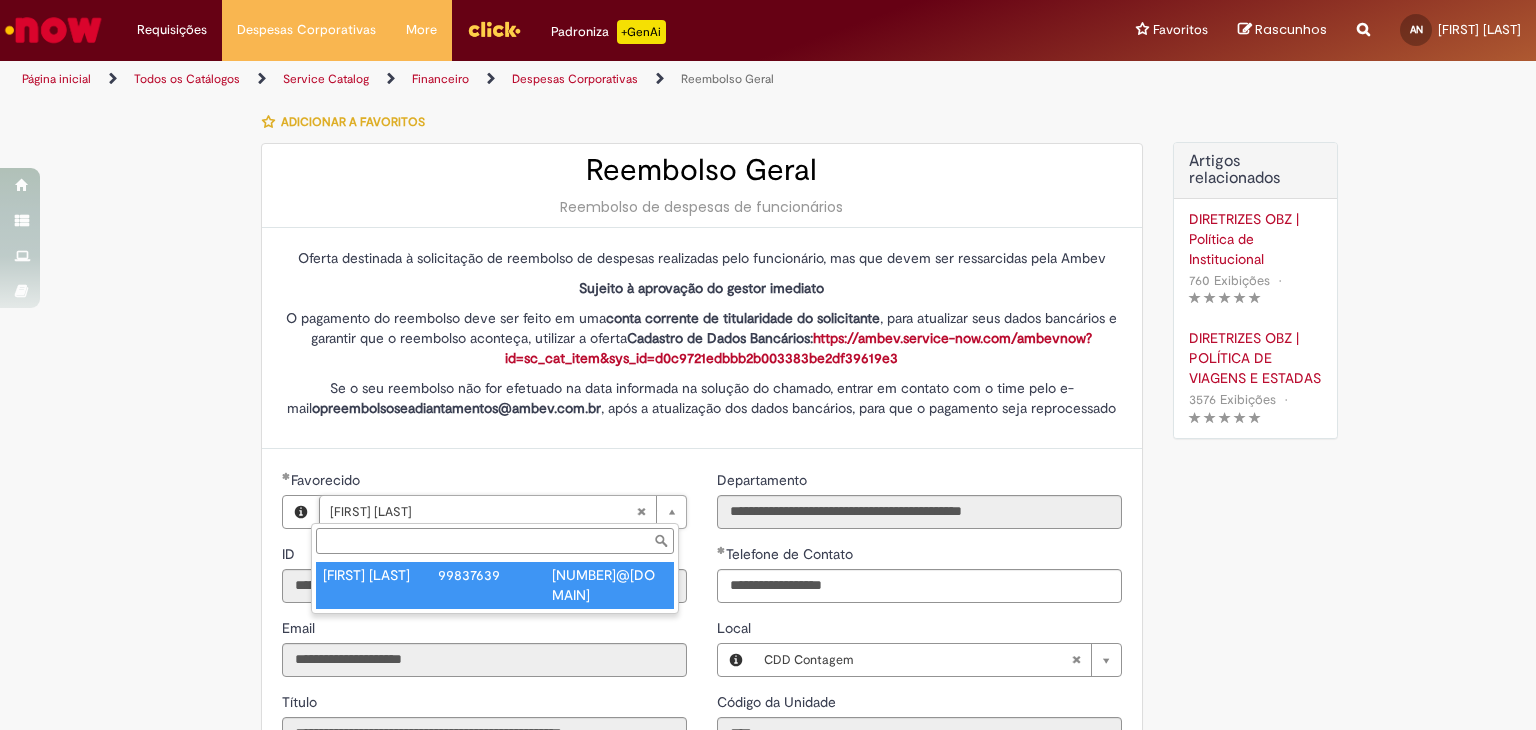 scroll, scrollTop: 0, scrollLeft: 84, axis: horizontal 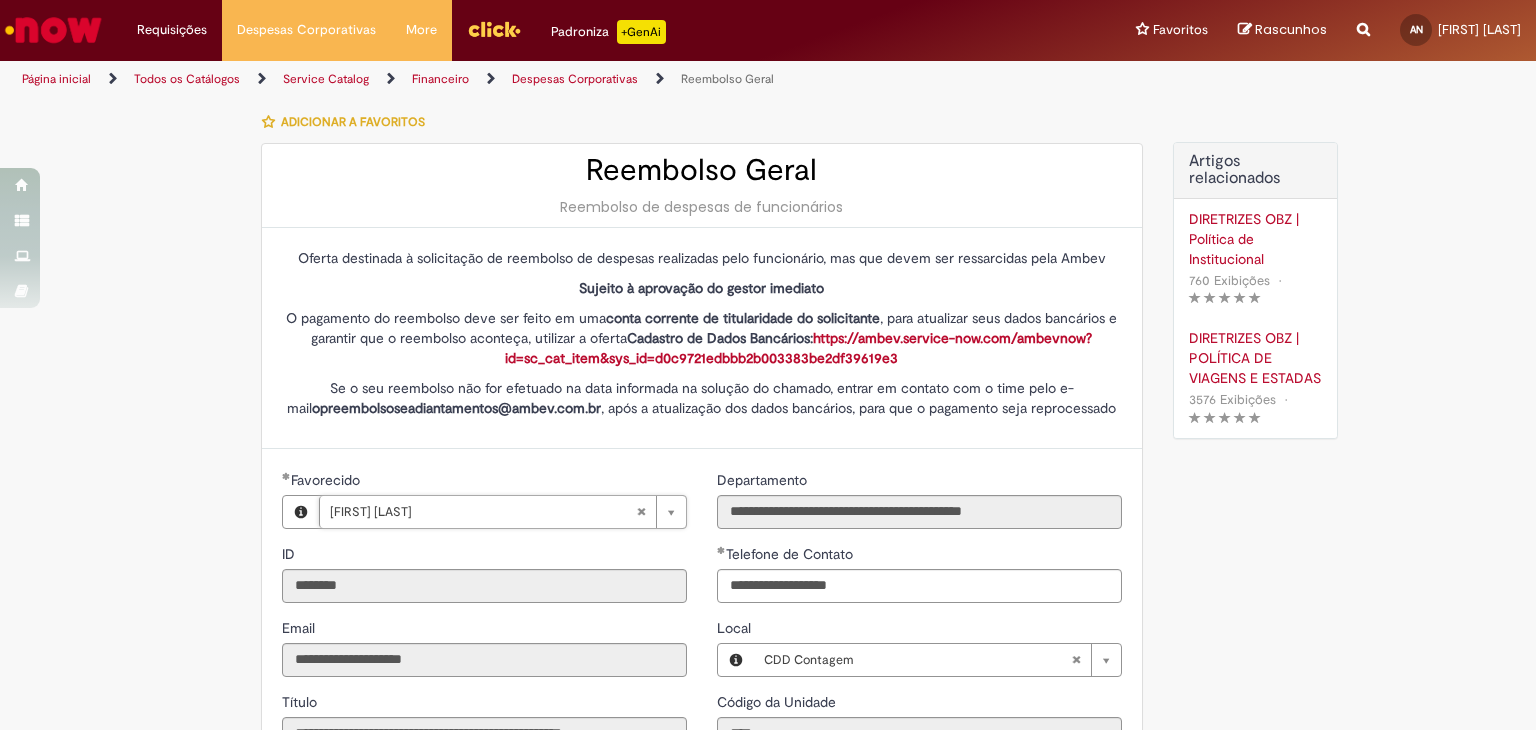 type on "**********" 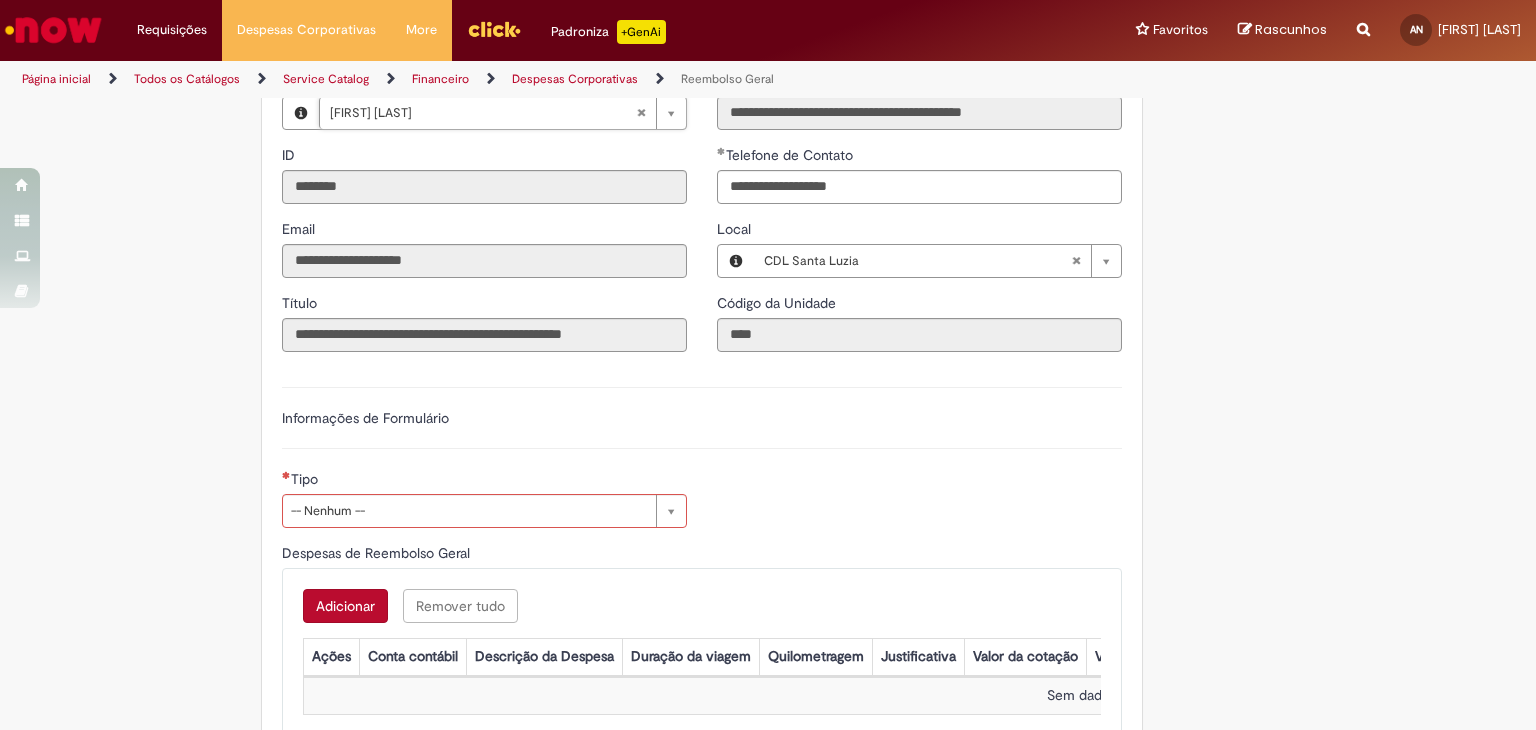 scroll, scrollTop: 400, scrollLeft: 0, axis: vertical 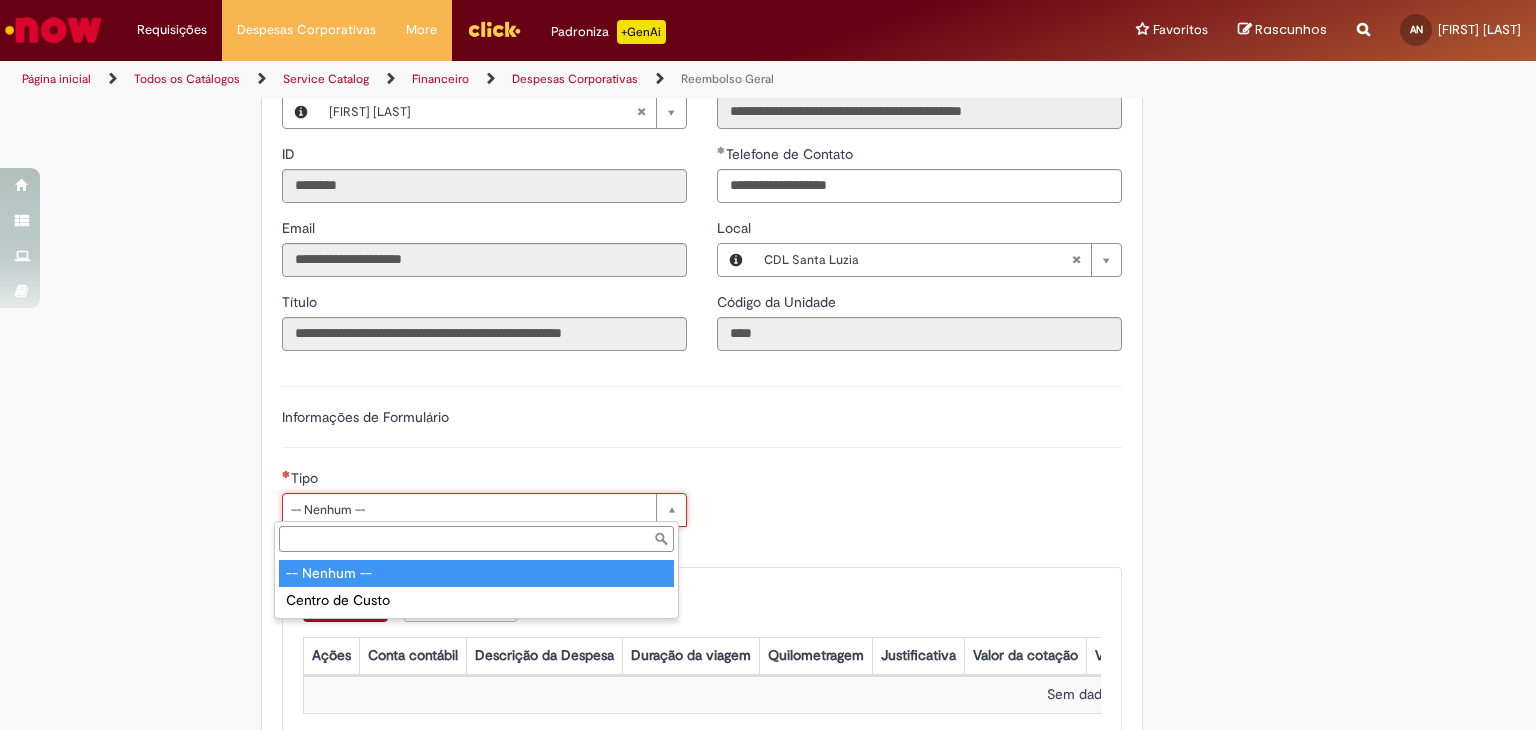 drag, startPoint x: 520, startPoint y: 499, endPoint x: 528, endPoint y: 516, distance: 18.788294 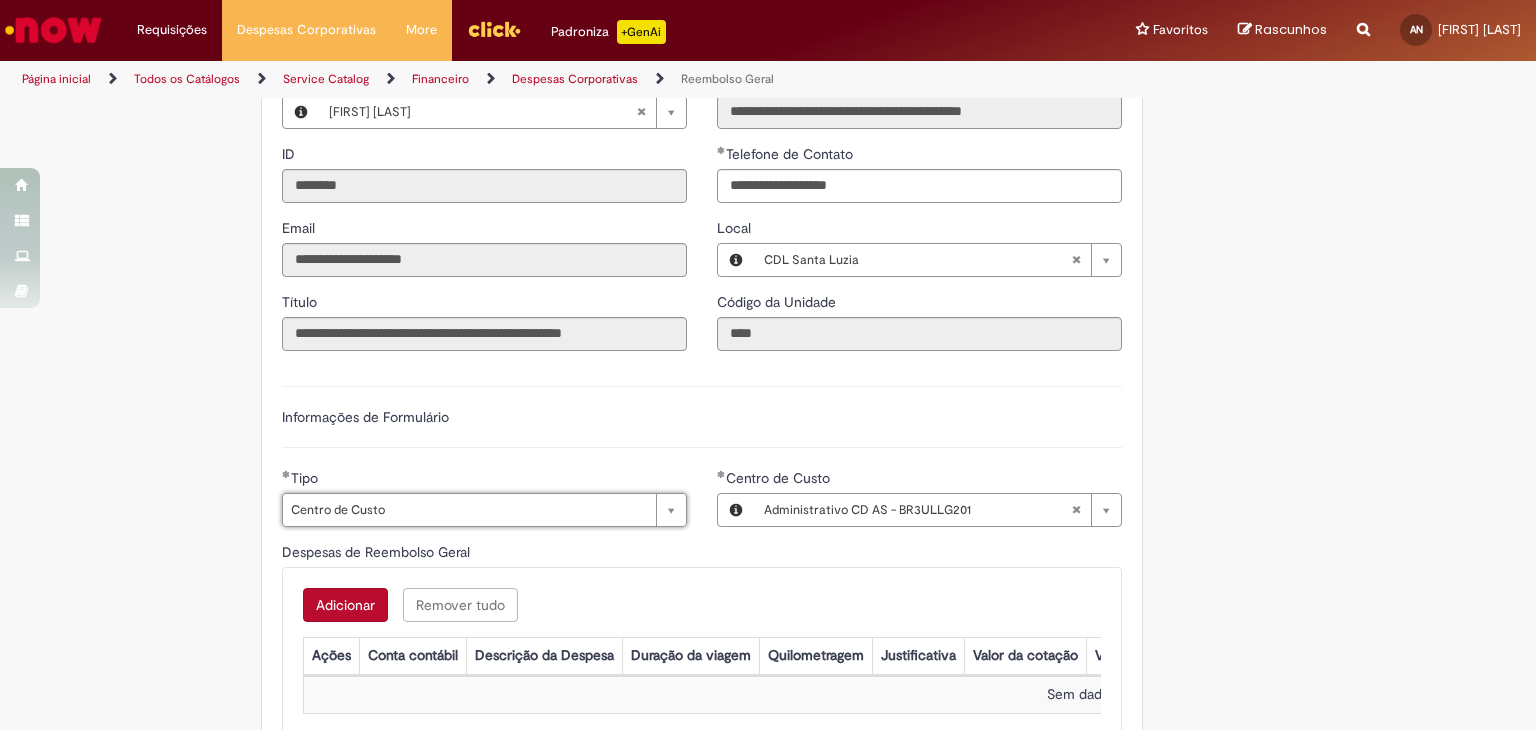 scroll, scrollTop: 0, scrollLeft: 82, axis: horizontal 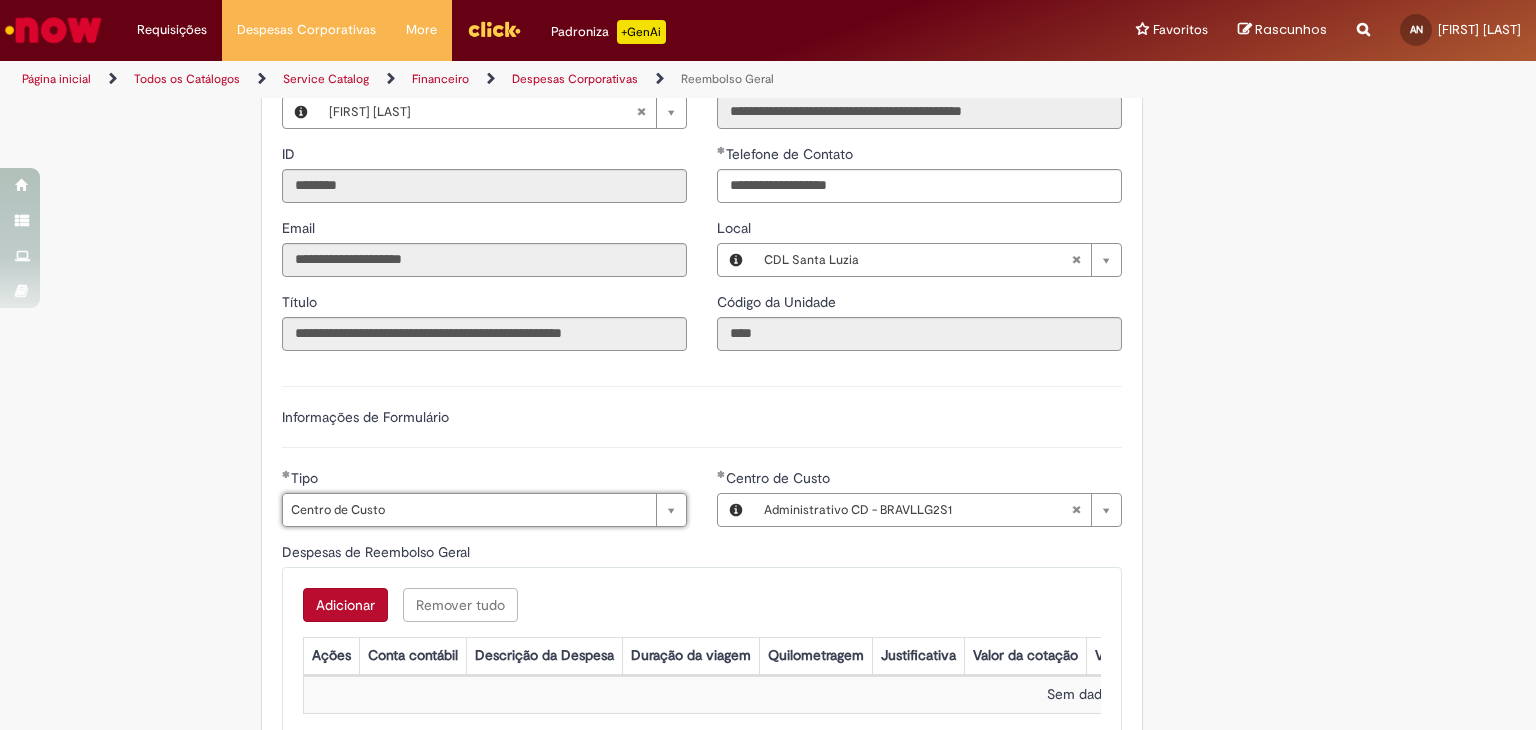 click on "Adicionar a Favoritos
Reembolso Geral
Reembolso de despesas de funcionários
Oferta destinada à solicitação de reembolso de despesas realizadas pelo funcionário, mas que devem ser ressarcidas pela Ambev
Sujeito à aprovação do gestor imediato
O pagamento do reembolso deve ser feito em uma  conta corrente de titularidade do solicitante , para atualizar seus dados bancários e garantir que o reembolso aconteça, utilizar a oferta  Cadastro de Dados Bancários:  https://ambev.service-now.com/ambevnow?id=sc_cat_item&sys_id=d0c9721edbbb2b003383be2df39619e3
Se o seu reembolso não for efetuado na data informada na solução do chamado, entrar em contato com o time pelo e-mail  opreembolsoseadiantamentos@ambev.com.br , após a atualização dos dados bancários, para que o pagamento seja reprocessado
sap a integrar ** Country Code **" at bounding box center (768, 390) 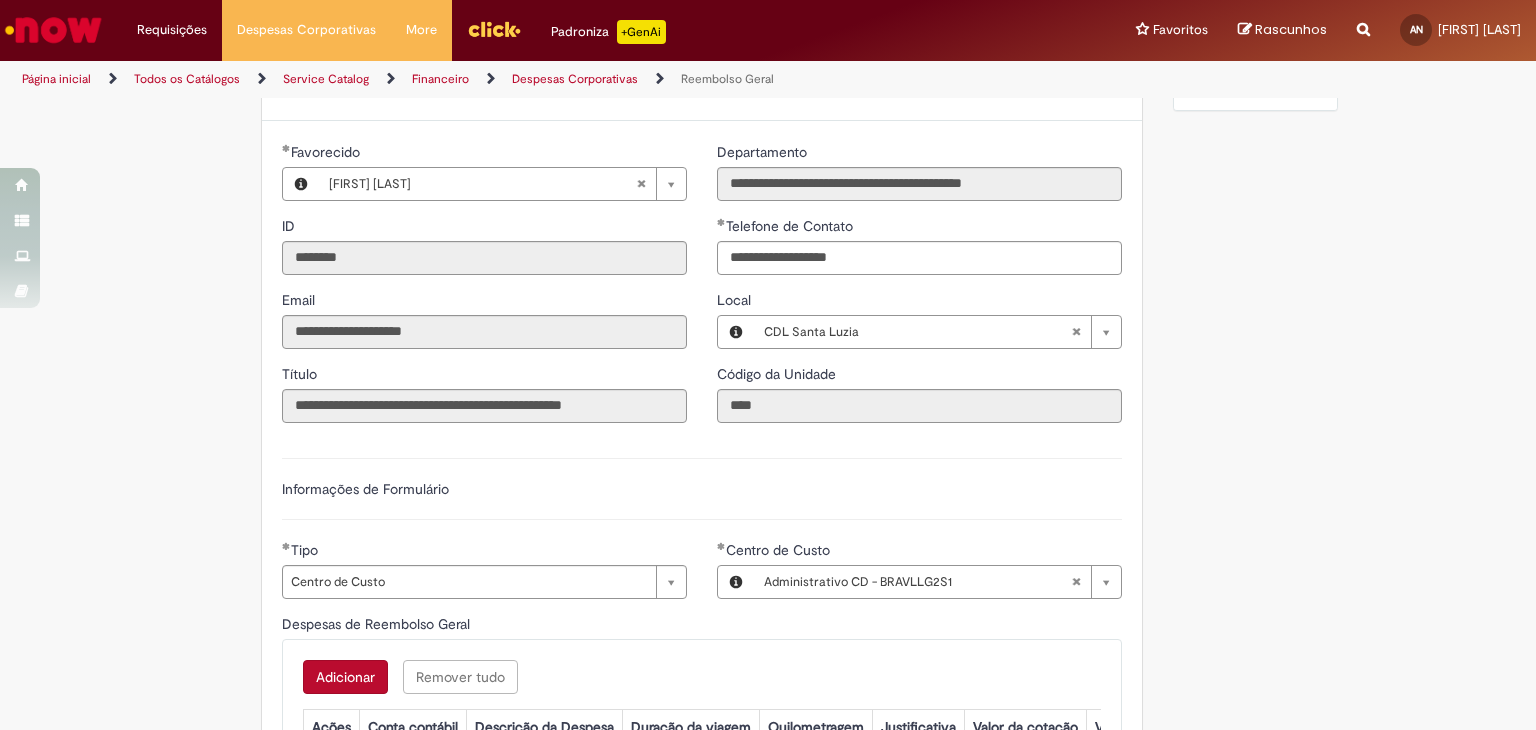 scroll, scrollTop: 300, scrollLeft: 0, axis: vertical 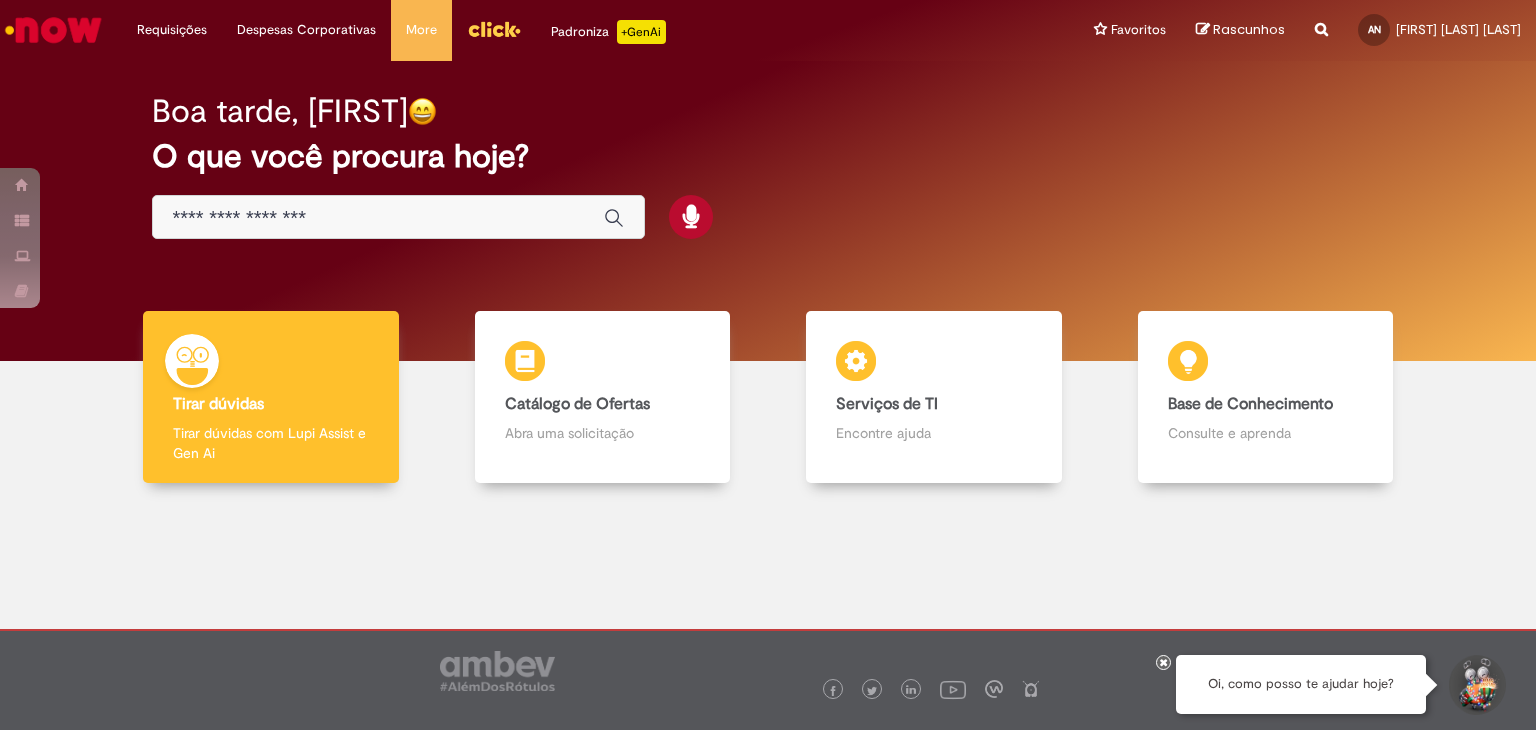 click on "O que você procura hoje?" at bounding box center (768, 156) 